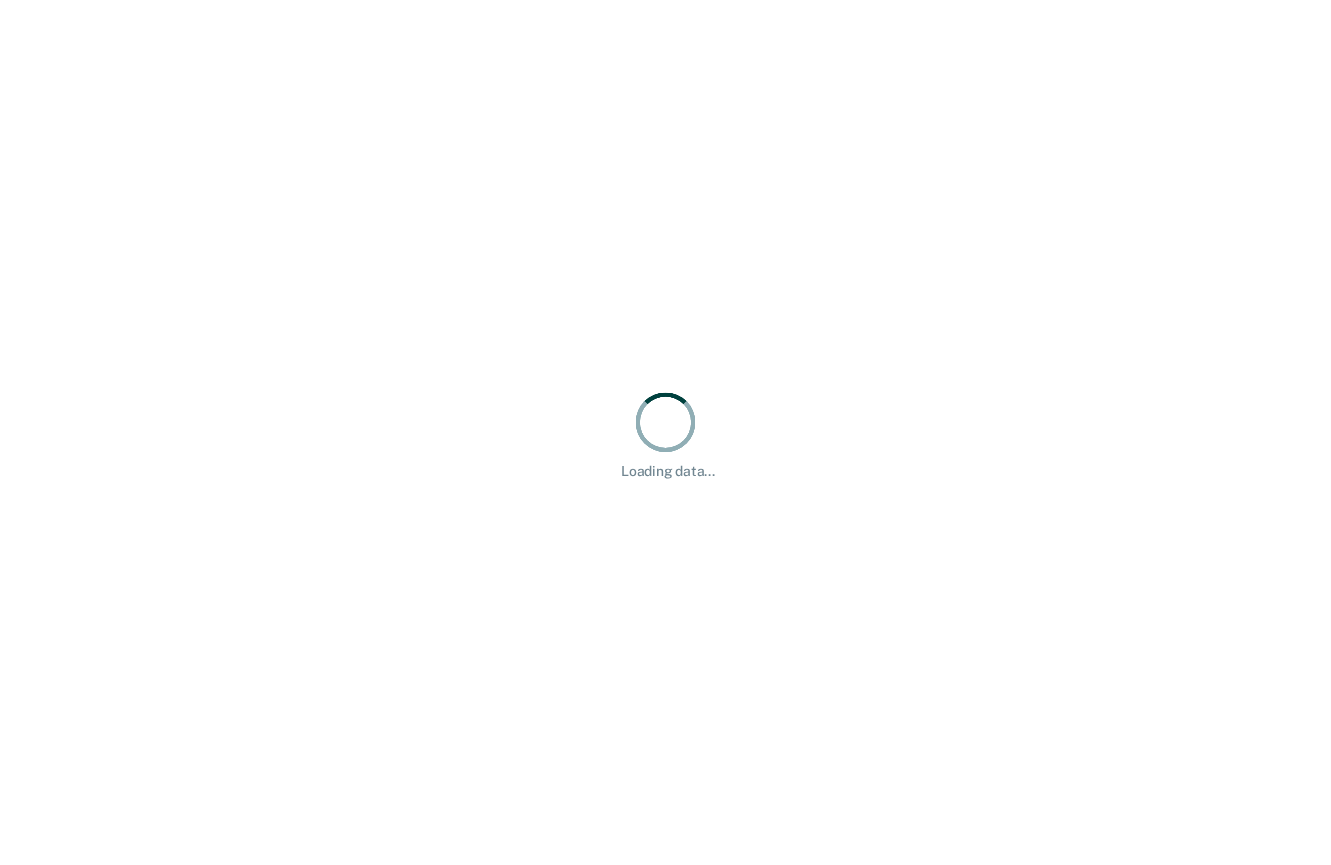 scroll, scrollTop: 0, scrollLeft: 0, axis: both 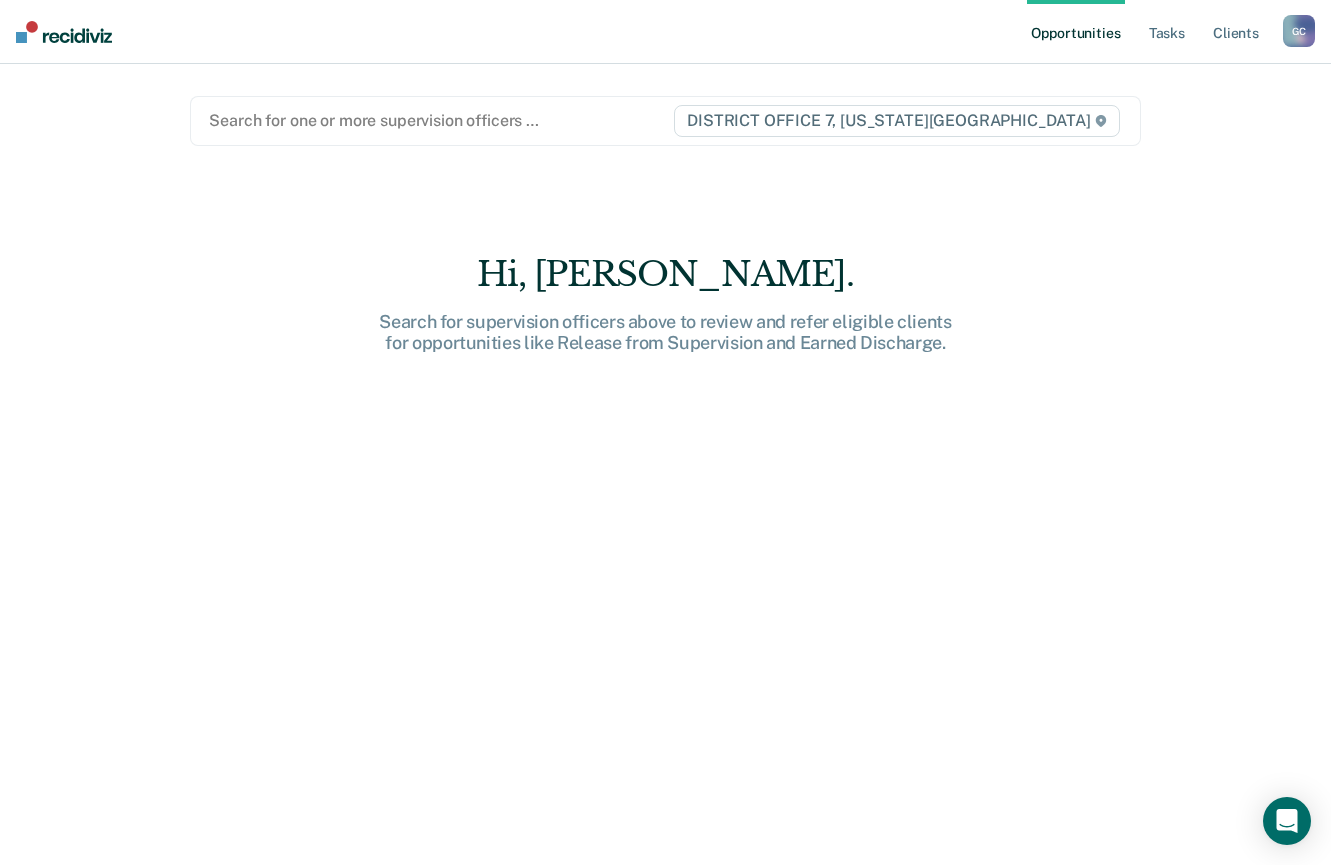 click on "Opportunities Tasks Client s [PERSON_NAME] Profile Go to PSI Case Dashboard Log Out" at bounding box center (665, 32) 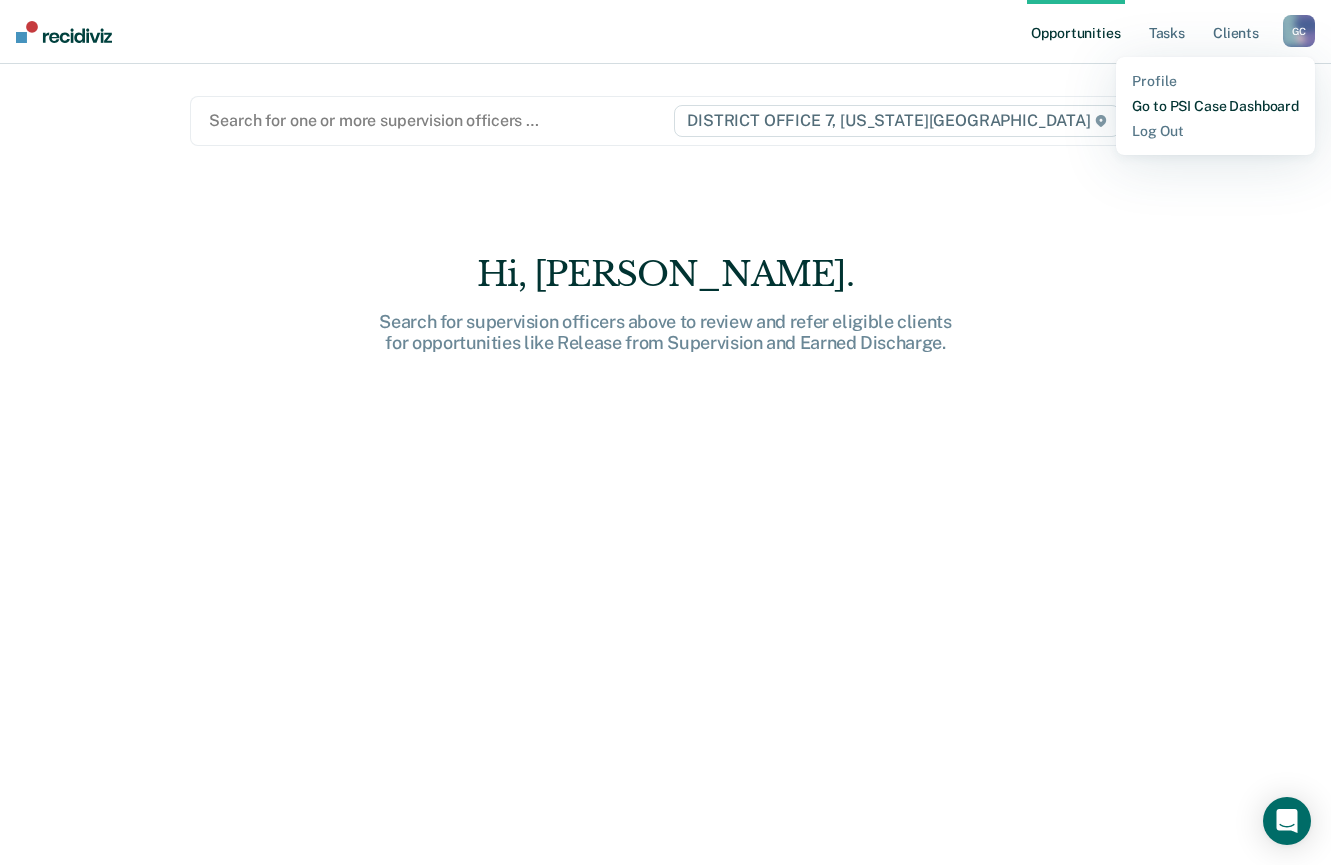 click on "Go to PSI Case Dashboard" at bounding box center [1215, 106] 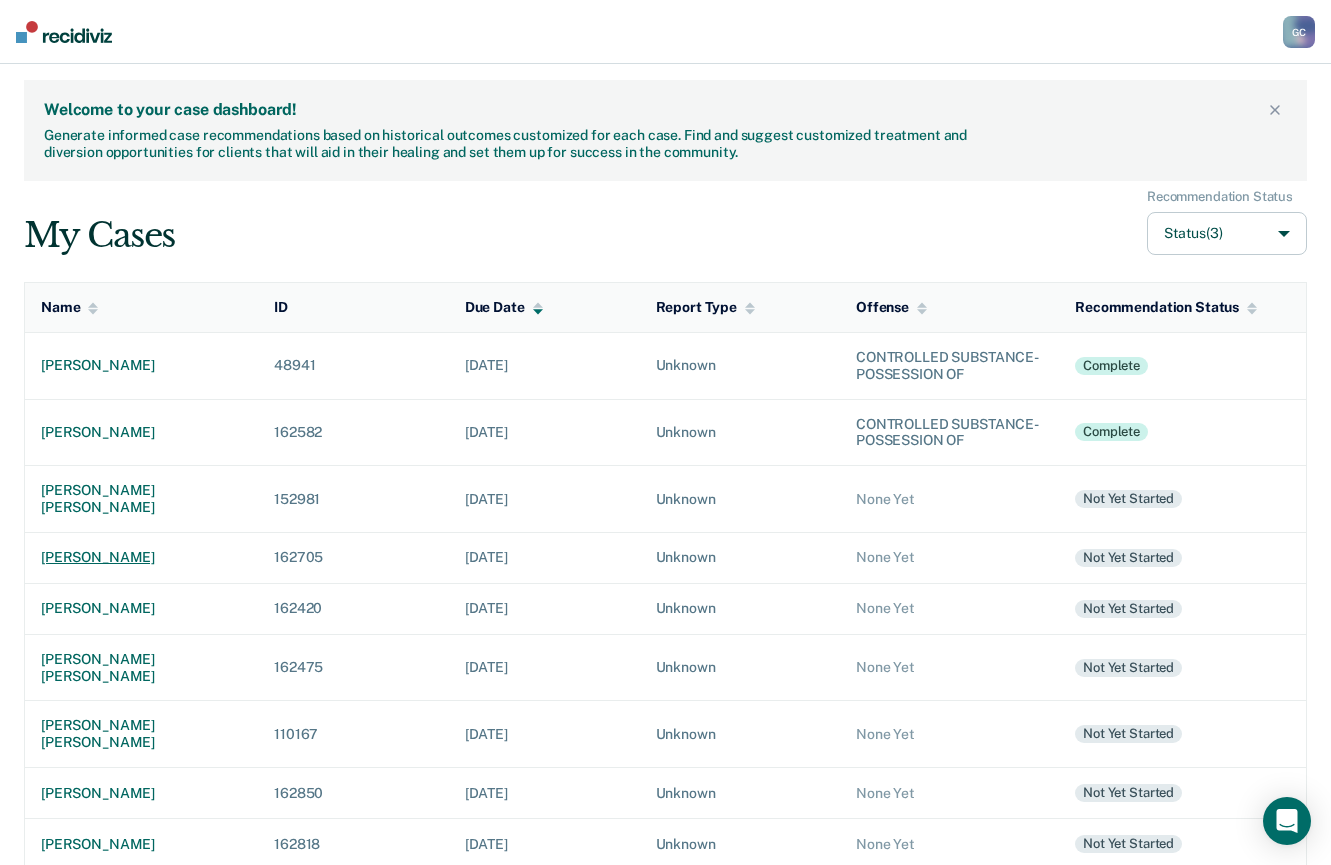 click on "[PERSON_NAME]" at bounding box center [141, 557] 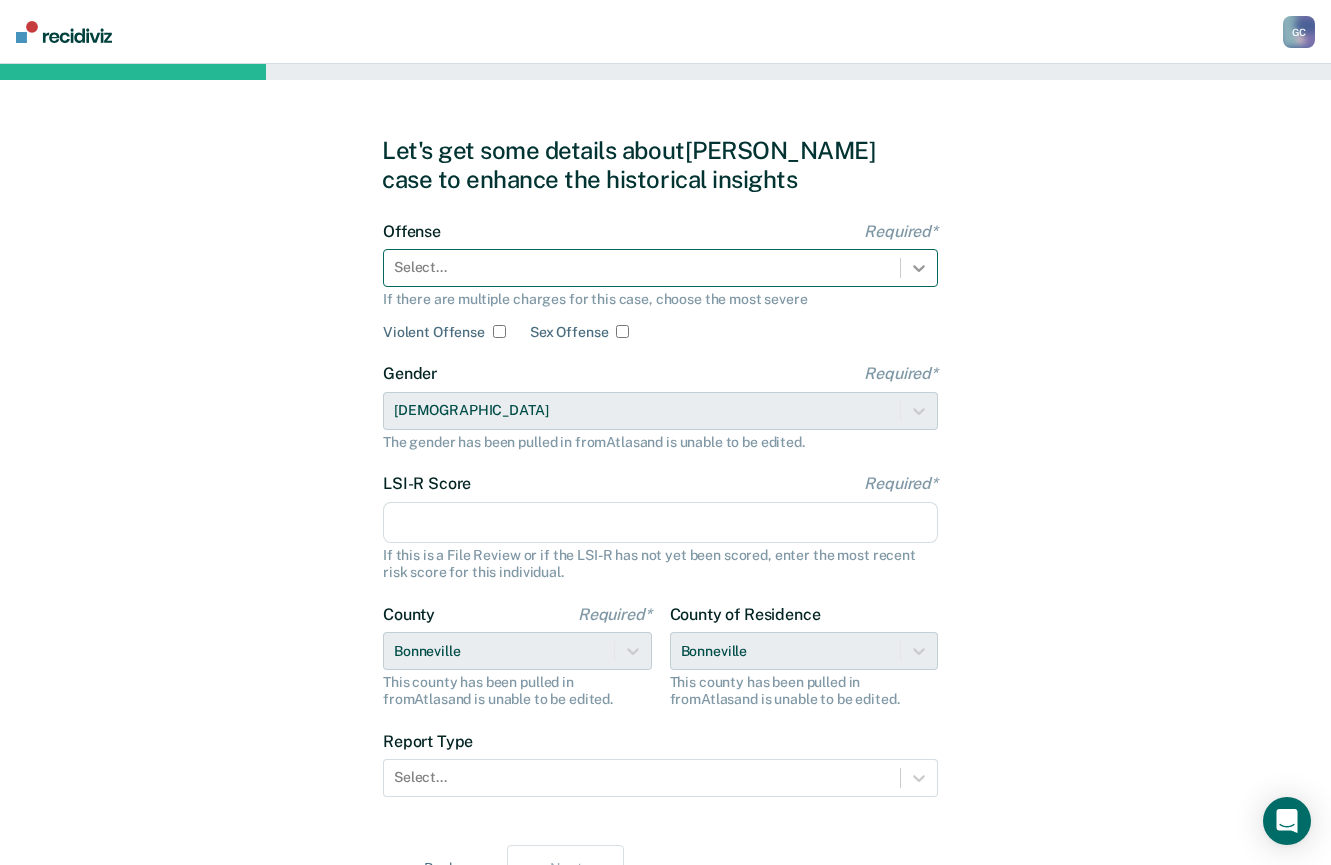 click 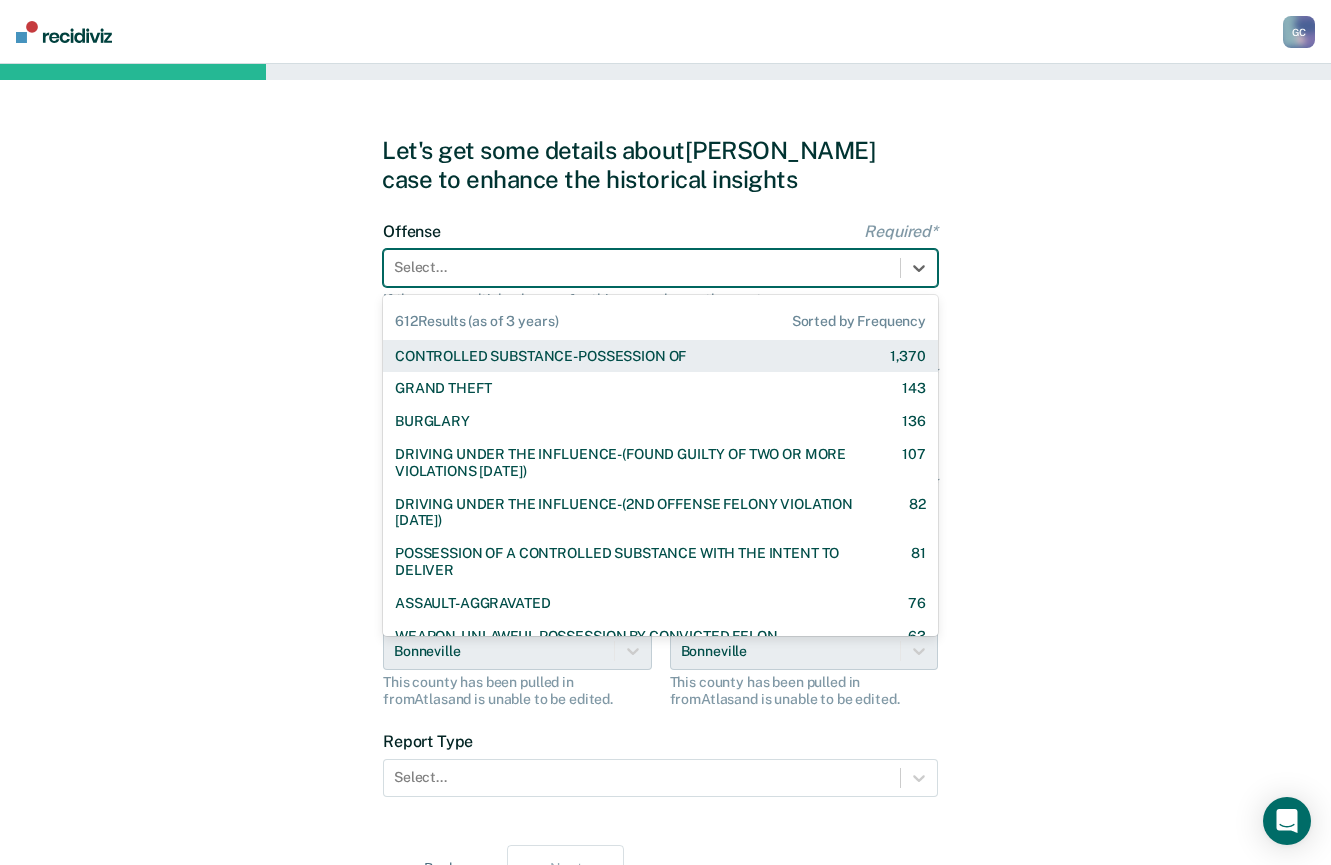 click on "CONTROLLED SUBSTANCE-POSSESSION OF 1,370" at bounding box center [660, 356] 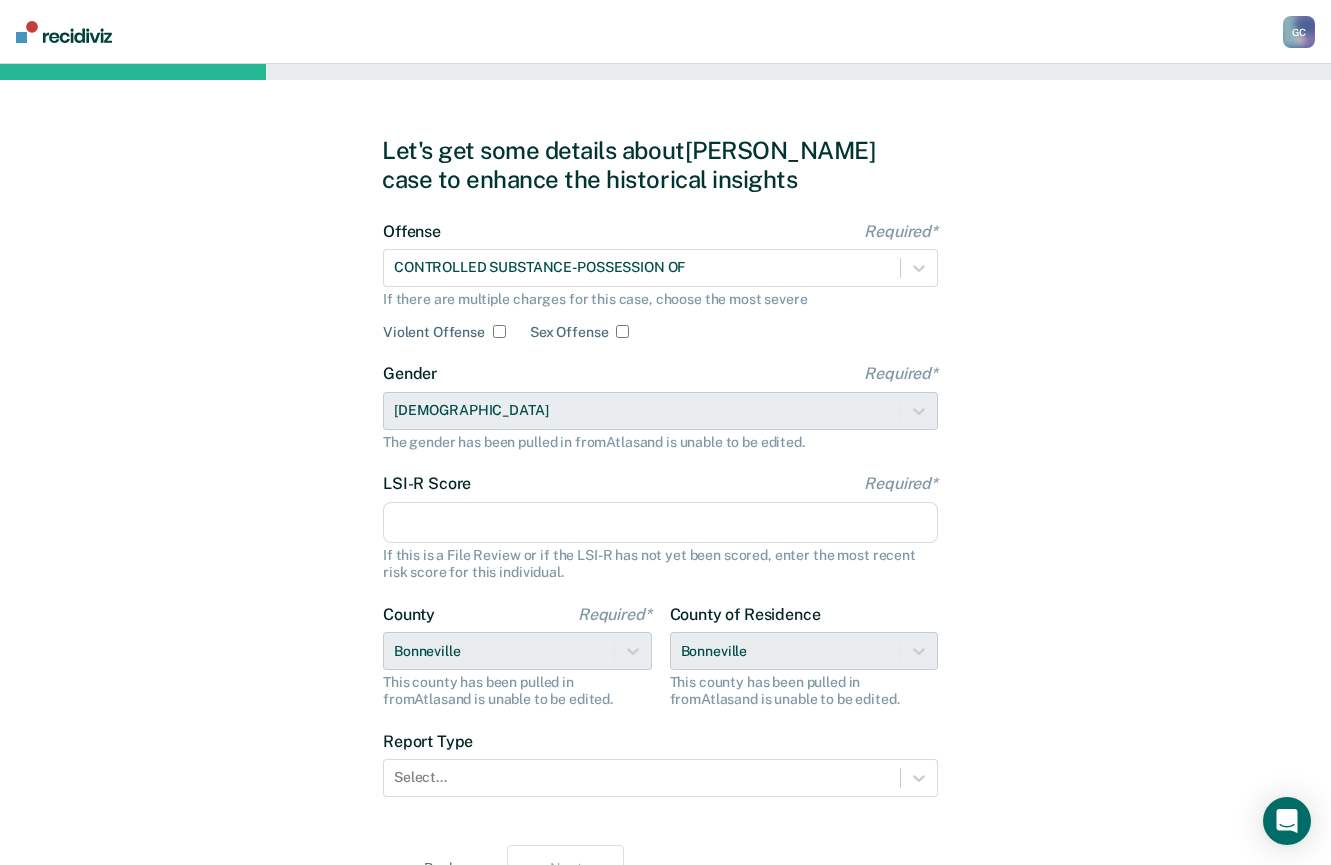 click on "LSI-R Score  Required*" at bounding box center (660, 523) 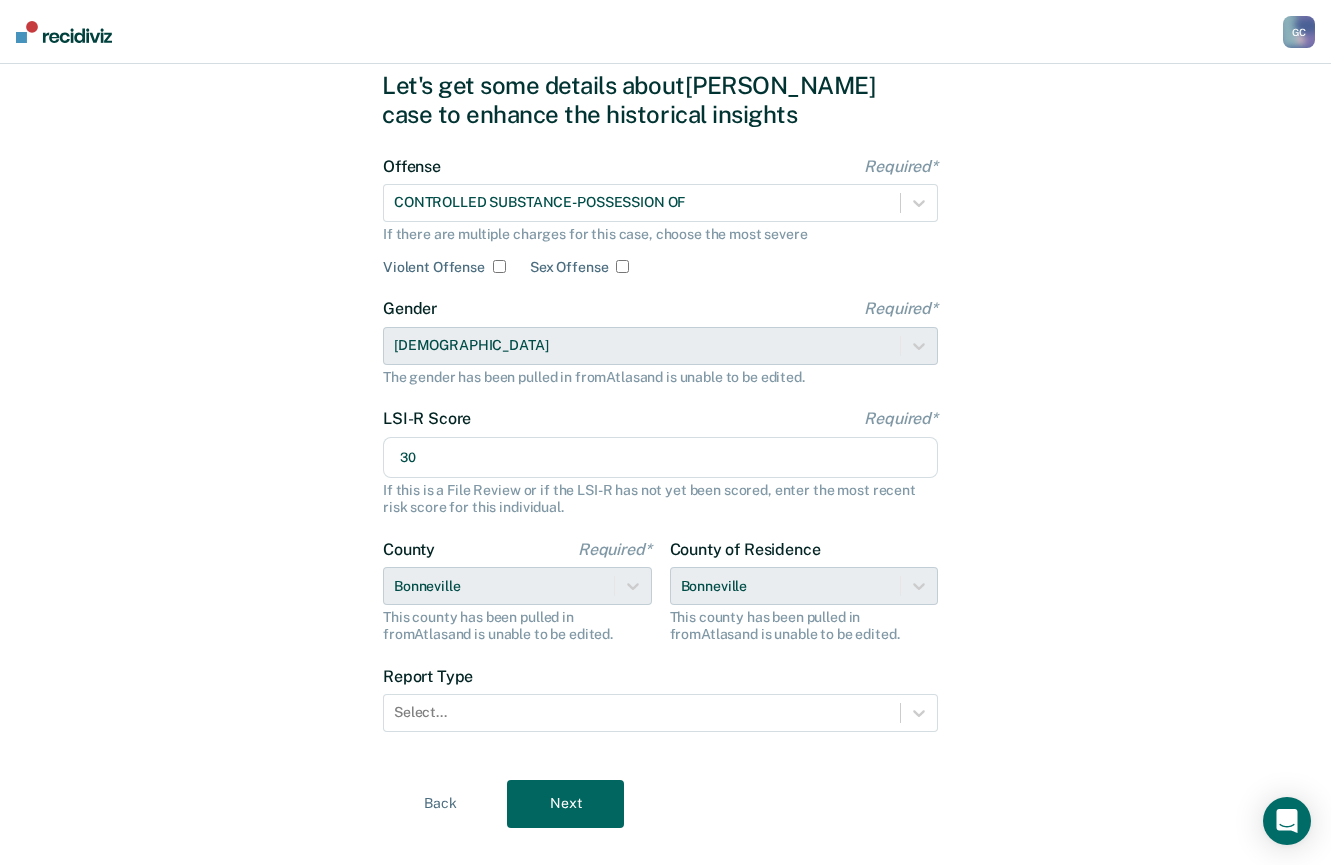 scroll, scrollTop: 100, scrollLeft: 0, axis: vertical 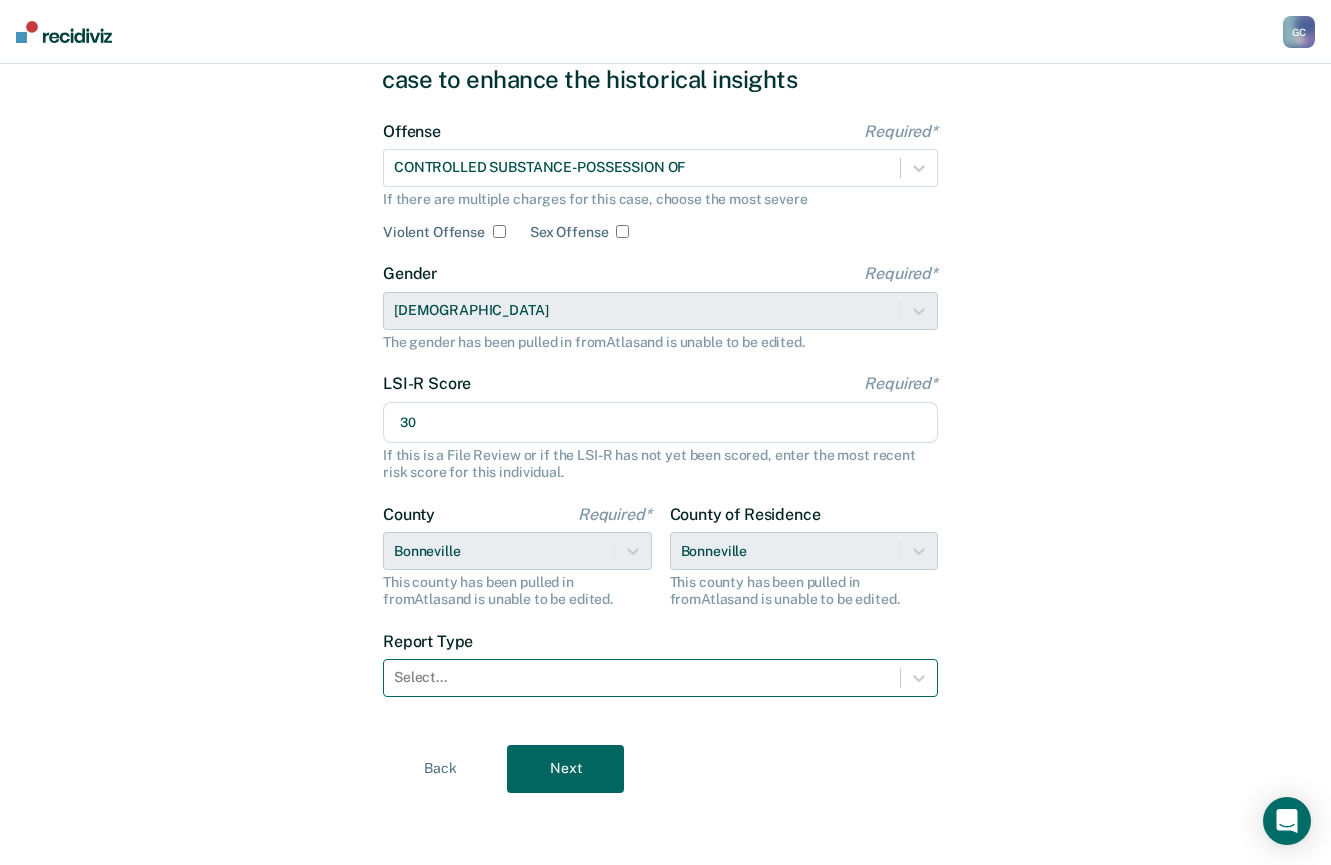 type on "30" 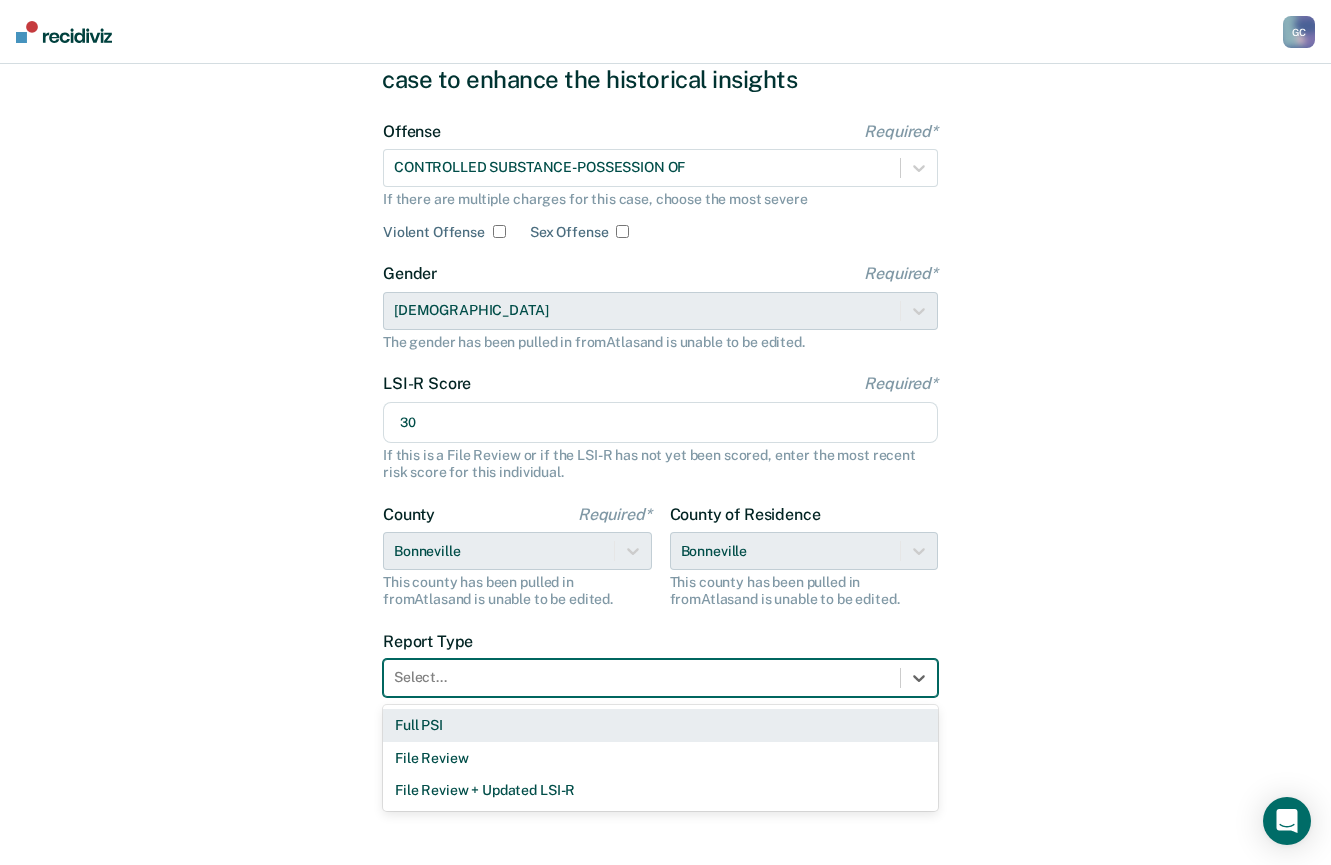 click on "Select..." at bounding box center [642, 677] 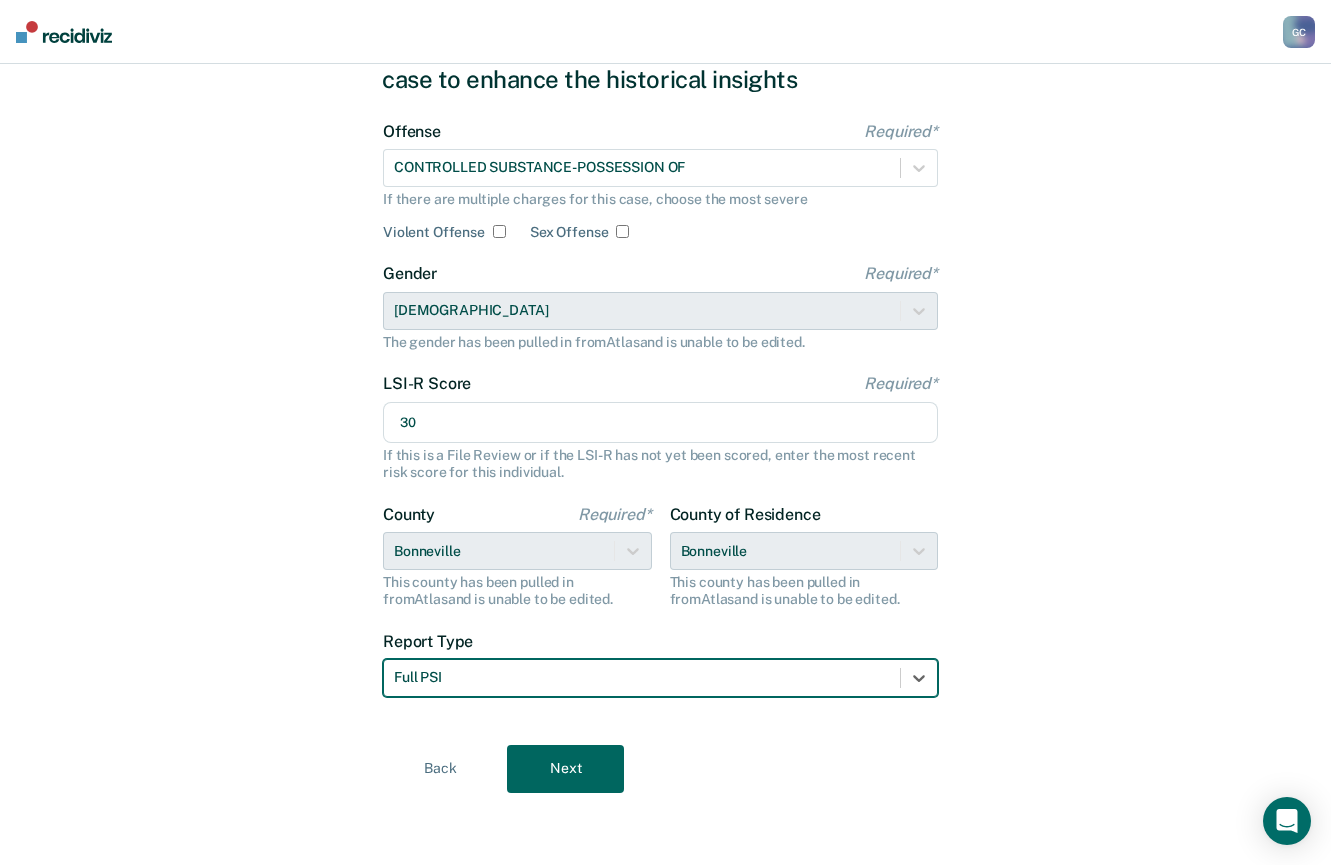 click on "Next" at bounding box center [565, 769] 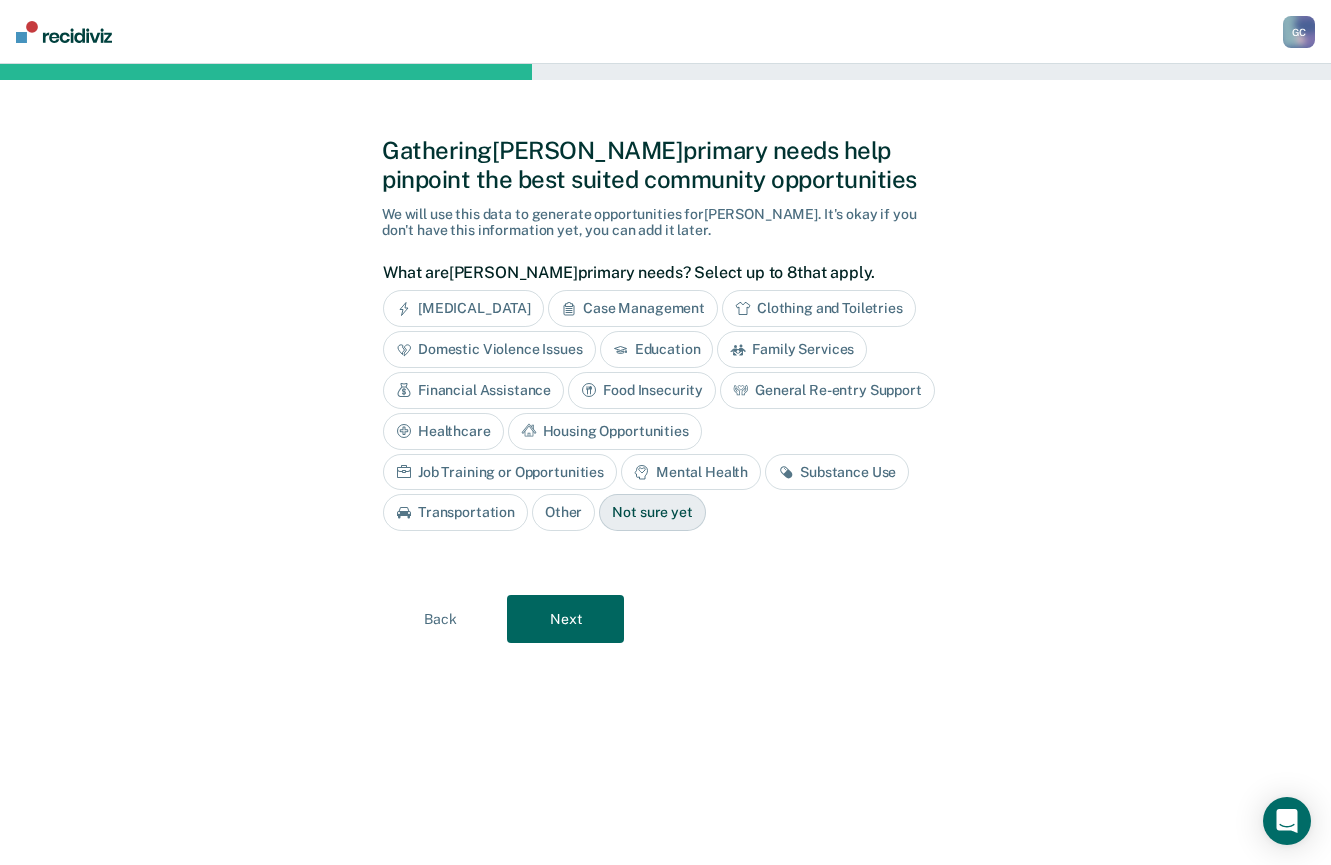 scroll, scrollTop: 0, scrollLeft: 0, axis: both 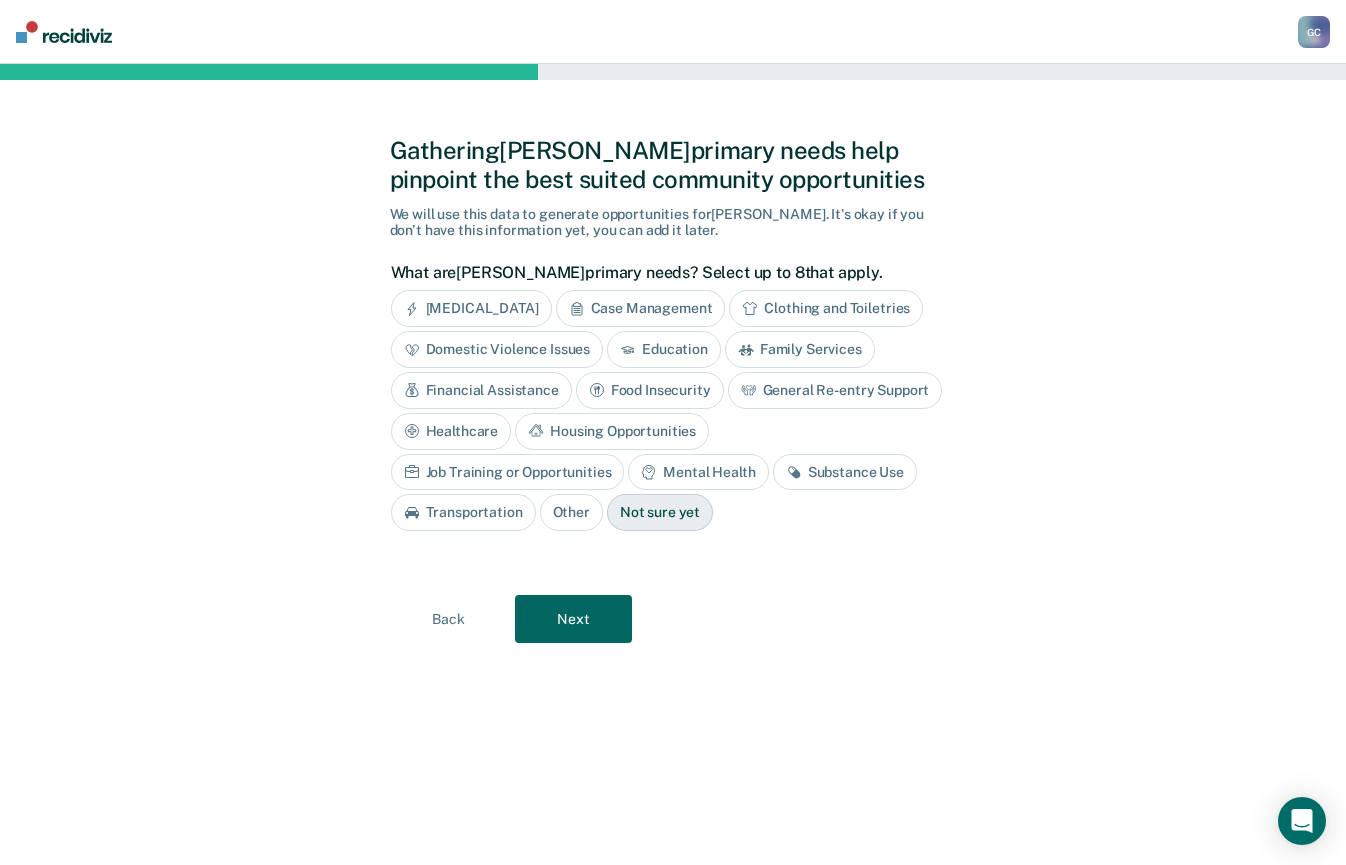click on "Financial Assistance" at bounding box center (481, 390) 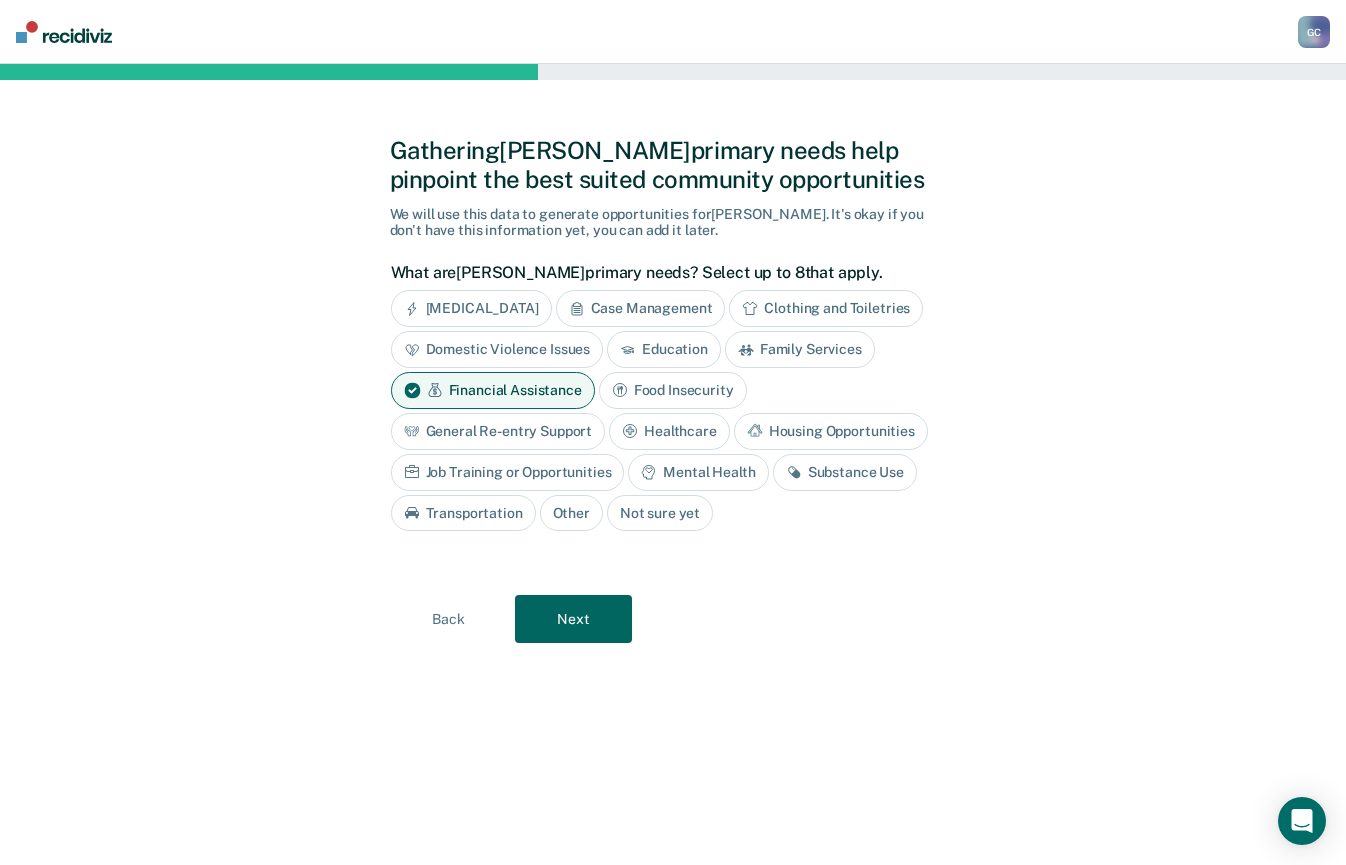 click on "Housing Opportunities" at bounding box center [831, 431] 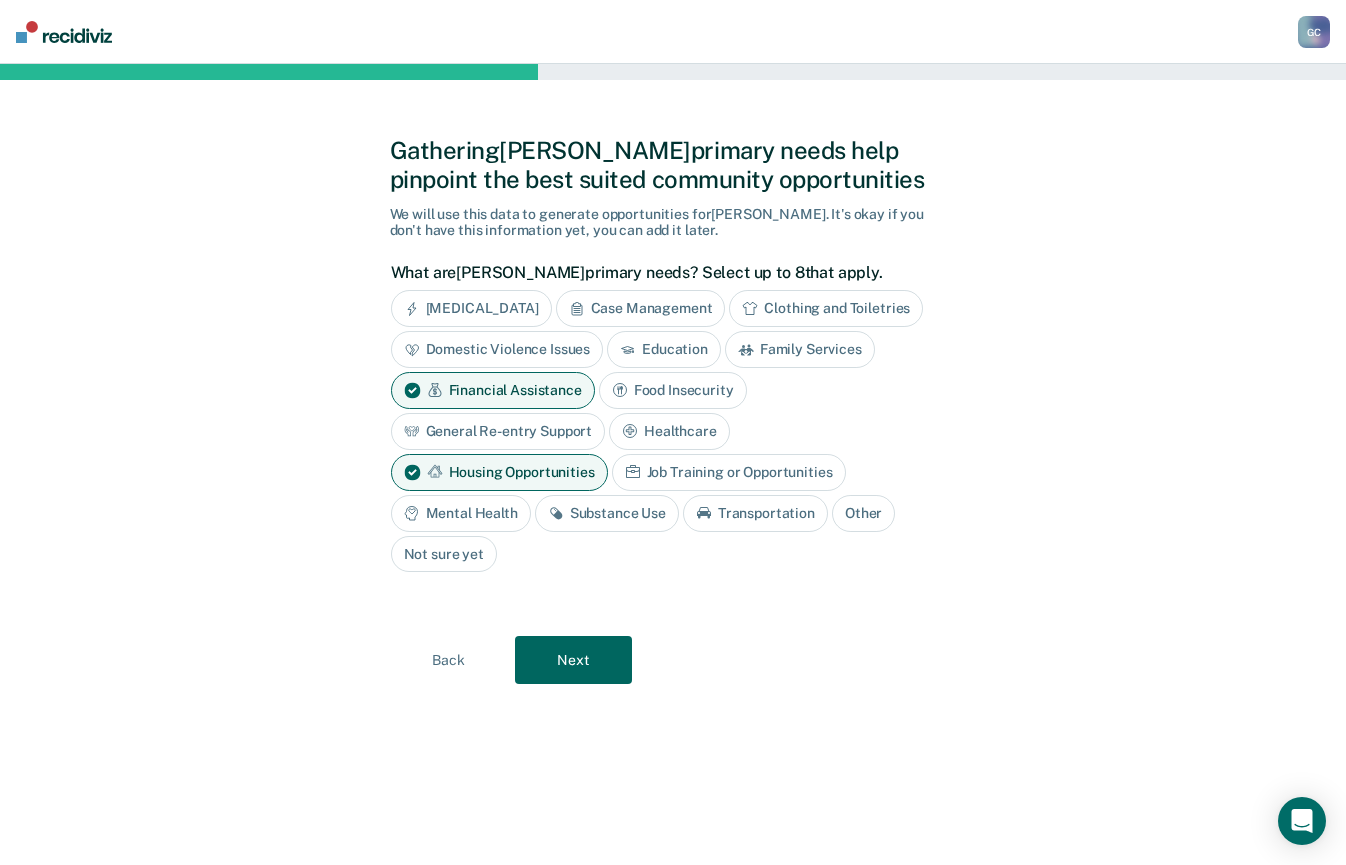 click on "Job Training or Opportunities" at bounding box center (729, 472) 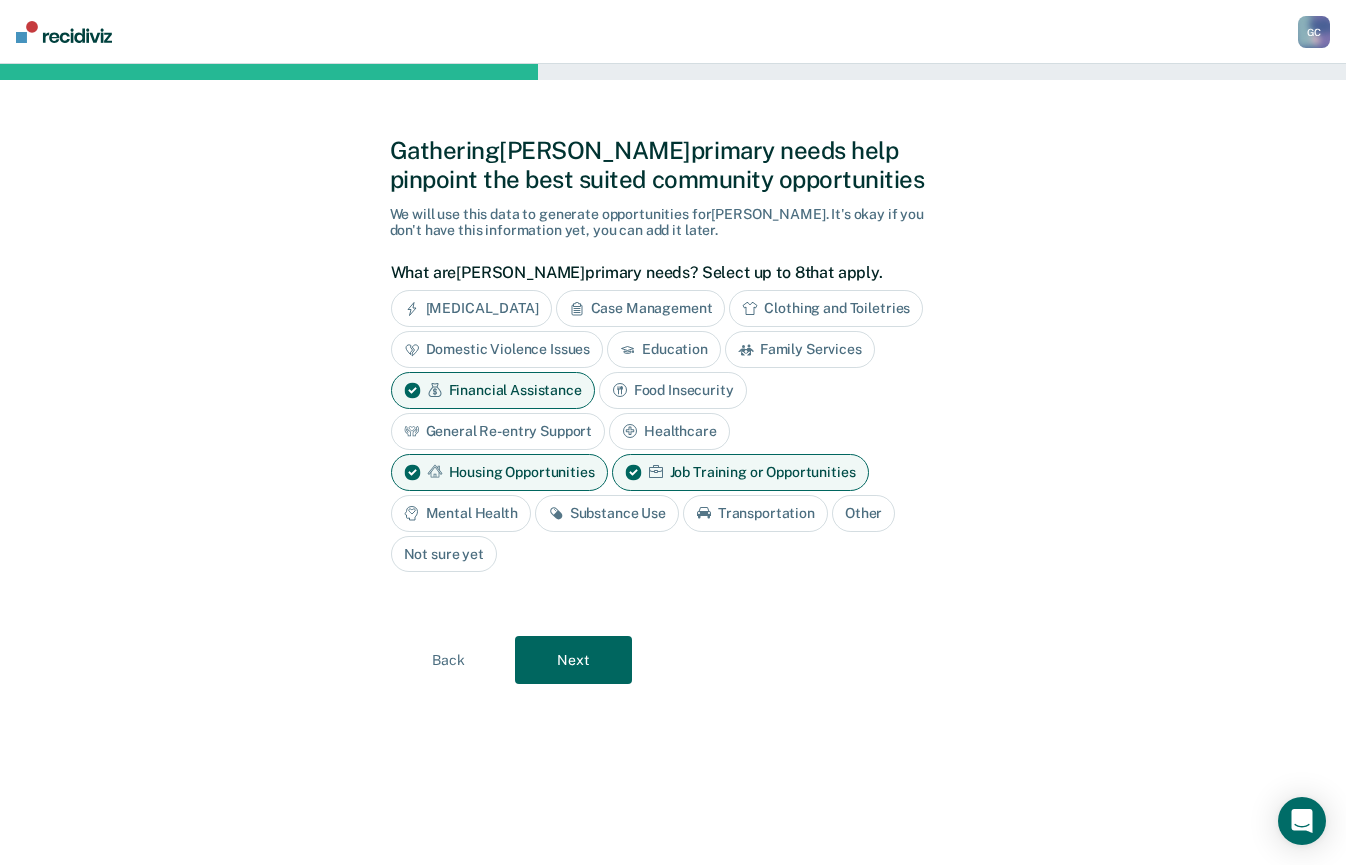 click on "Substance Use" at bounding box center [607, 513] 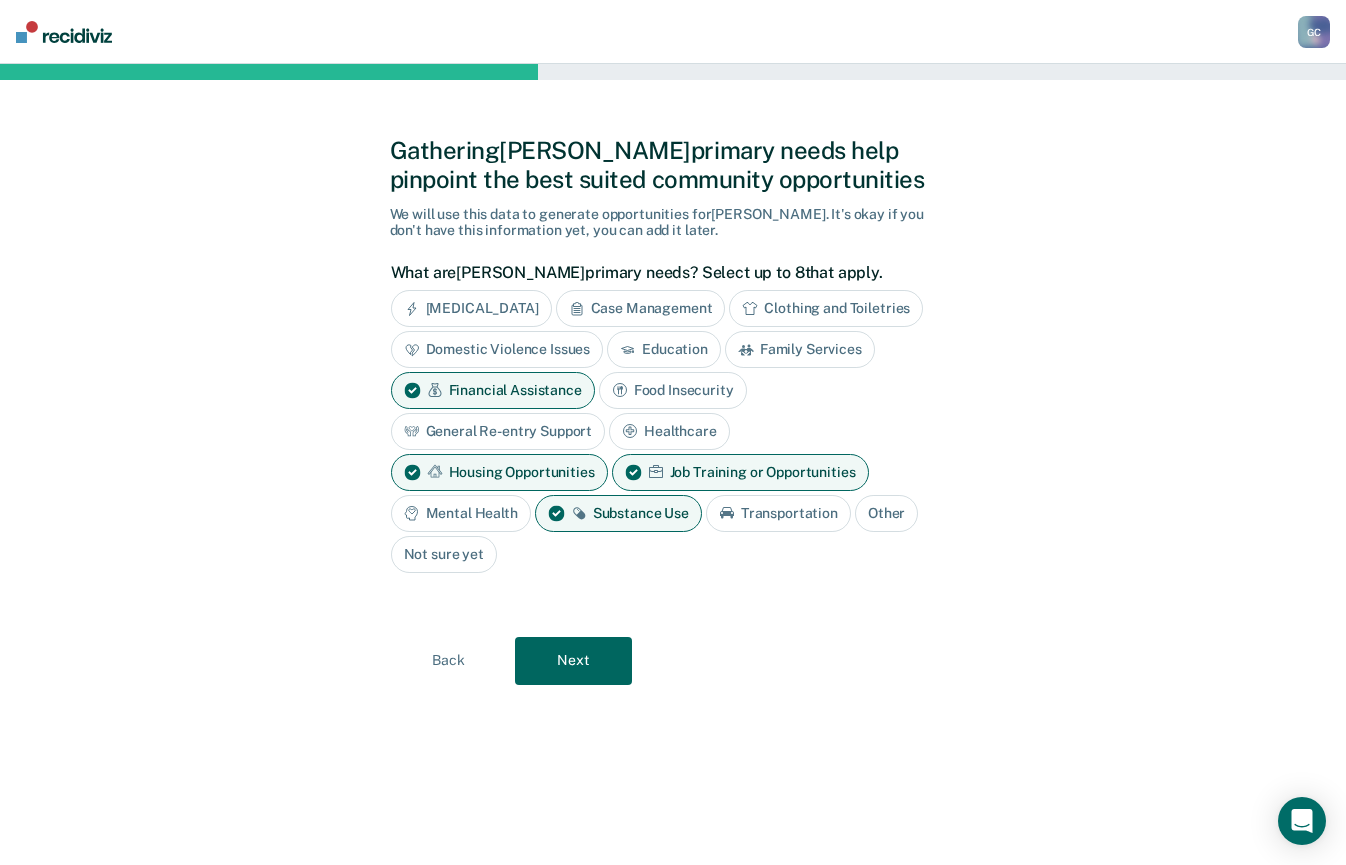 click on "Next" at bounding box center (573, 661) 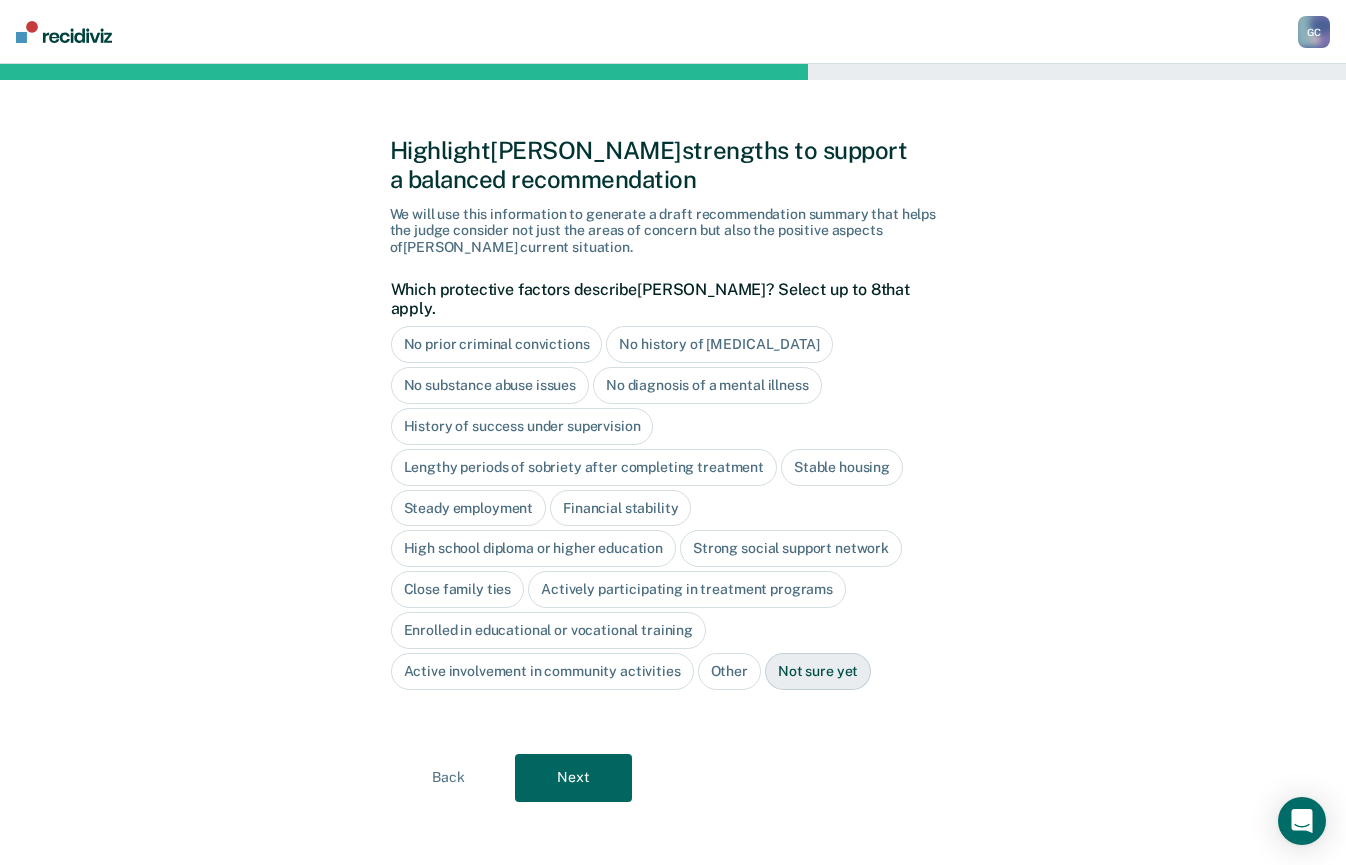 click on "Next" at bounding box center [573, 778] 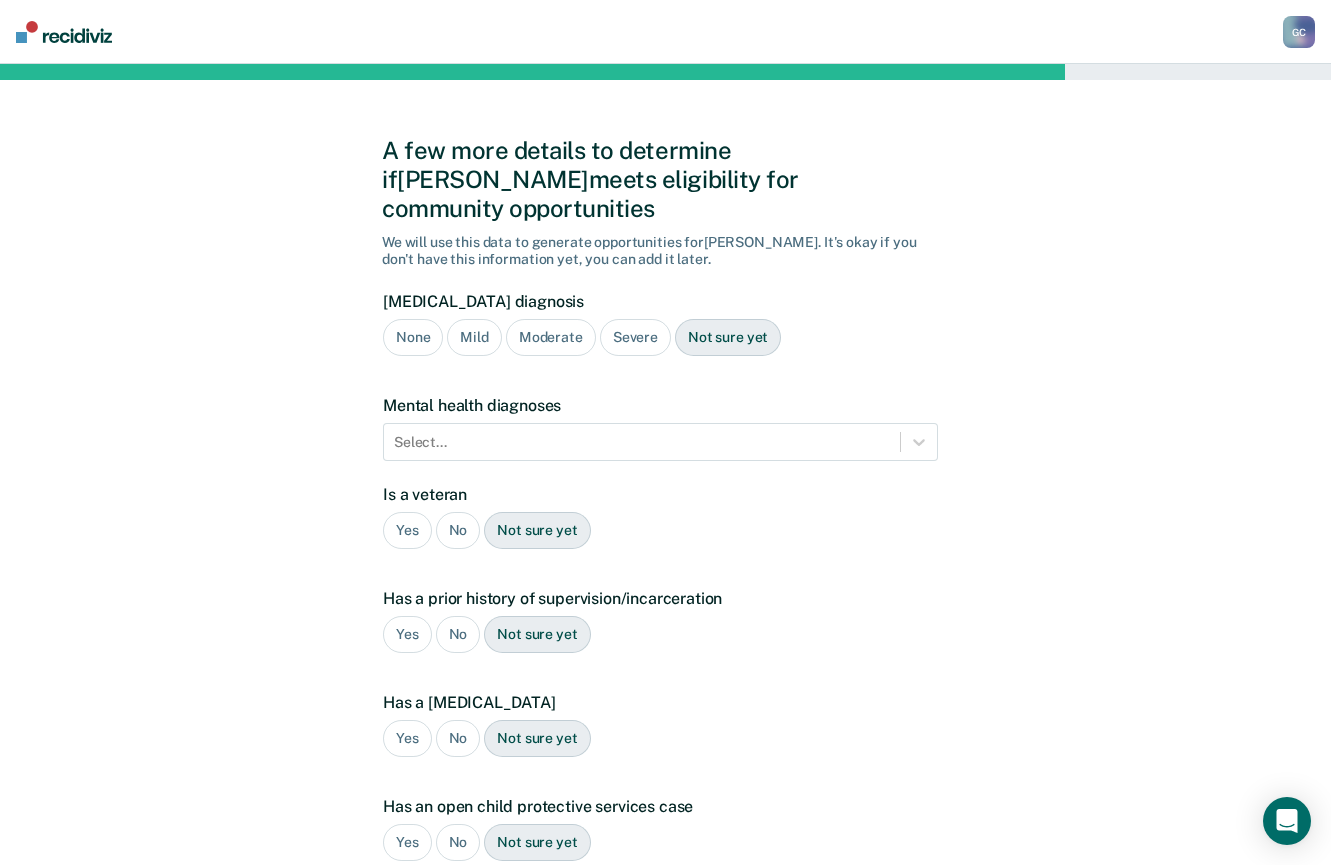 click on "Moderate" at bounding box center (551, 337) 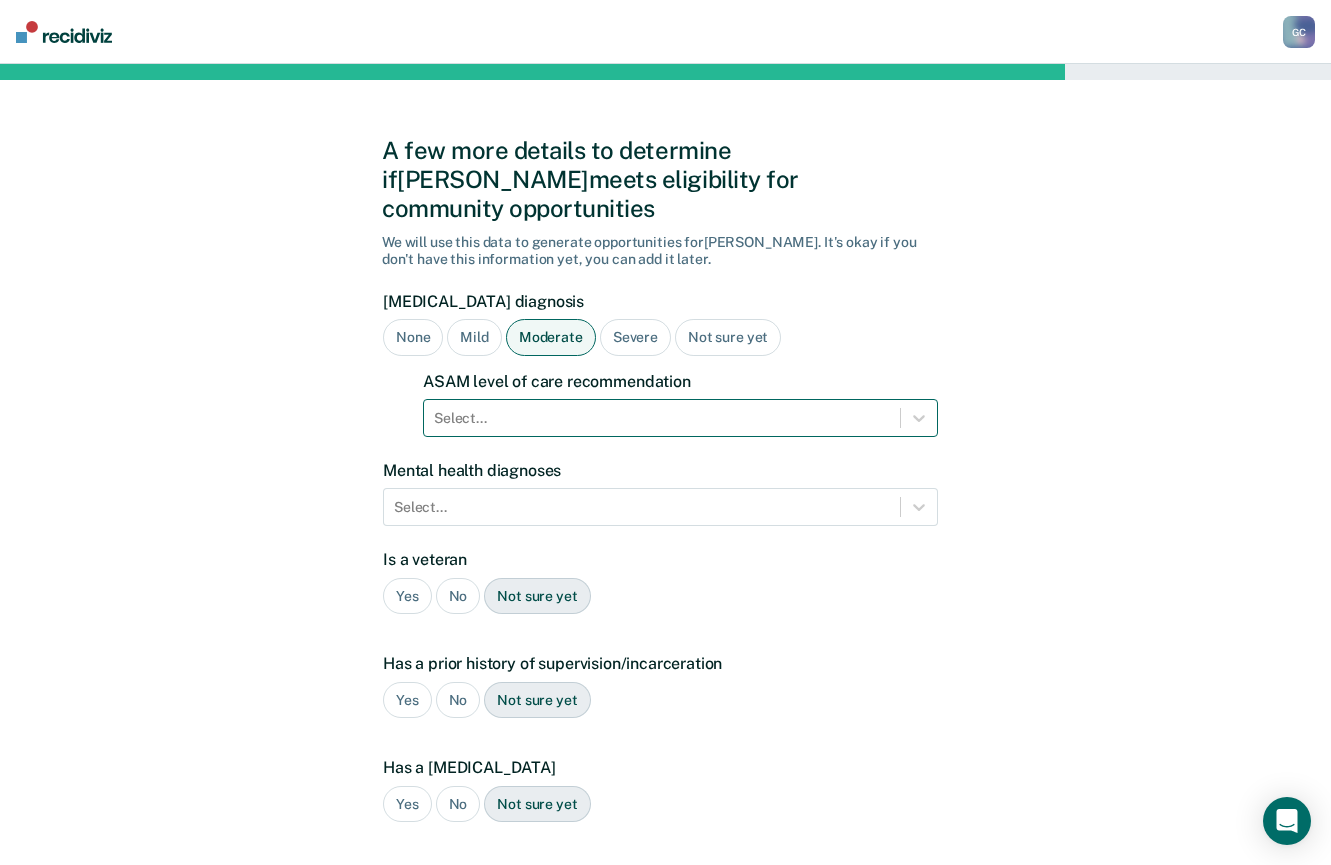 click at bounding box center [662, 418] 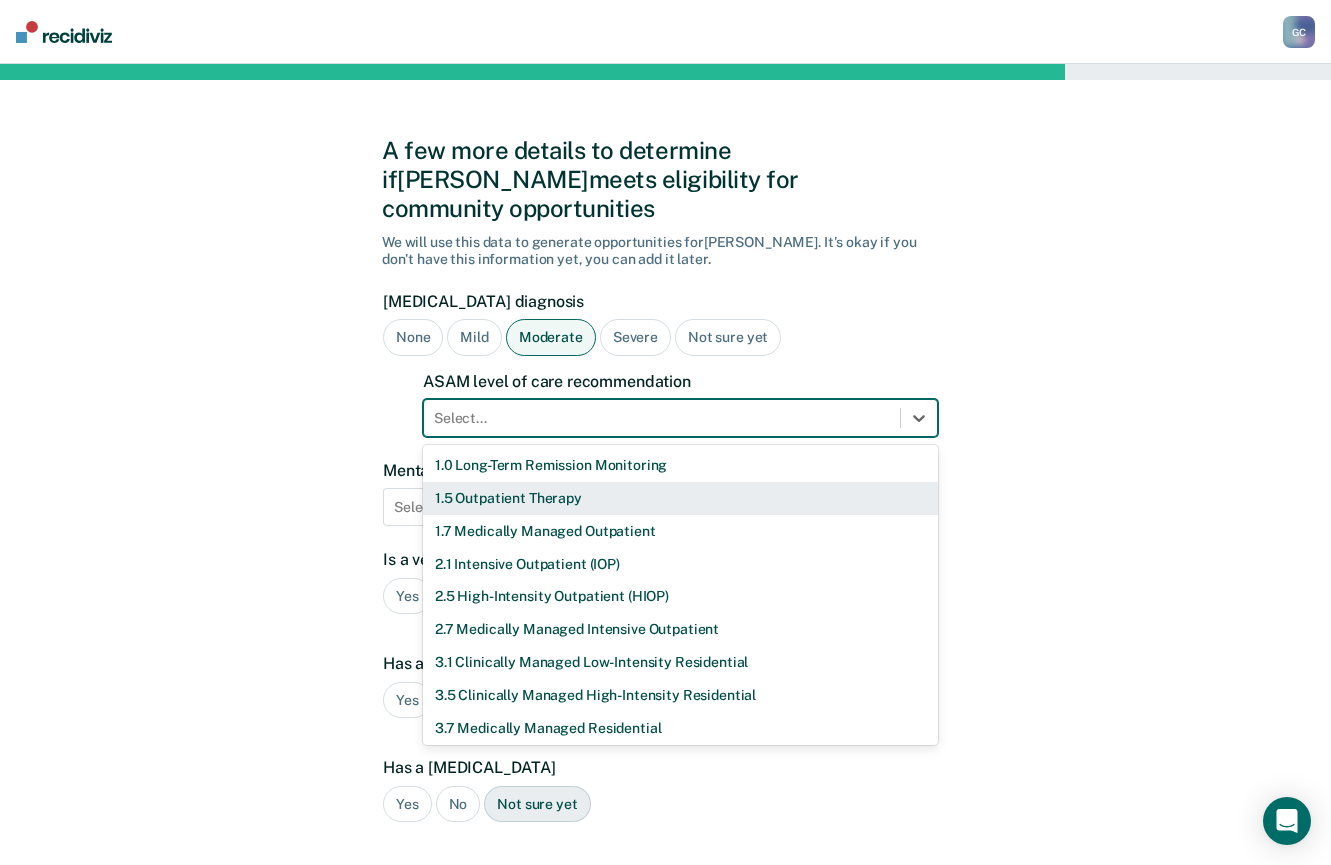 click on "1.5 Outpatient Therapy" at bounding box center (680, 498) 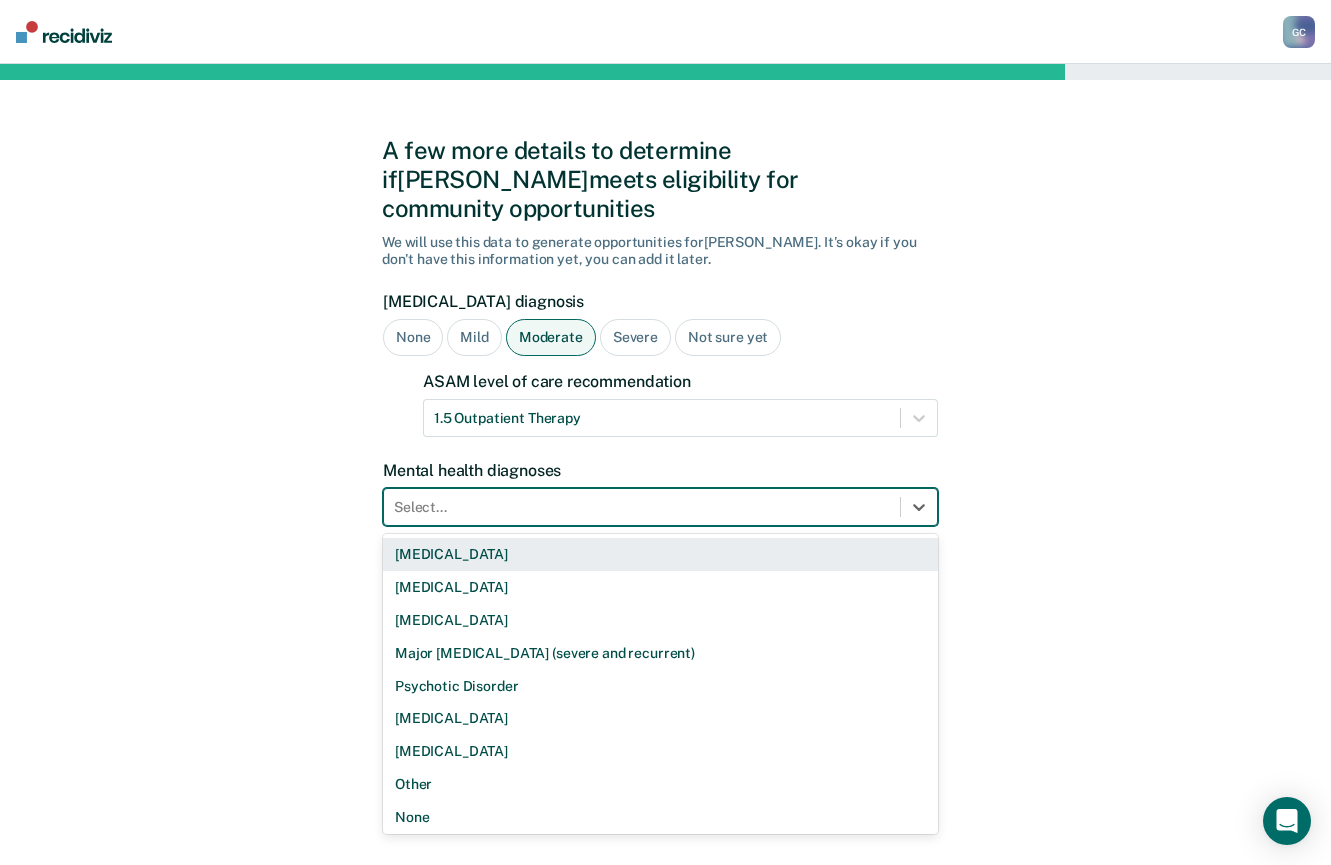 click at bounding box center (642, 507) 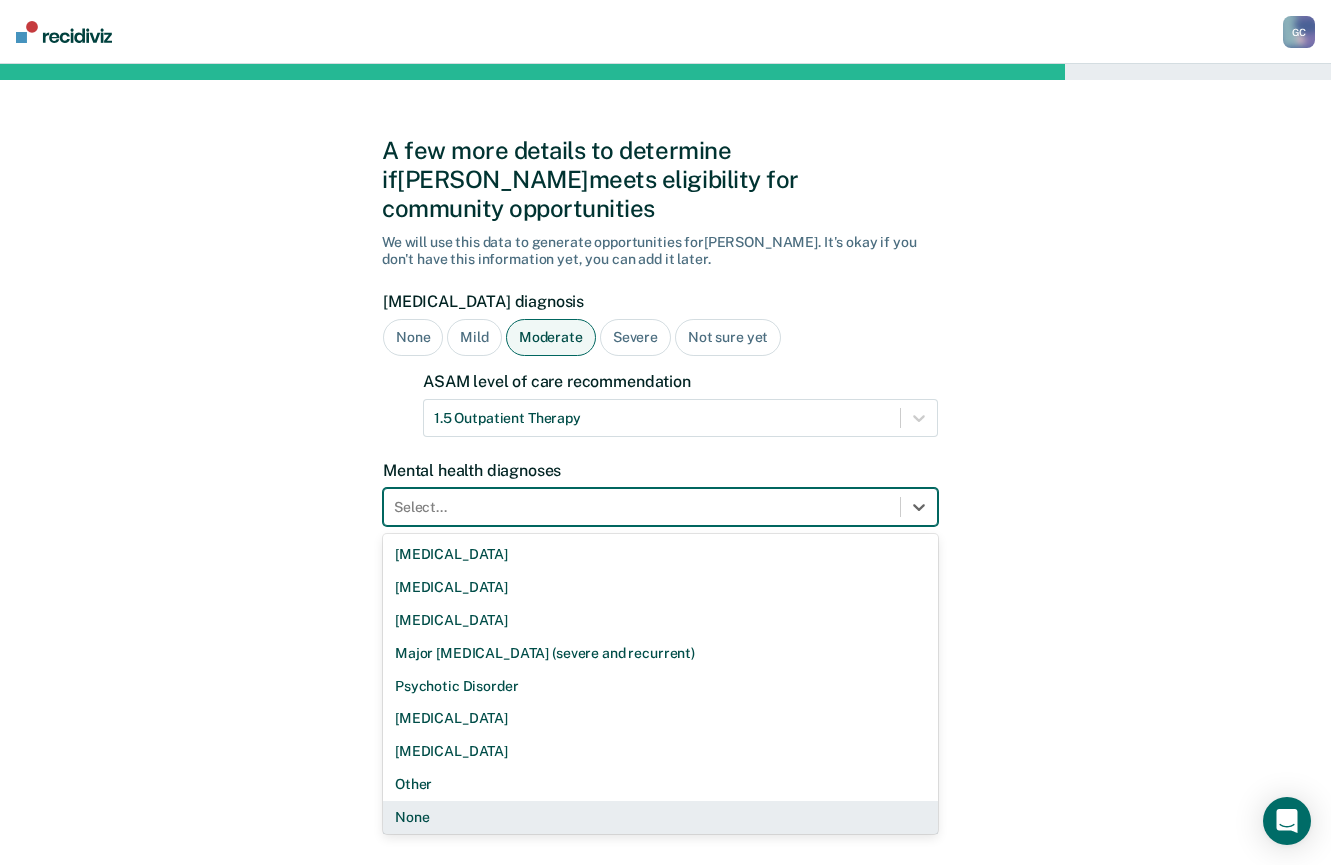 click on "None" at bounding box center [660, 817] 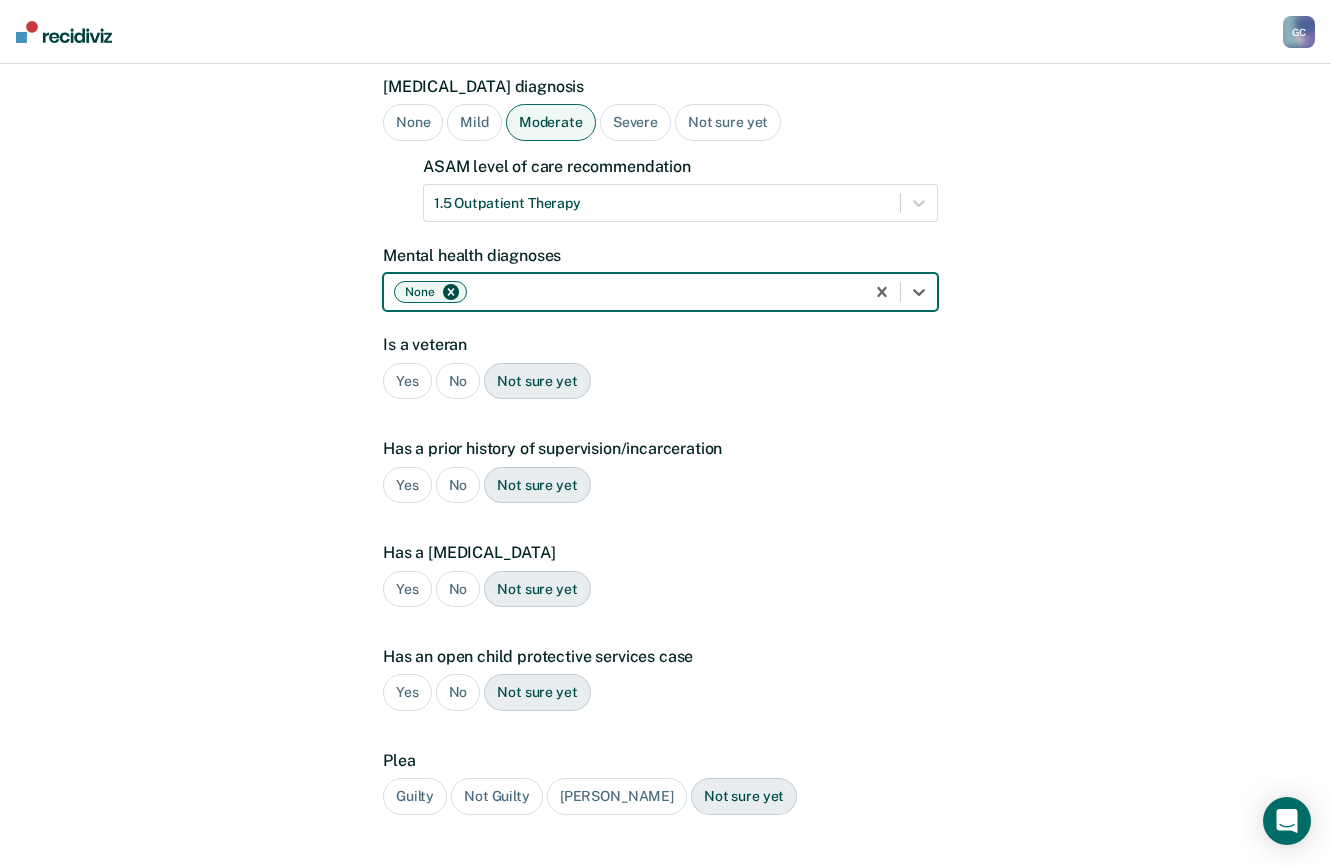 scroll, scrollTop: 300, scrollLeft: 0, axis: vertical 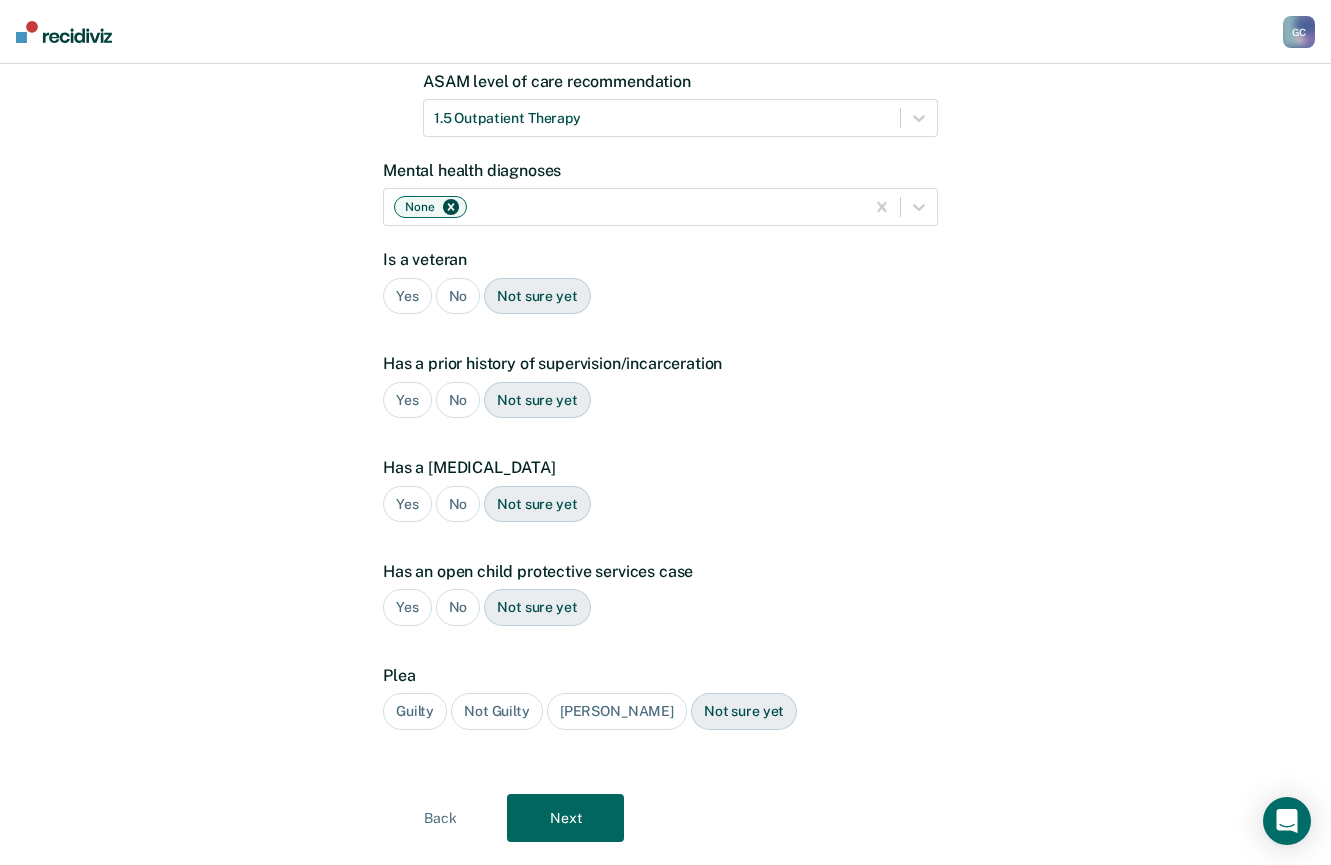 click on "No" at bounding box center (458, 296) 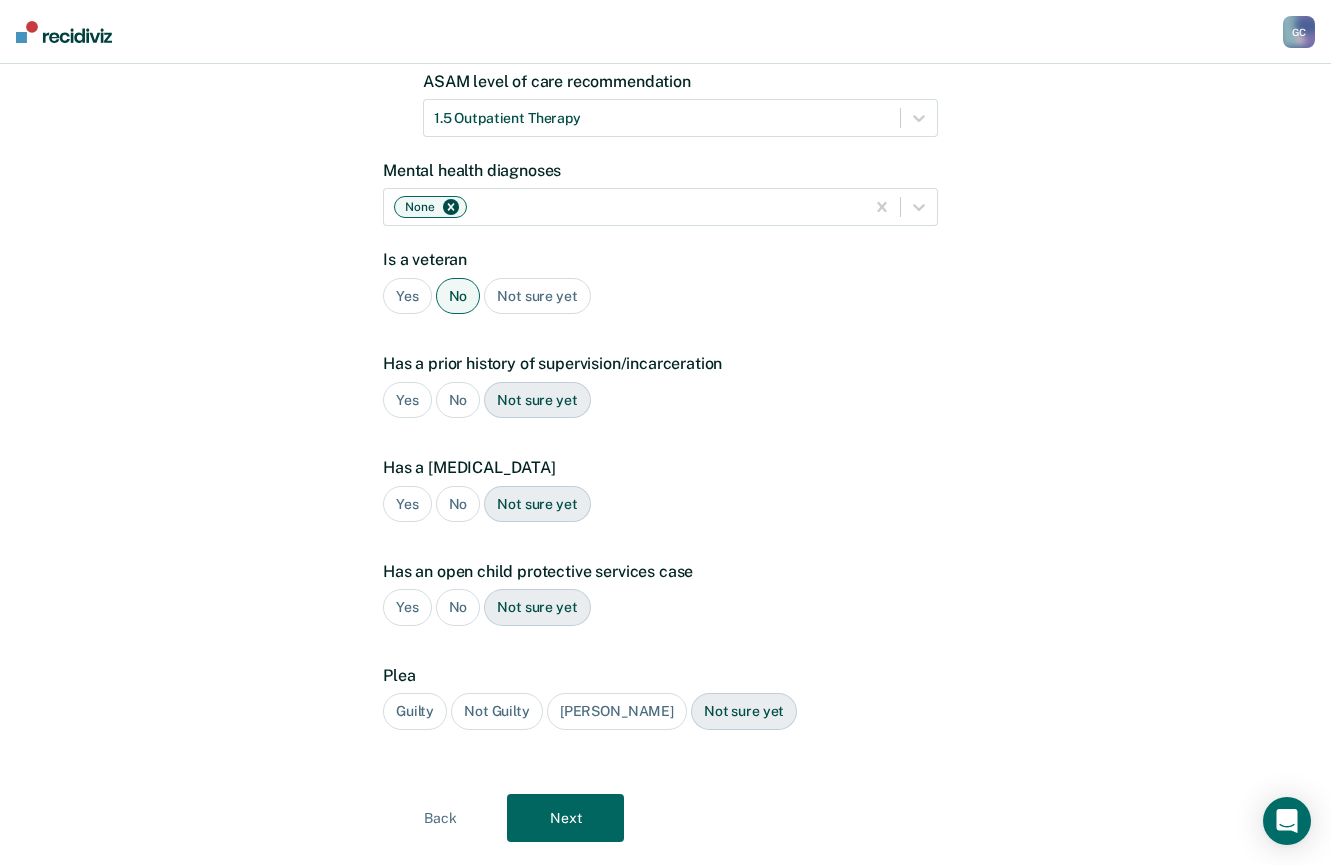 click on "Yes" at bounding box center (407, 400) 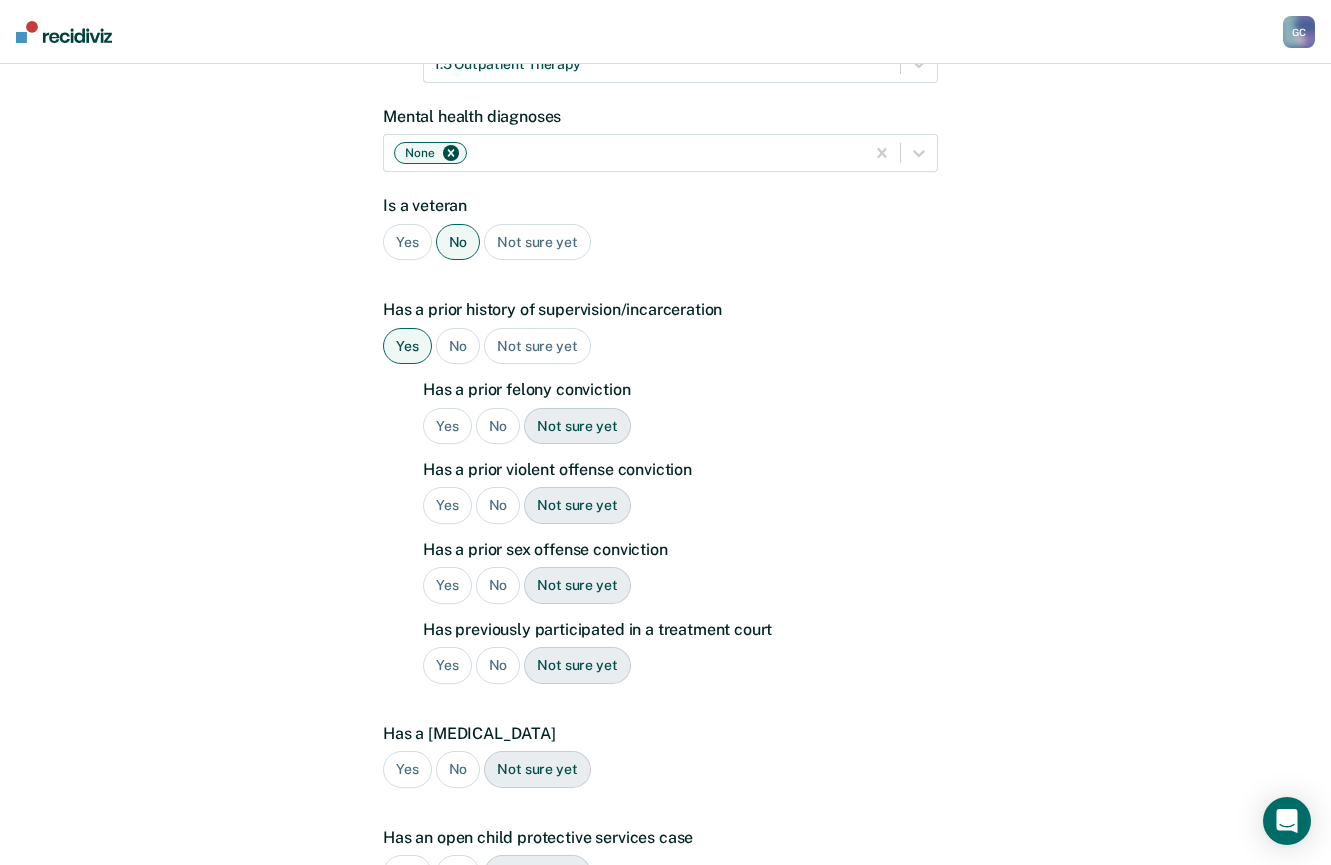scroll, scrollTop: 400, scrollLeft: 0, axis: vertical 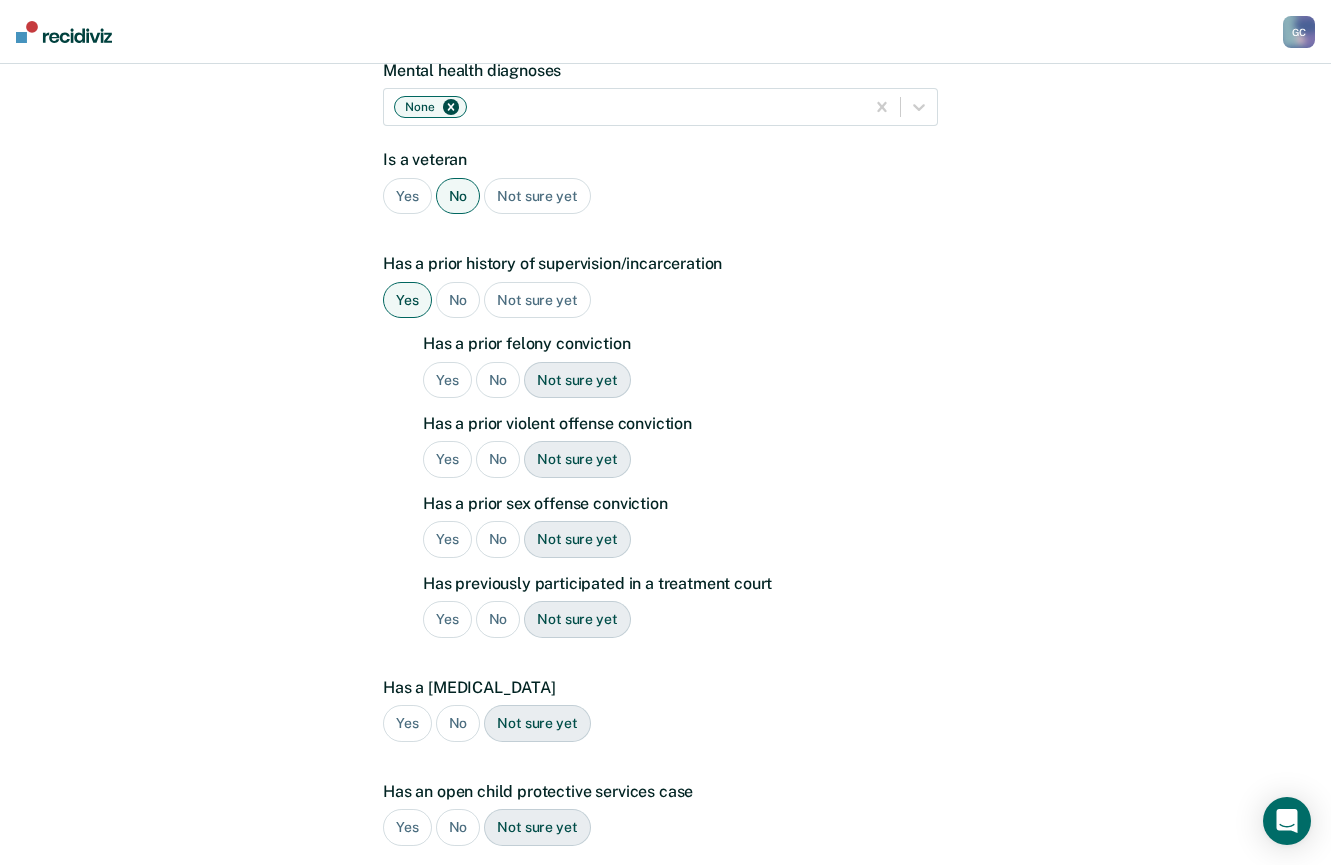 click on "No" at bounding box center [498, 380] 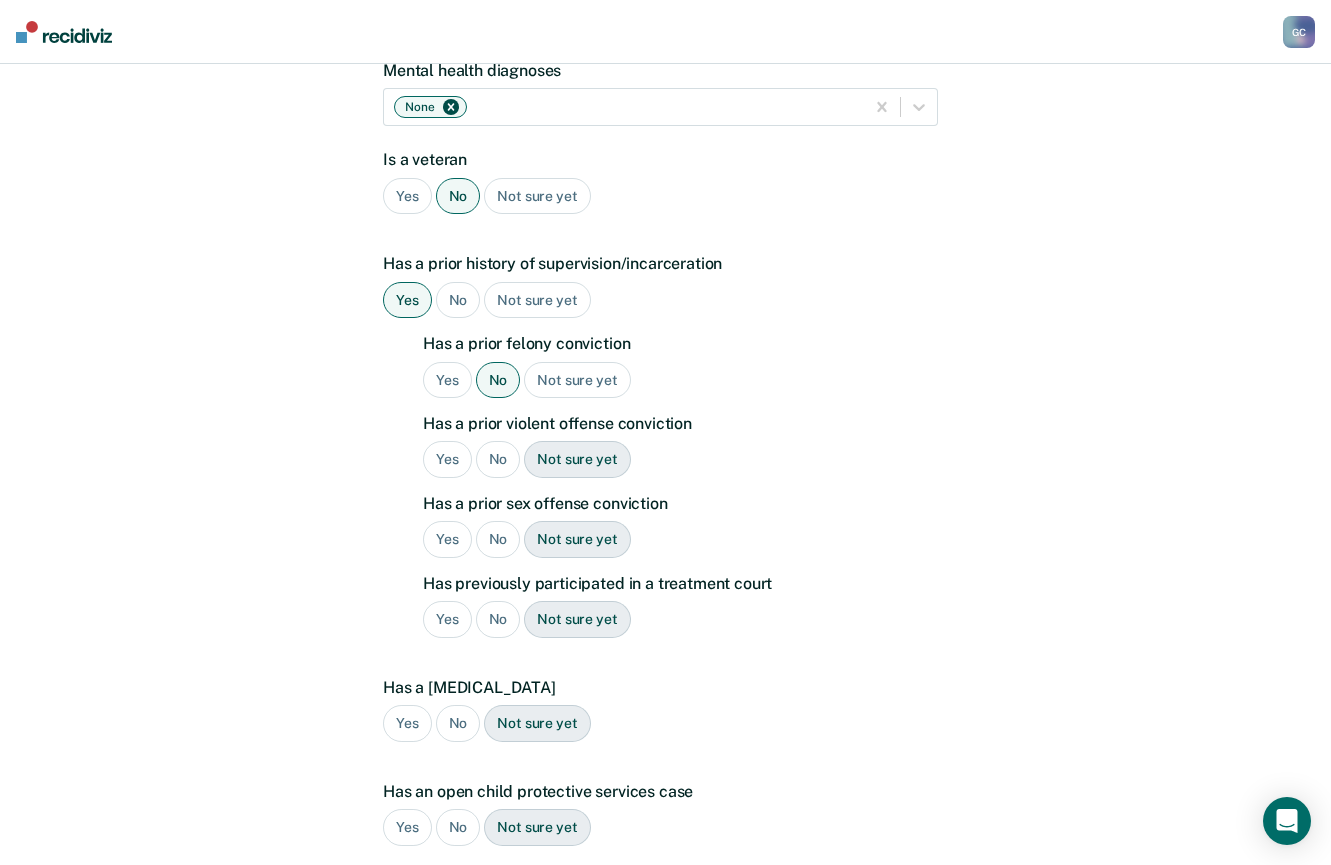 click on "No" at bounding box center [498, 459] 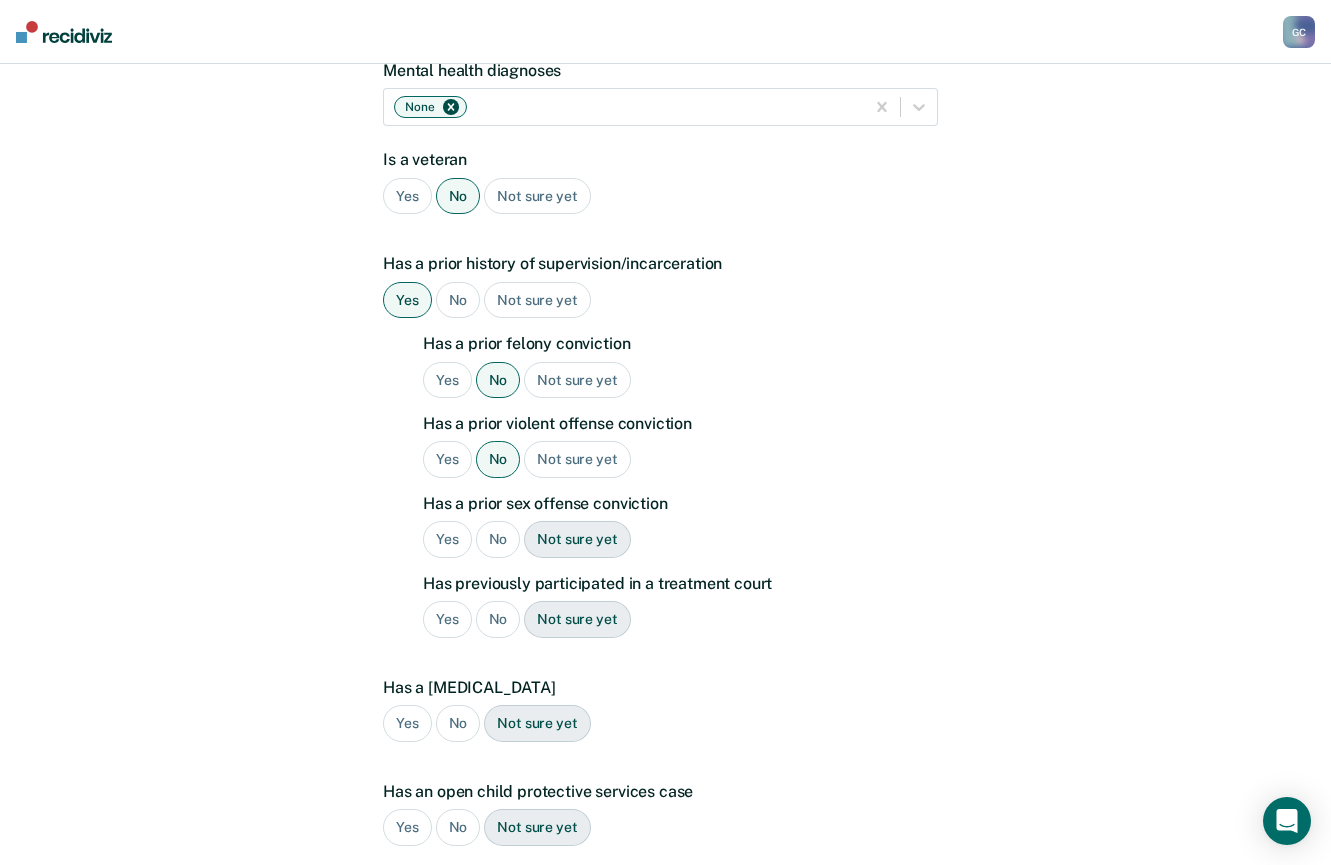 click on "No" at bounding box center [498, 539] 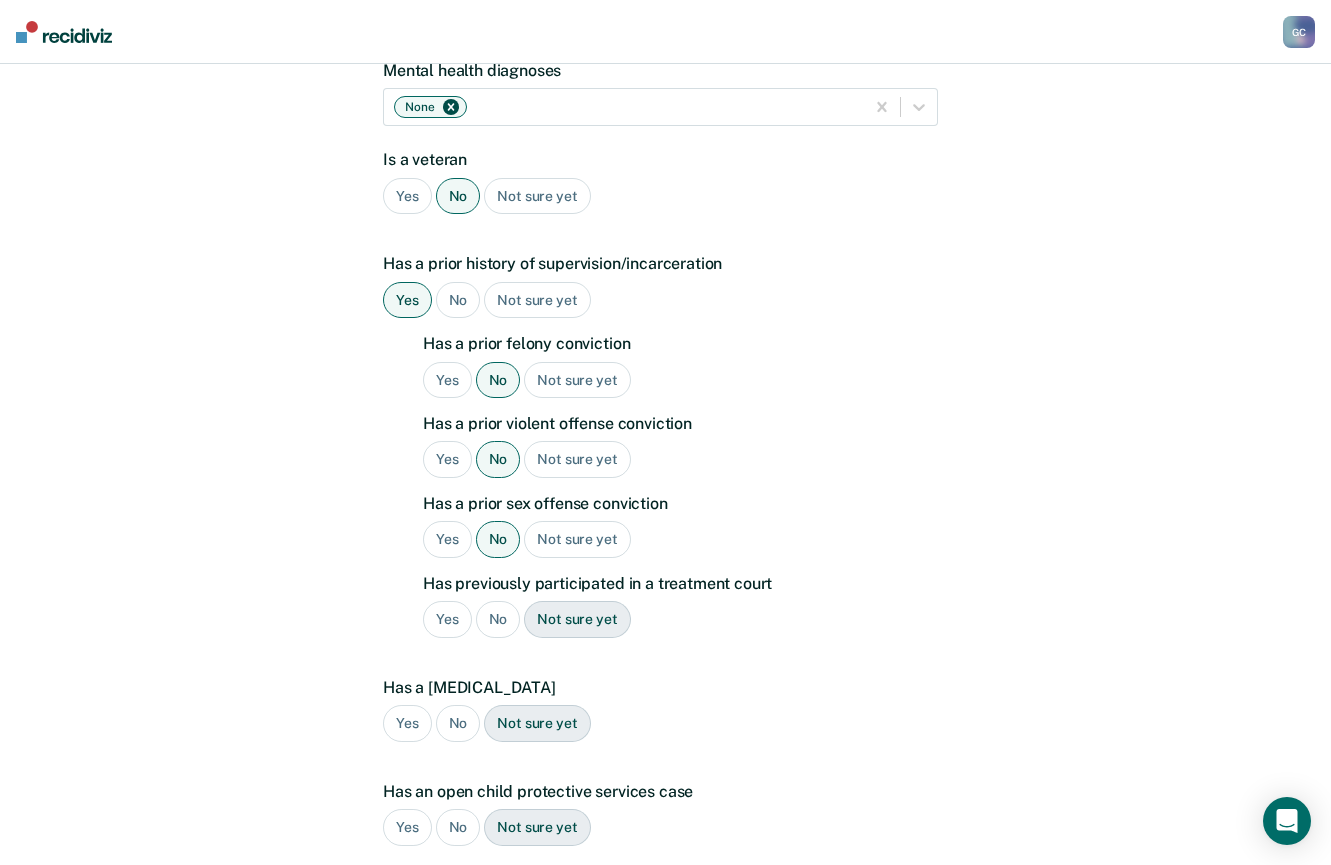 click on "No" at bounding box center (498, 619) 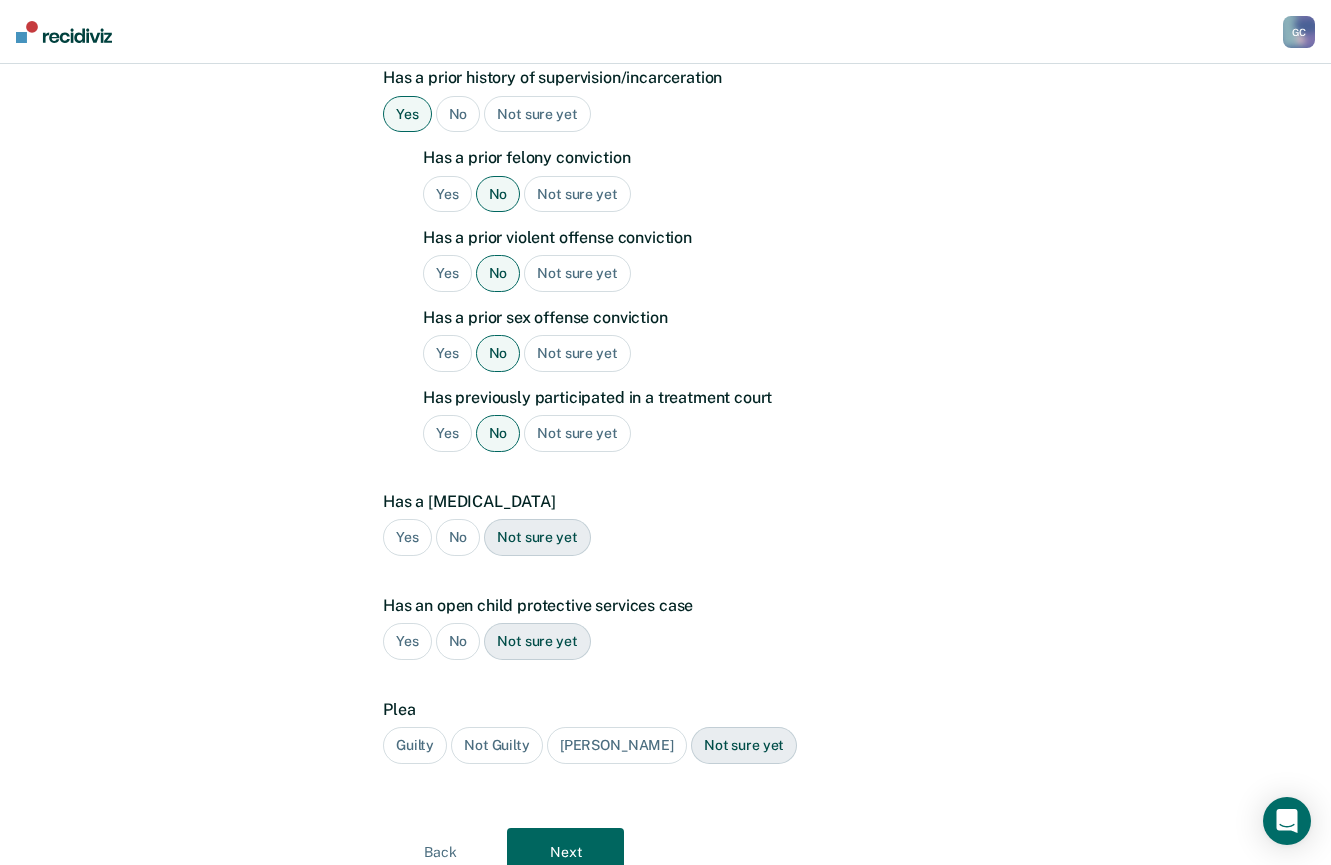 scroll, scrollTop: 600, scrollLeft: 0, axis: vertical 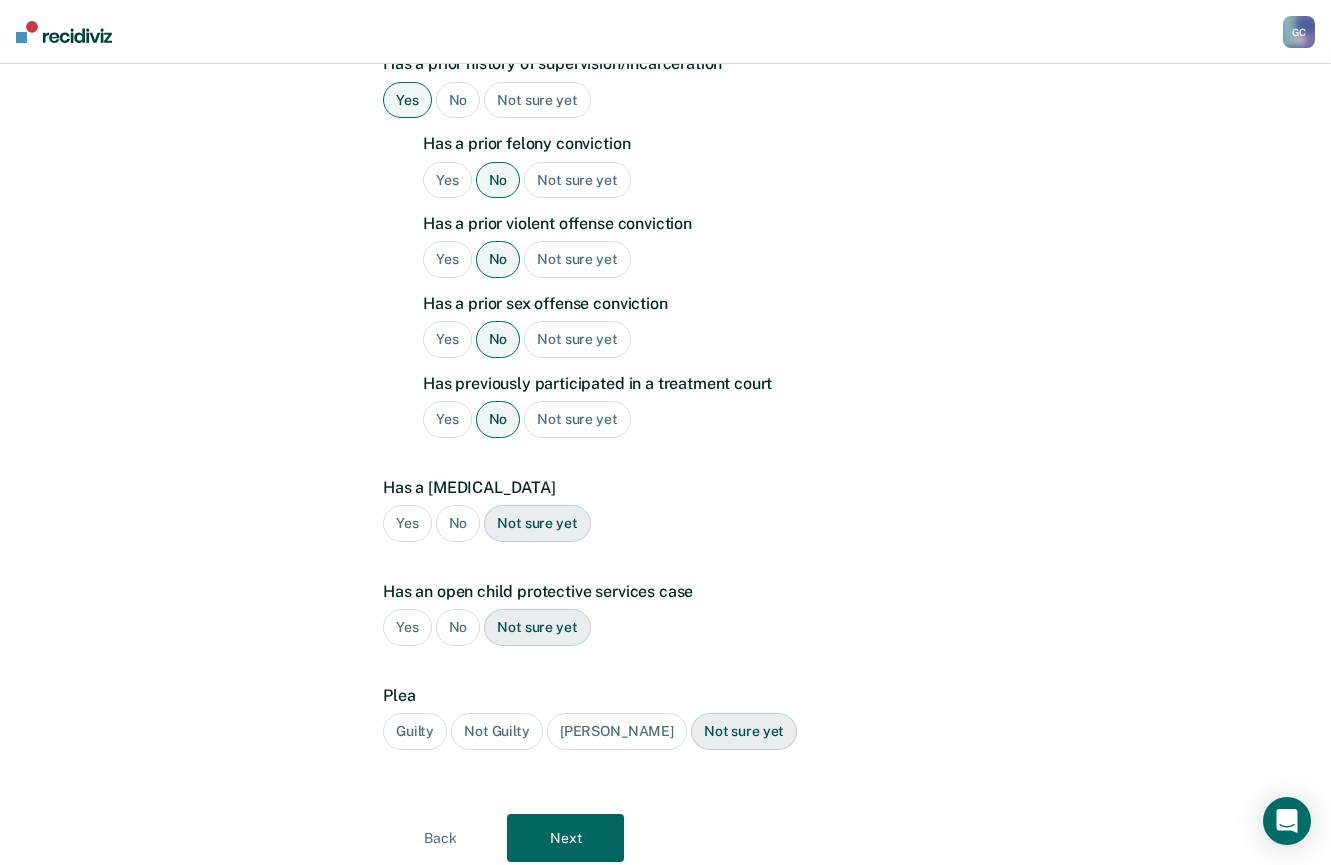 click on "No" at bounding box center (458, 523) 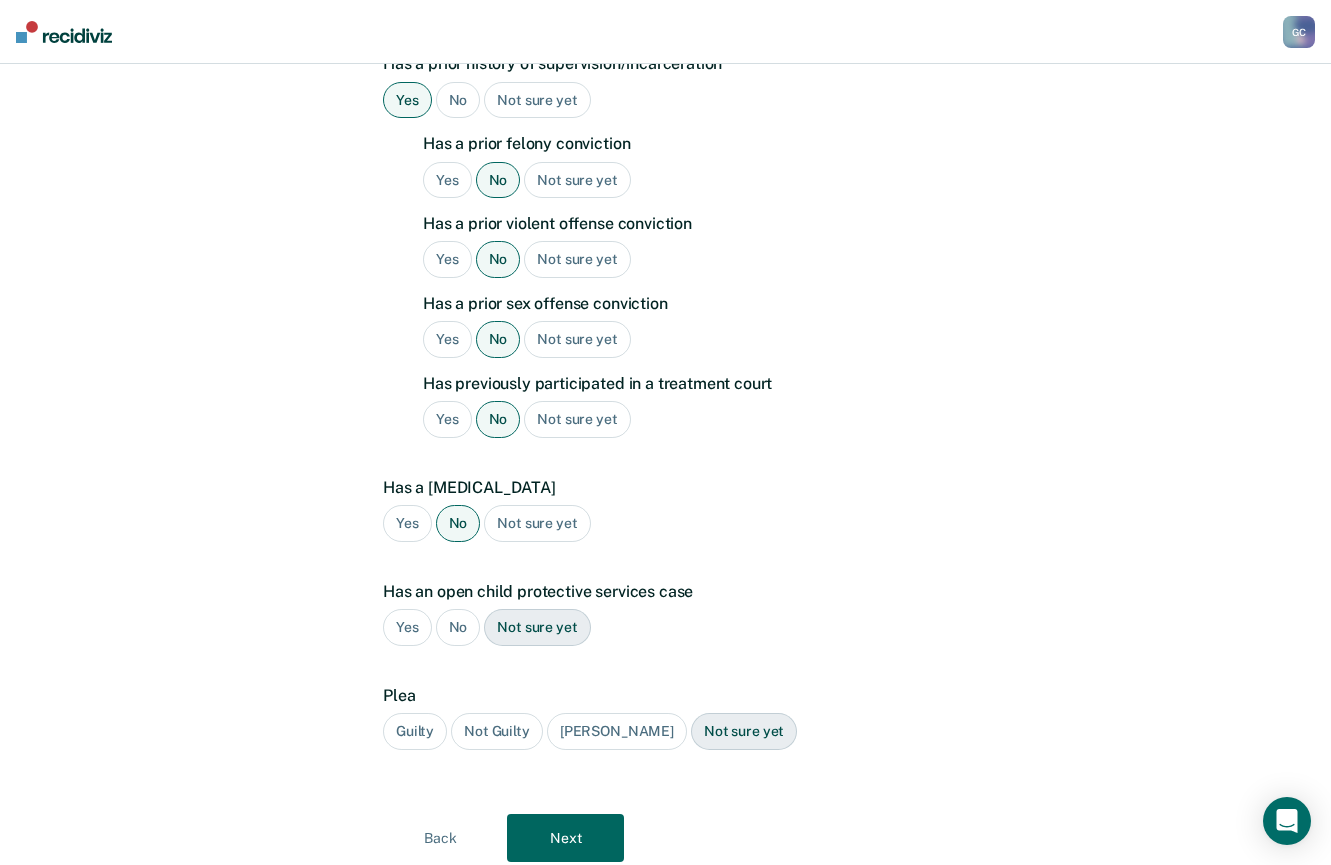 click on "No" at bounding box center (458, 627) 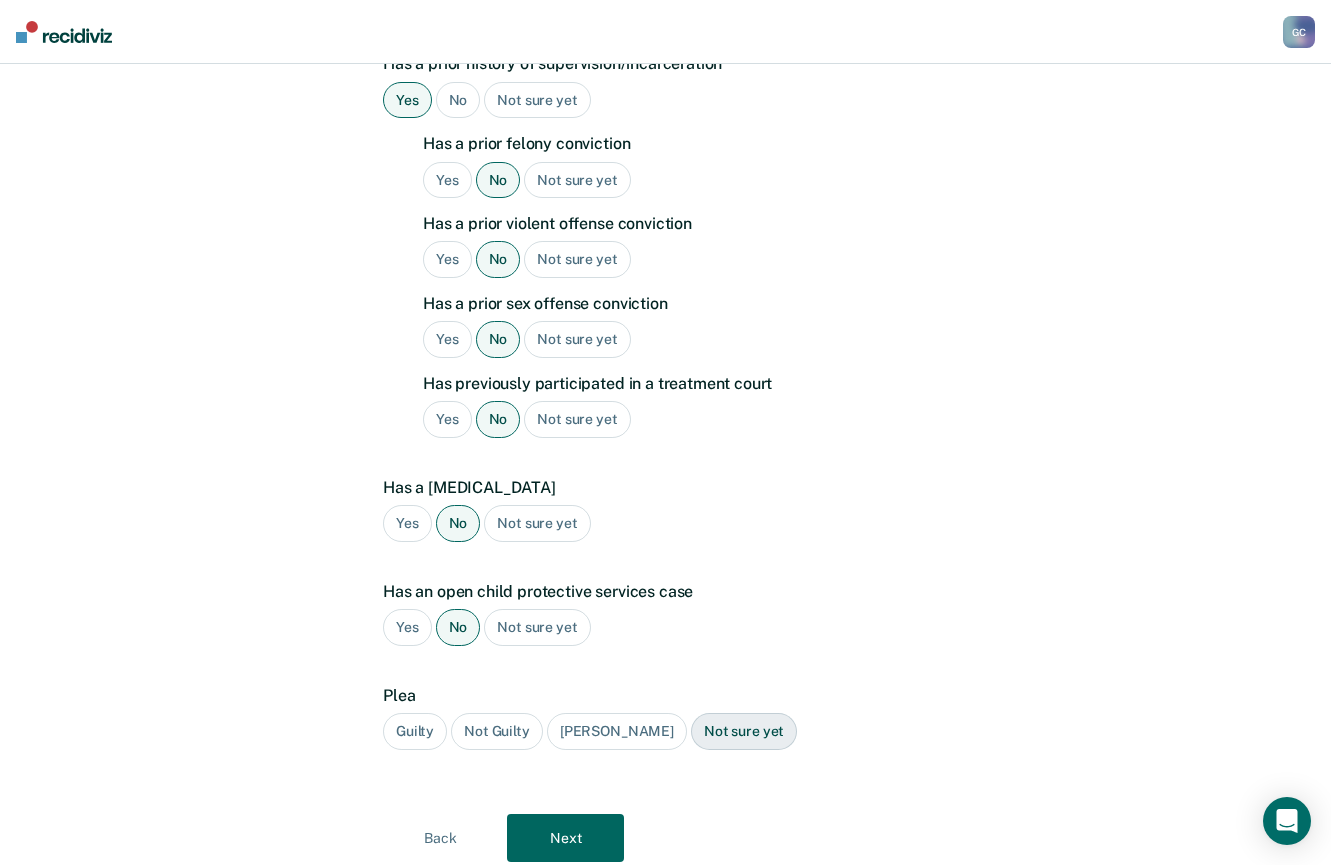 click on "Guilty" at bounding box center [415, 731] 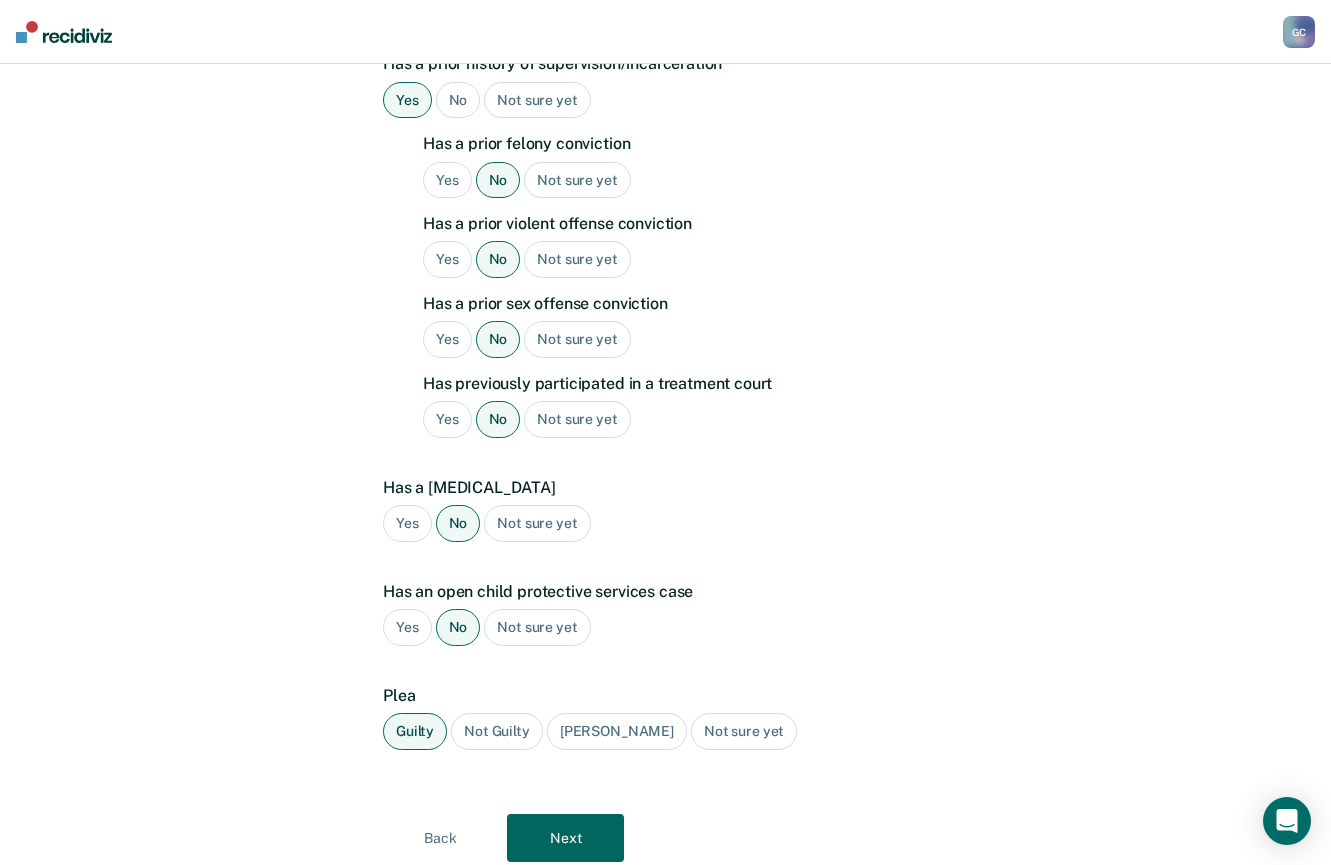 click on "Next" at bounding box center (565, 838) 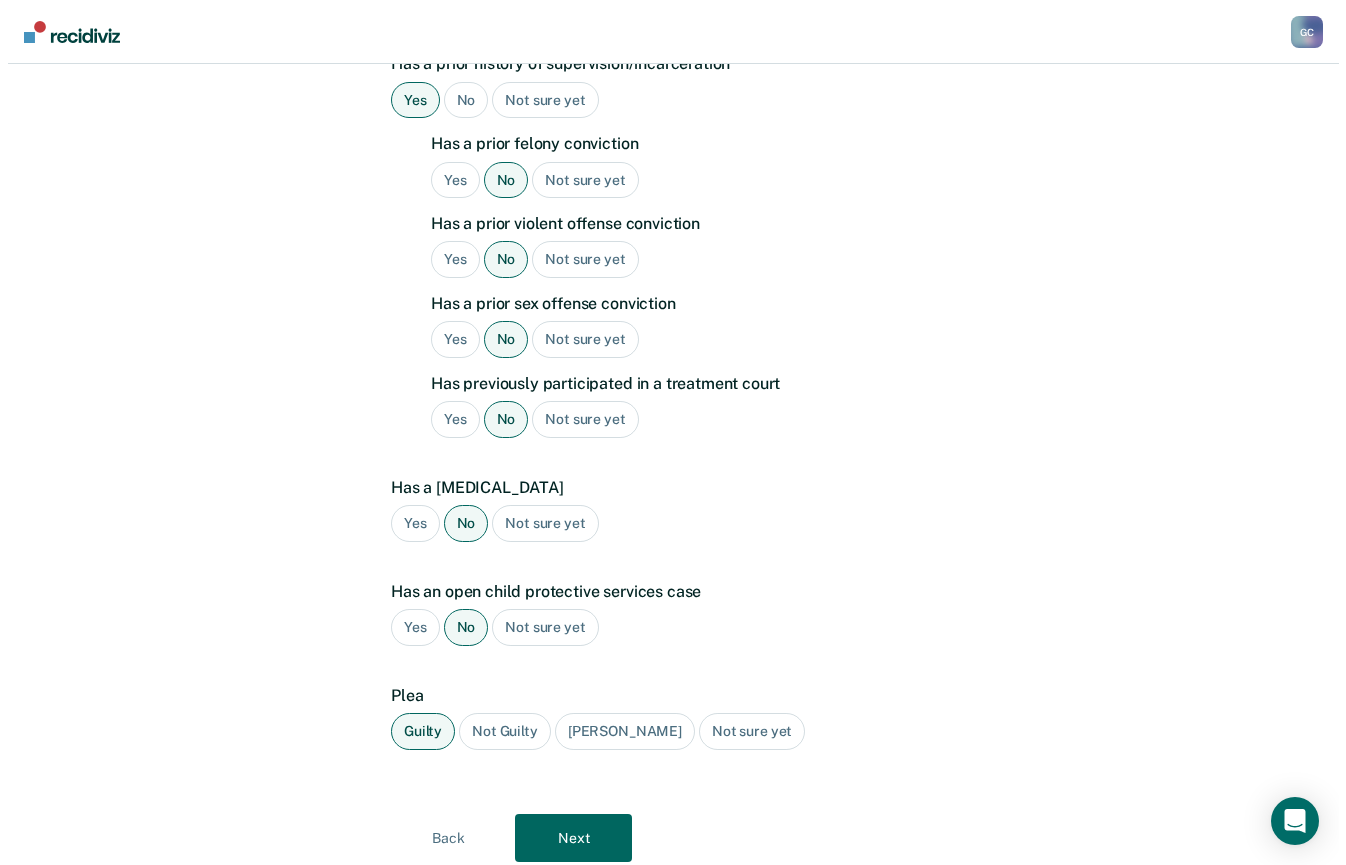 scroll, scrollTop: 0, scrollLeft: 0, axis: both 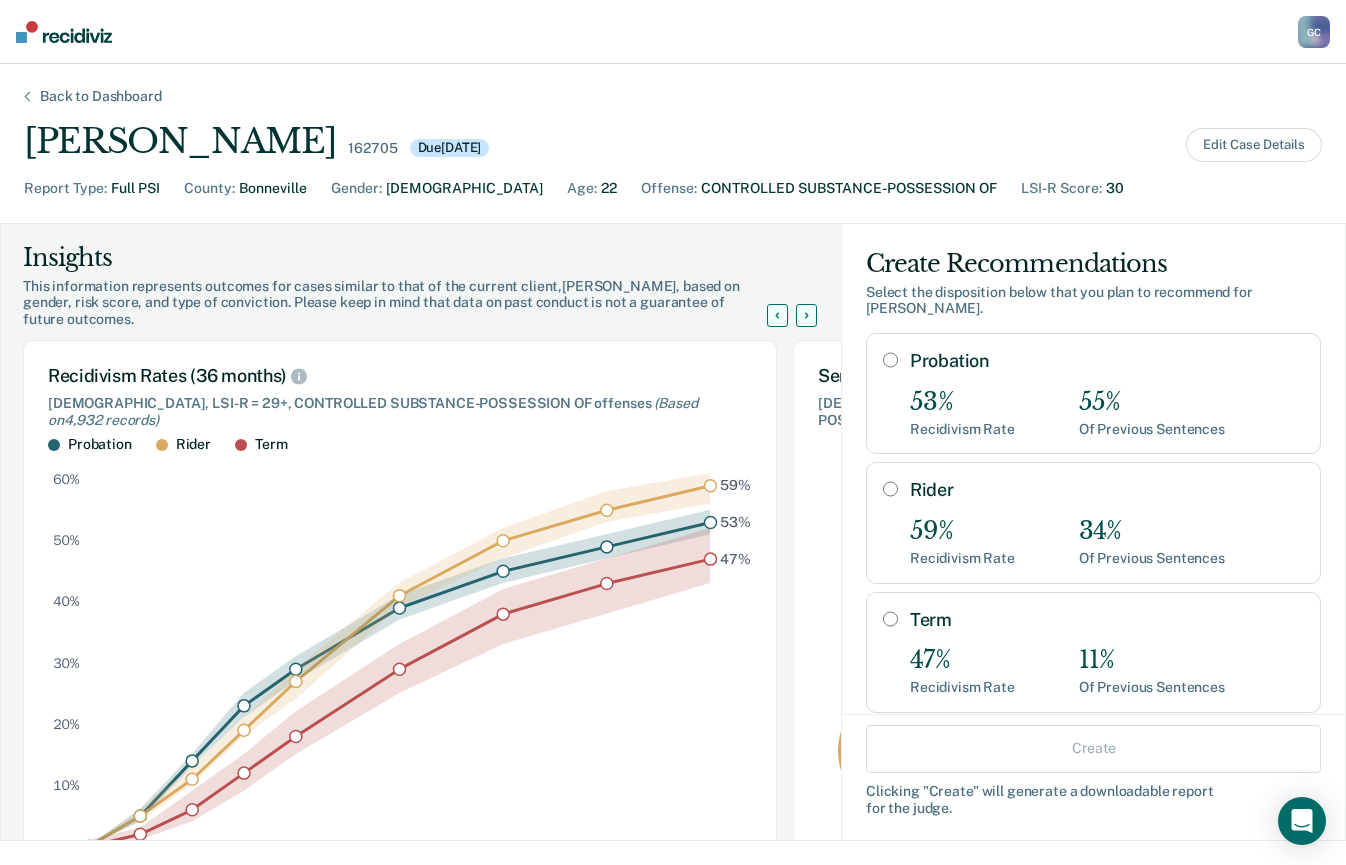 click on "Probation" at bounding box center (890, 360) 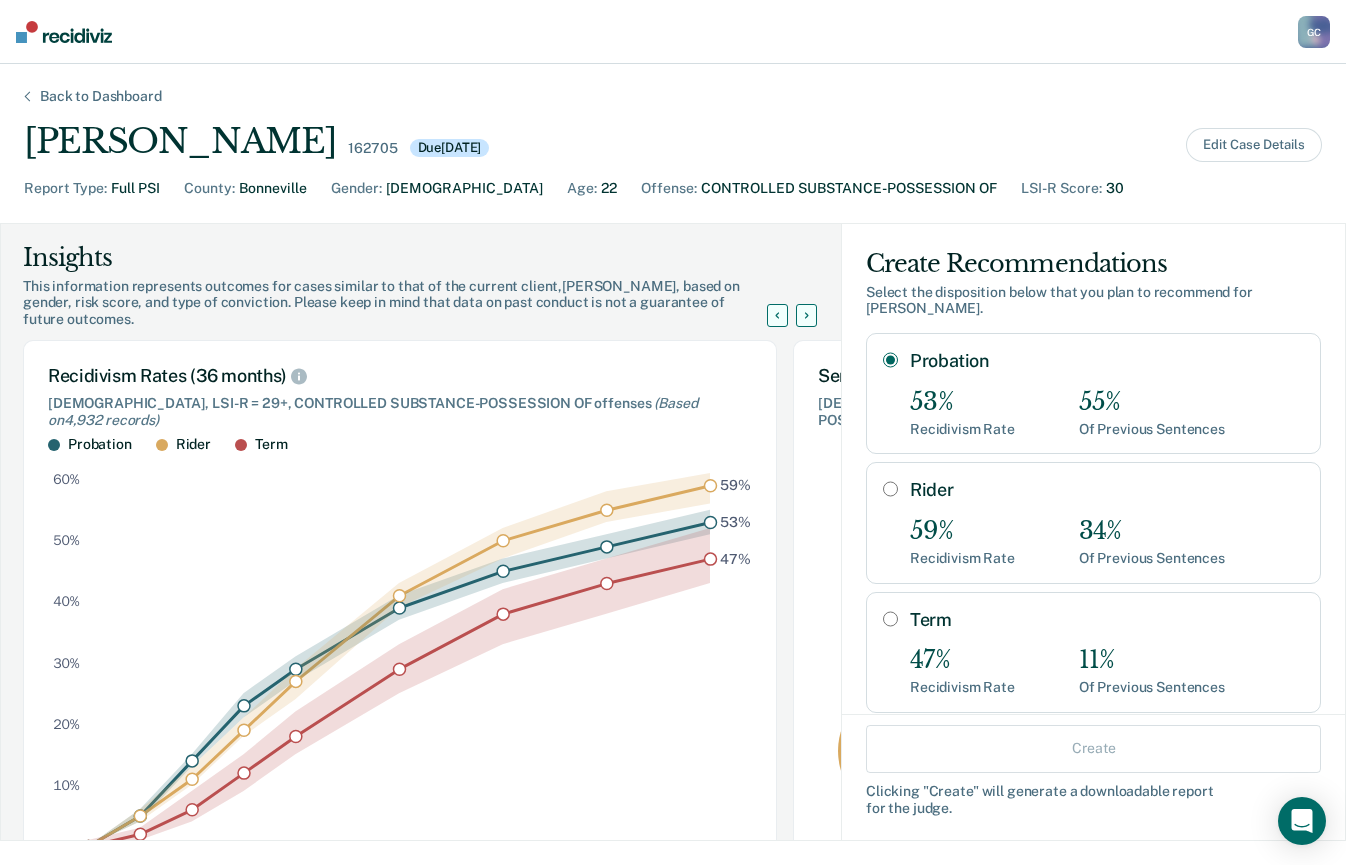 radio on "true" 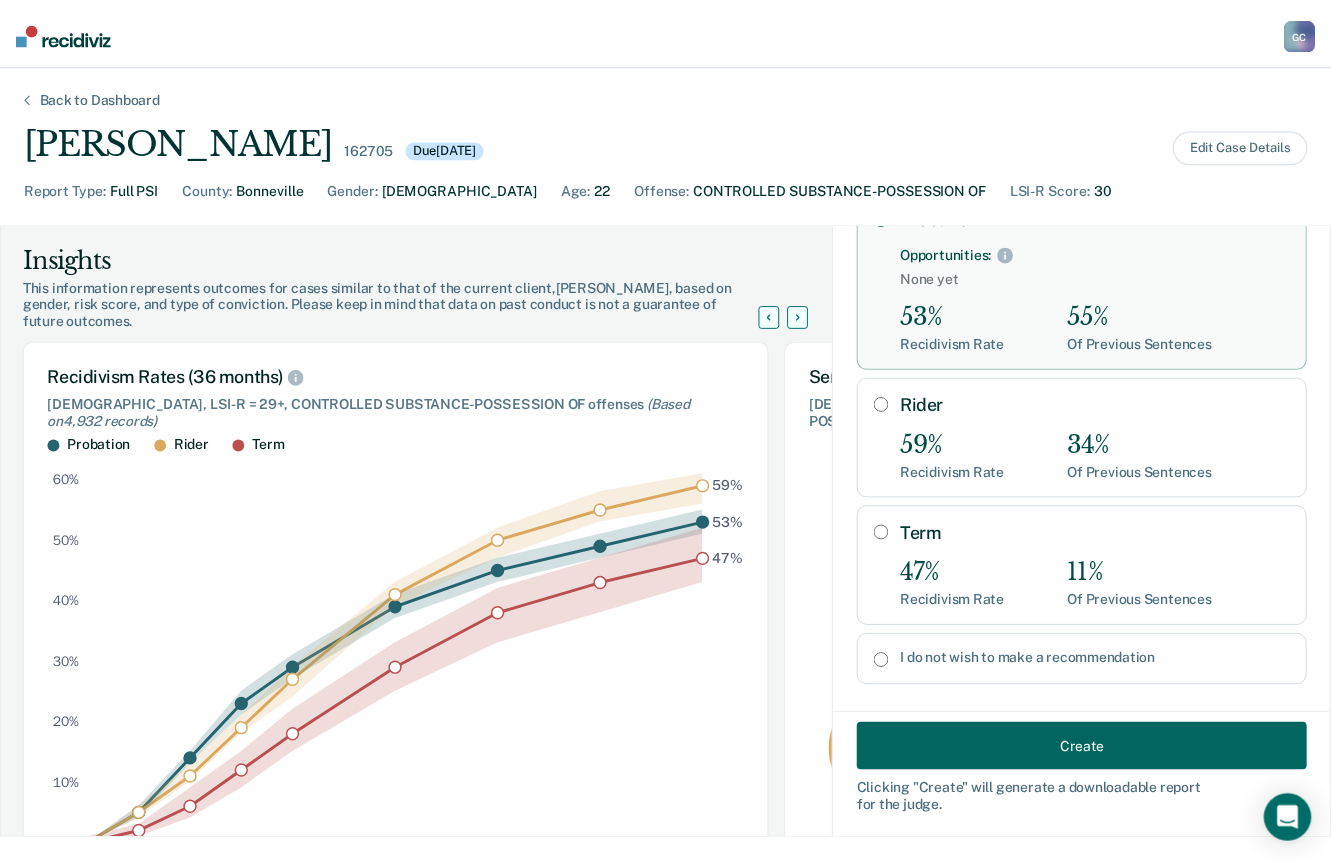 scroll, scrollTop: 150, scrollLeft: 0, axis: vertical 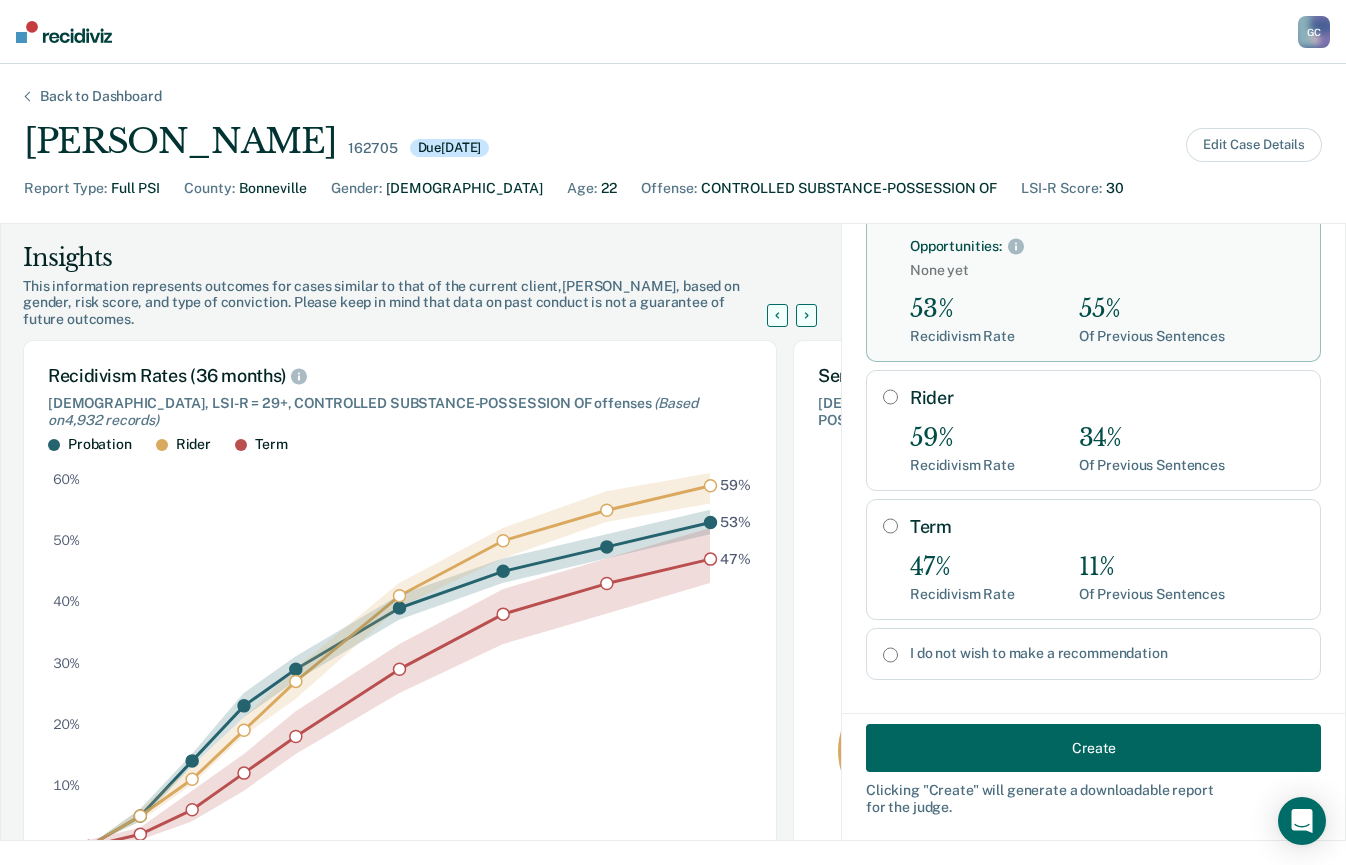 click on "Create" at bounding box center [1093, 748] 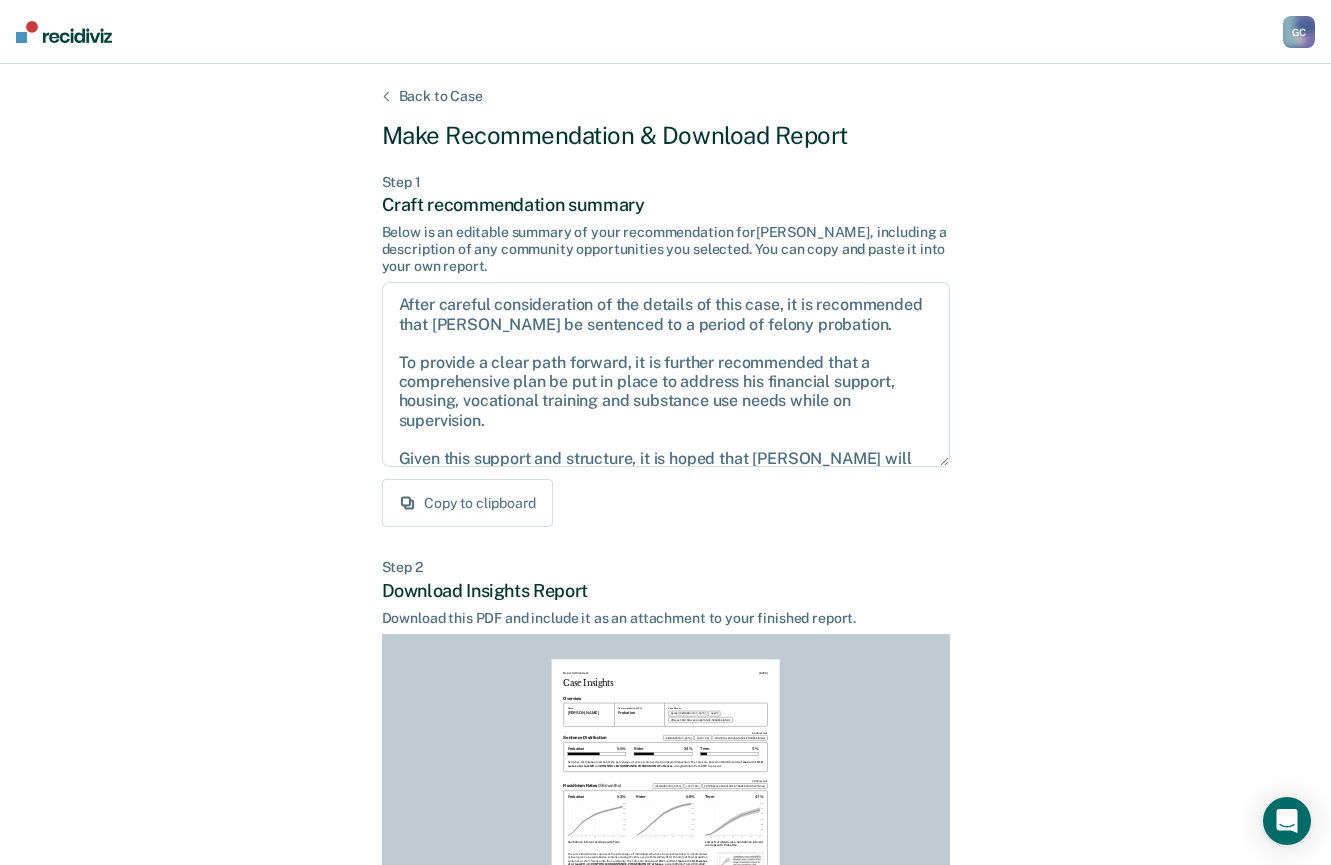 scroll, scrollTop: 151, scrollLeft: 0, axis: vertical 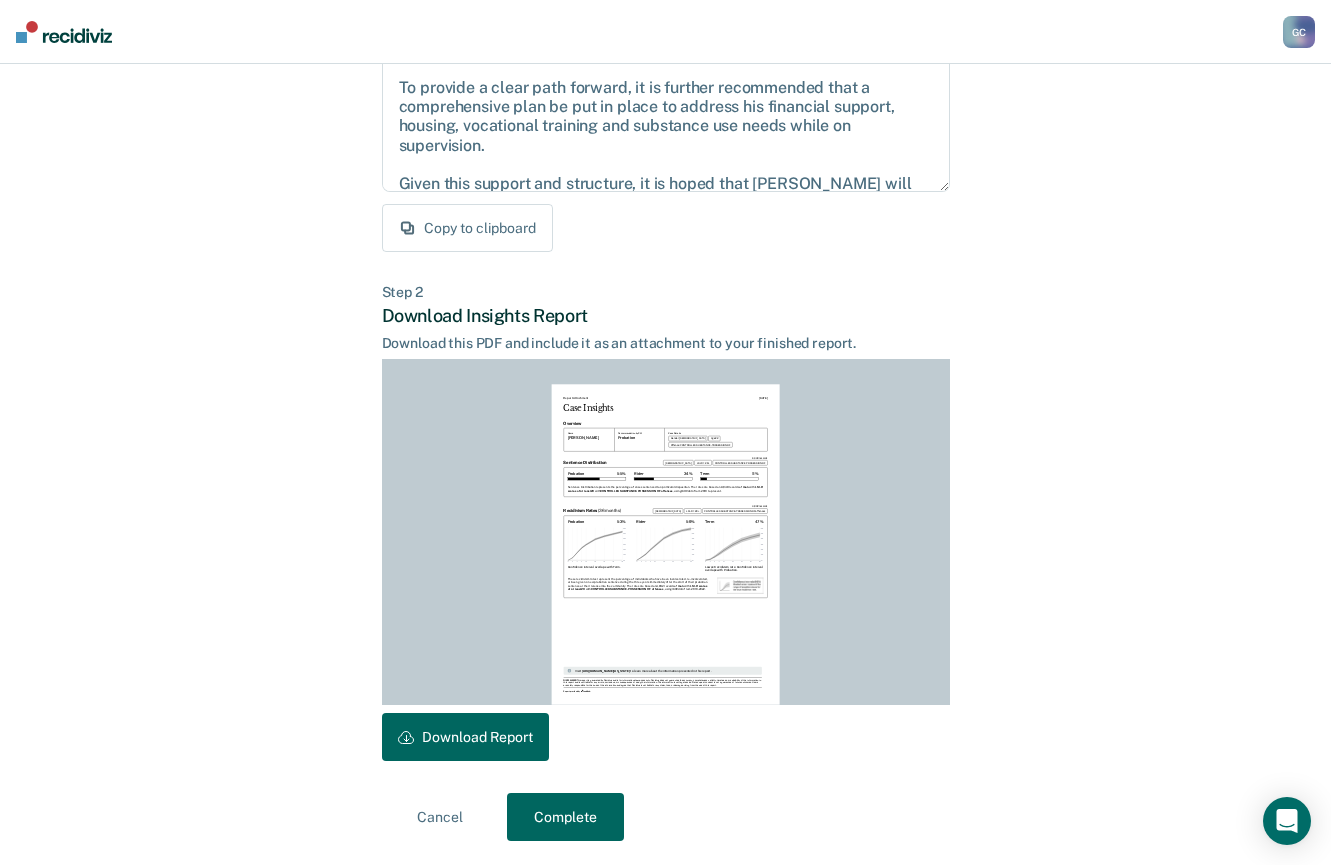drag, startPoint x: 462, startPoint y: 742, endPoint x: 1034, endPoint y: 487, distance: 626.2659 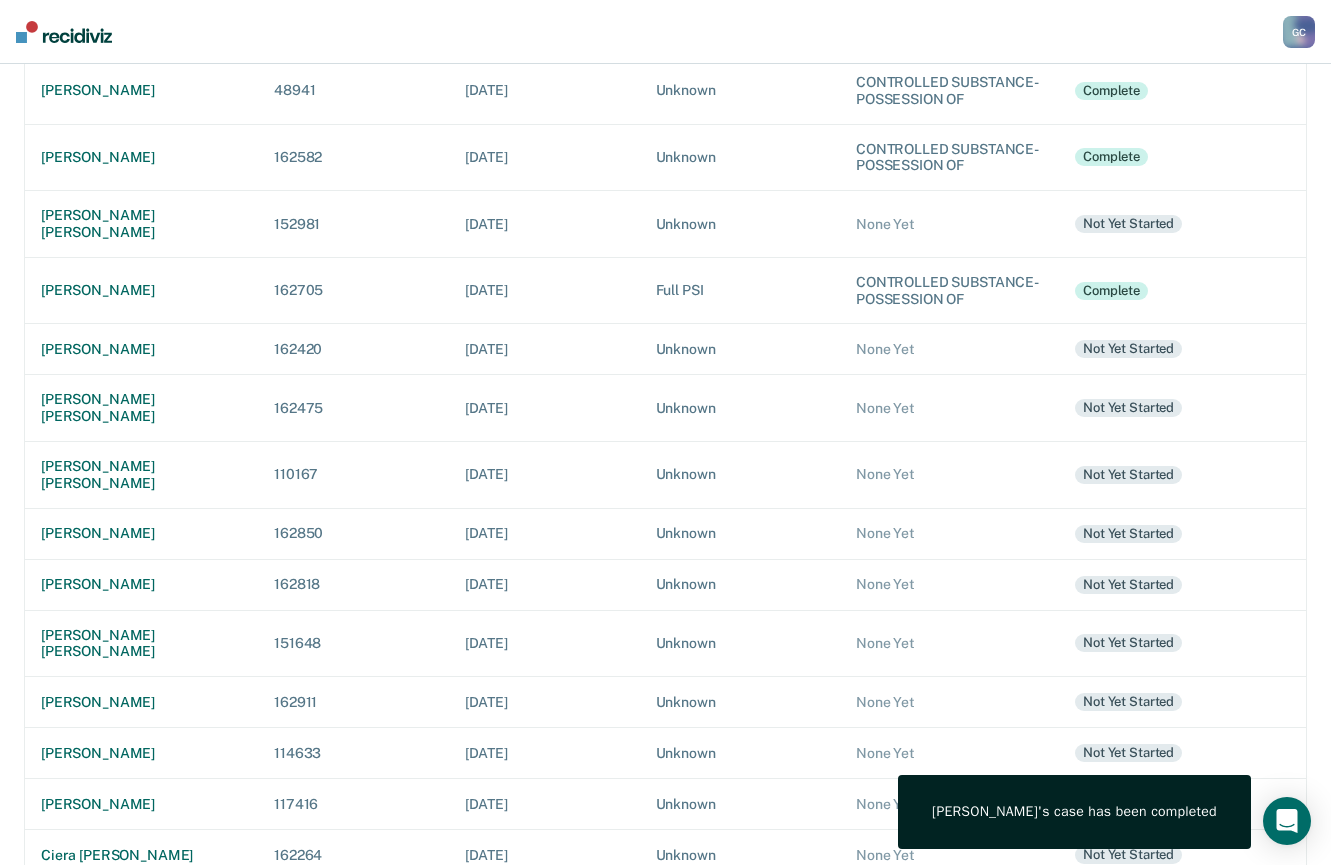 scroll, scrollTop: 0, scrollLeft: 0, axis: both 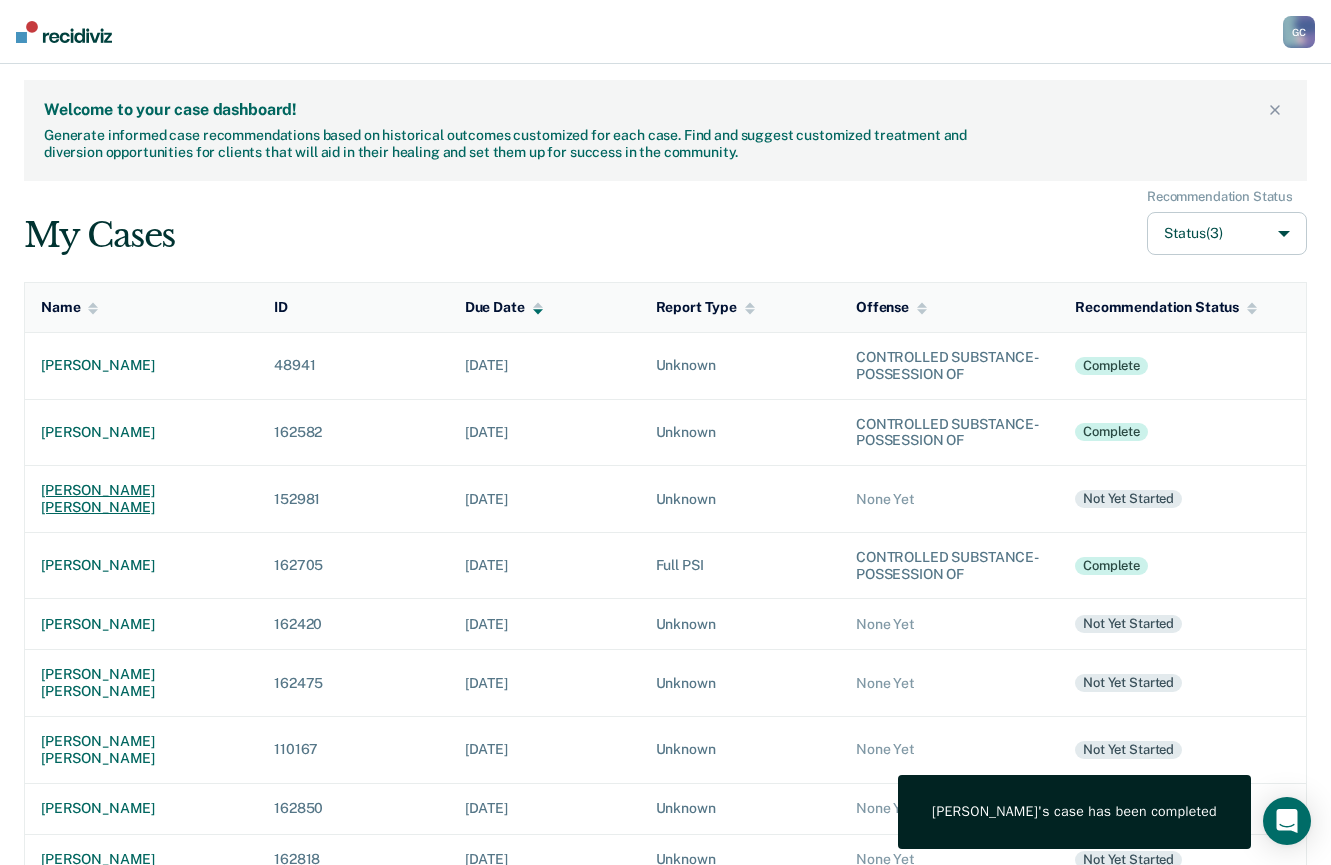click on "[PERSON_NAME] [PERSON_NAME]" at bounding box center (141, 499) 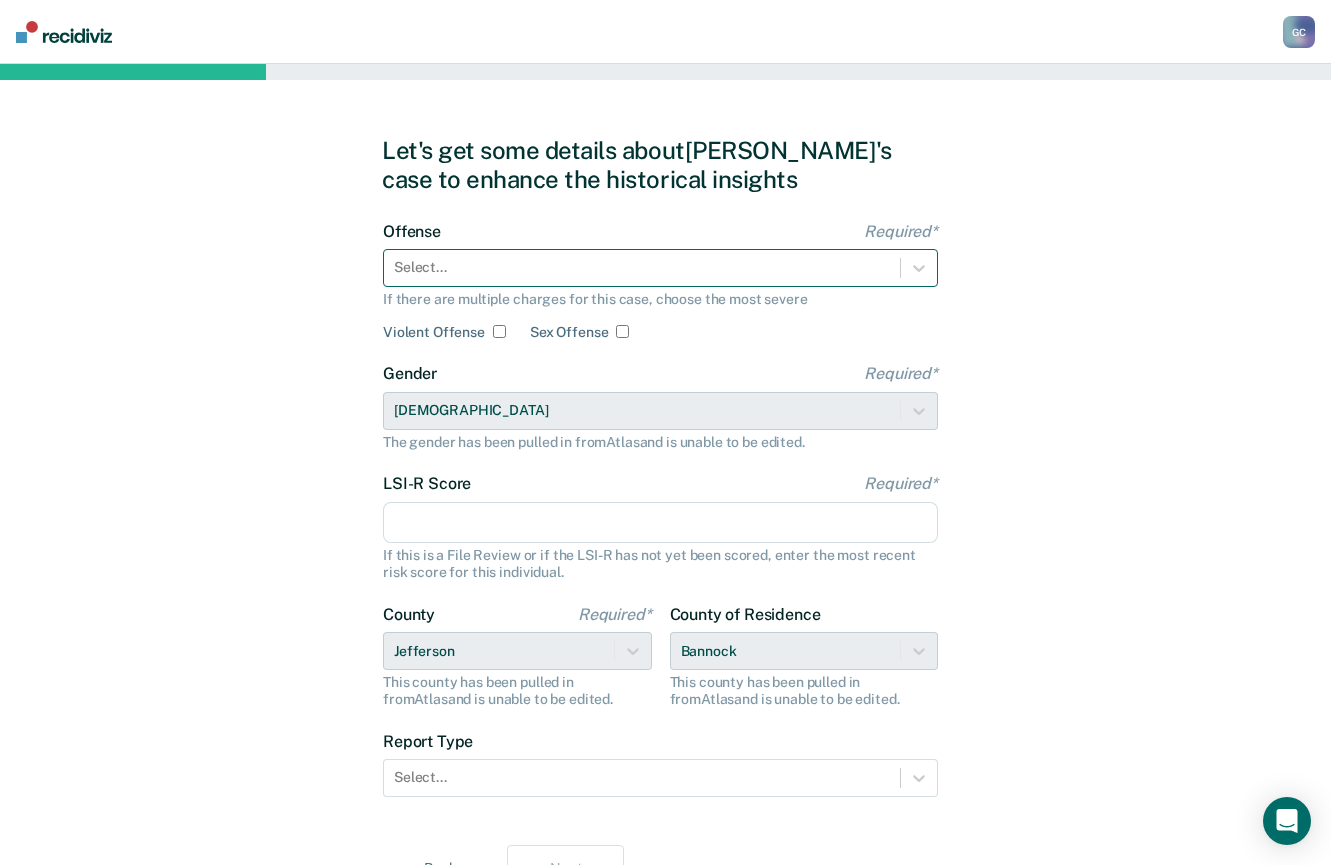click at bounding box center [642, 267] 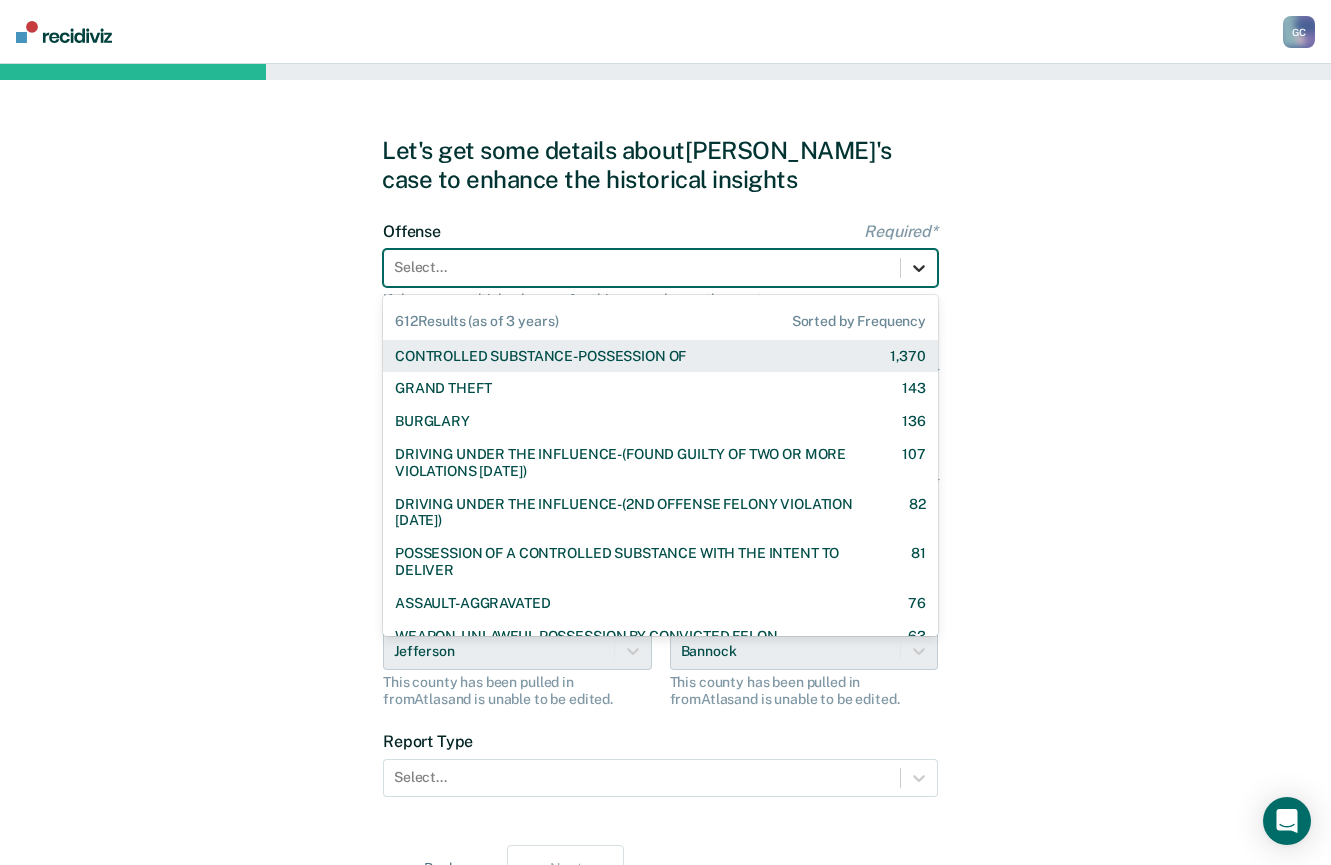 click 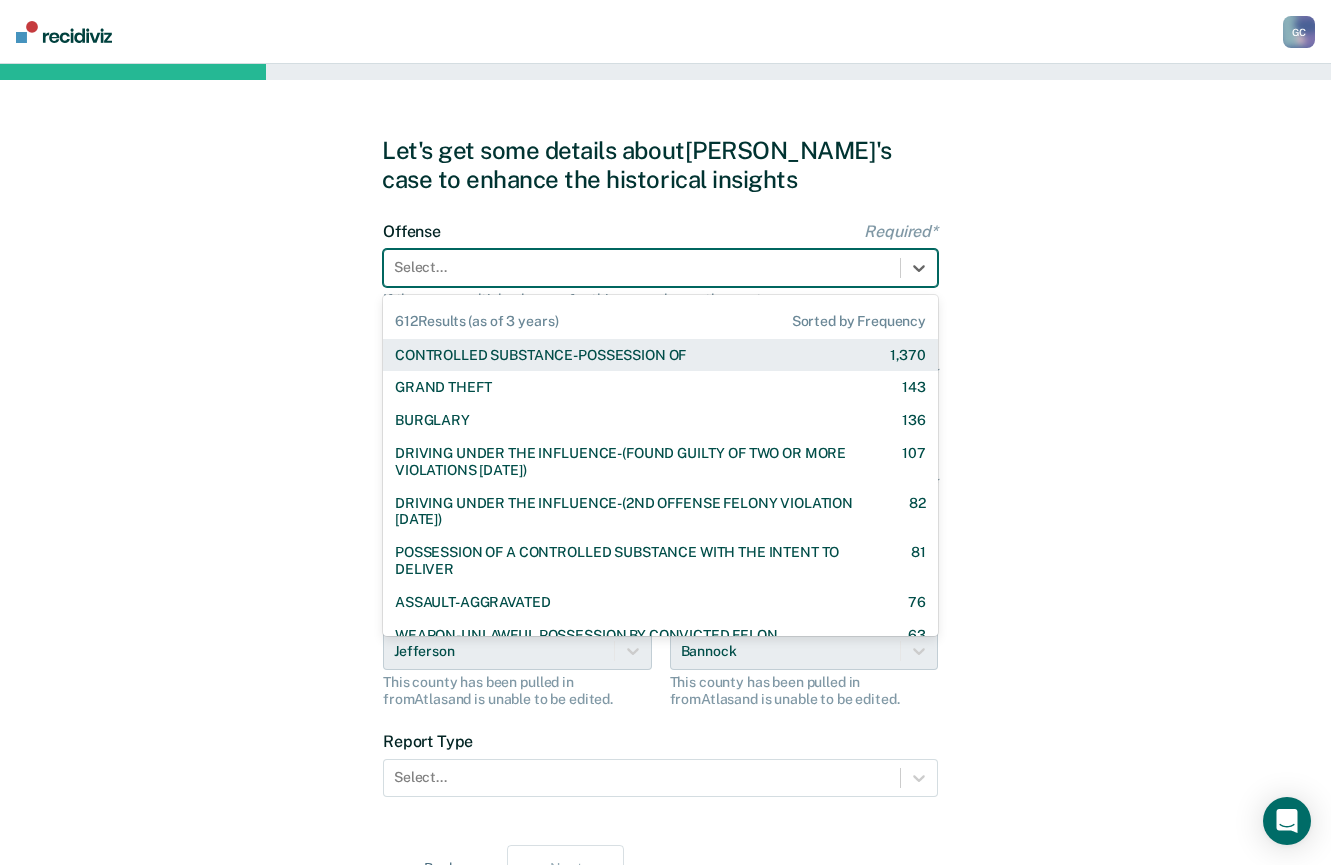 scroll, scrollTop: 100, scrollLeft: 0, axis: vertical 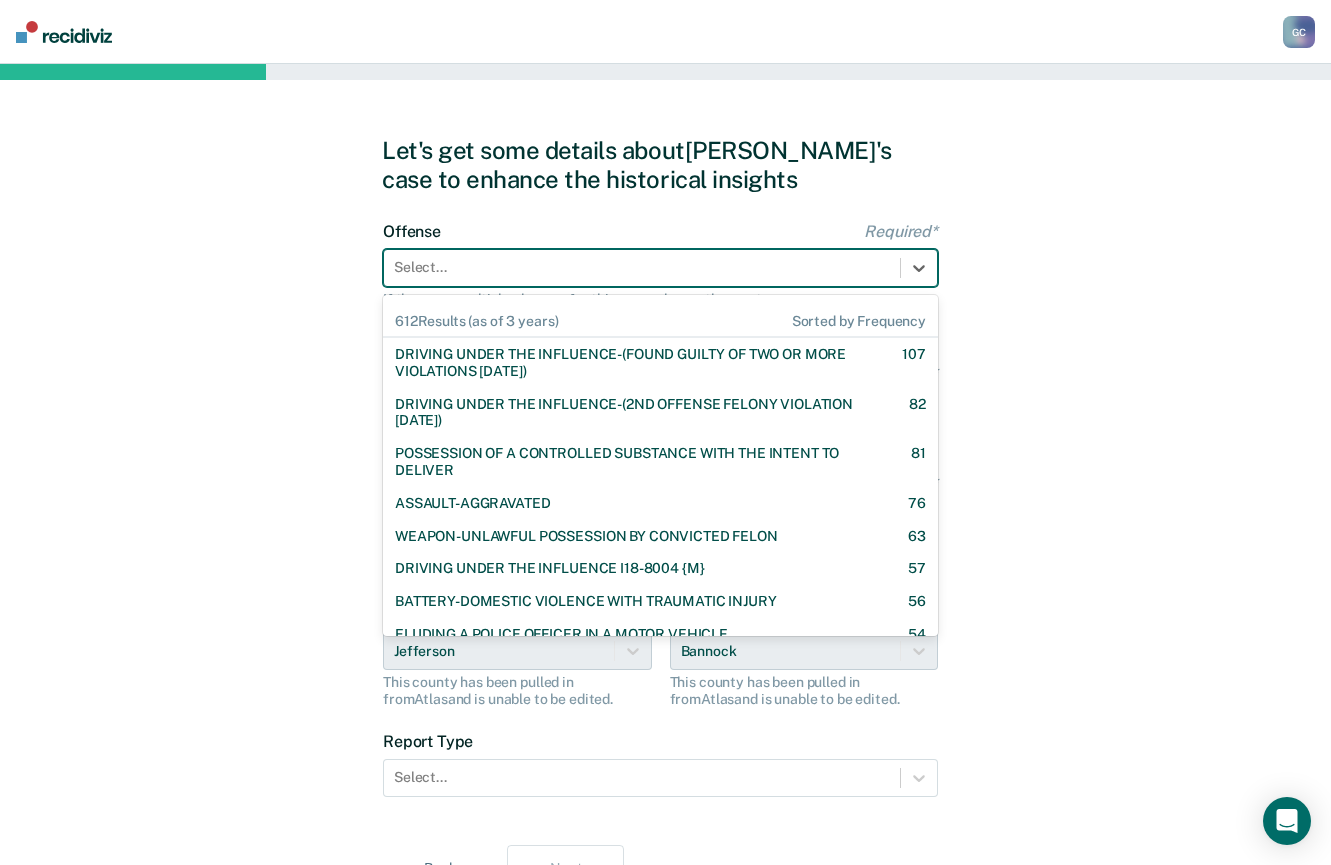 click on "Select..." at bounding box center [642, 267] 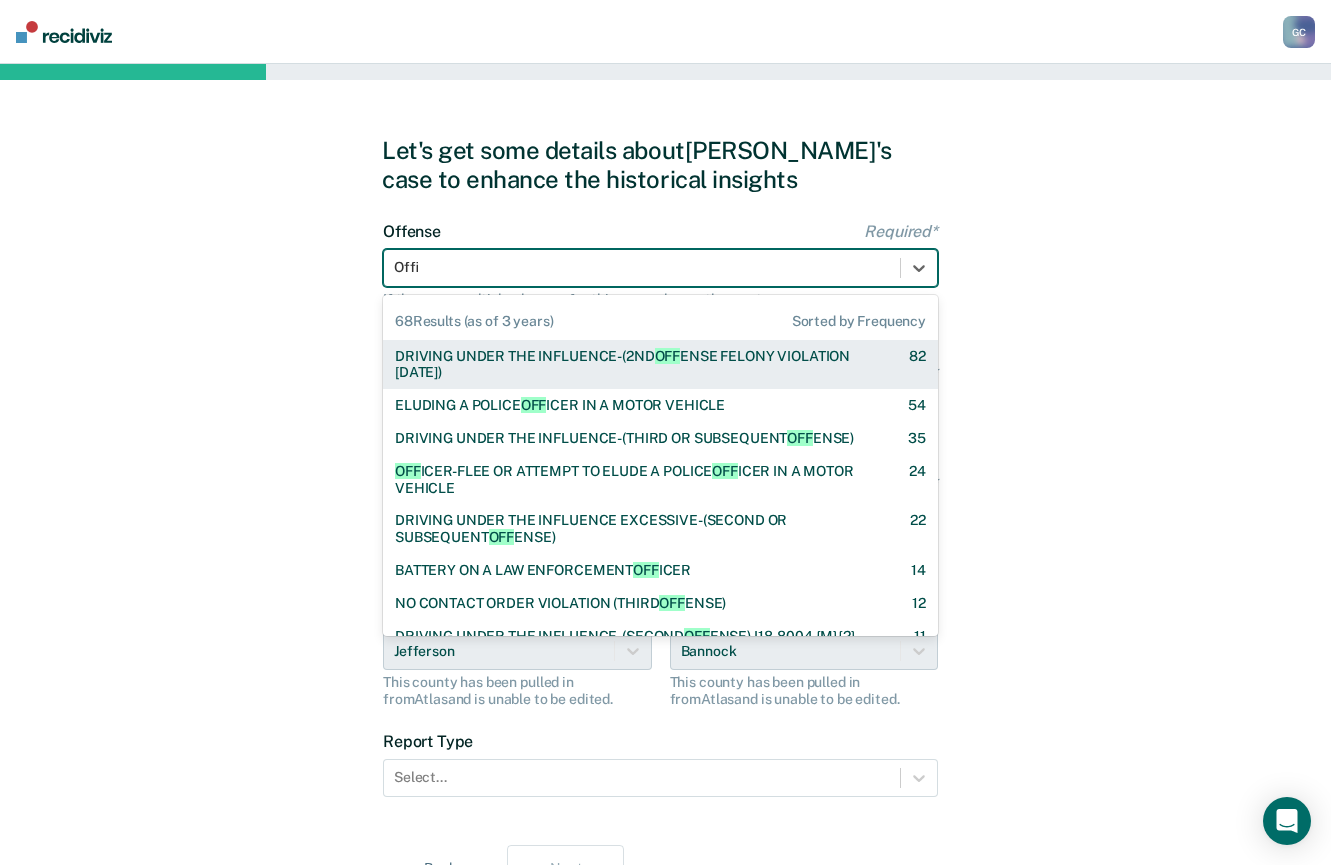 type on "Offic" 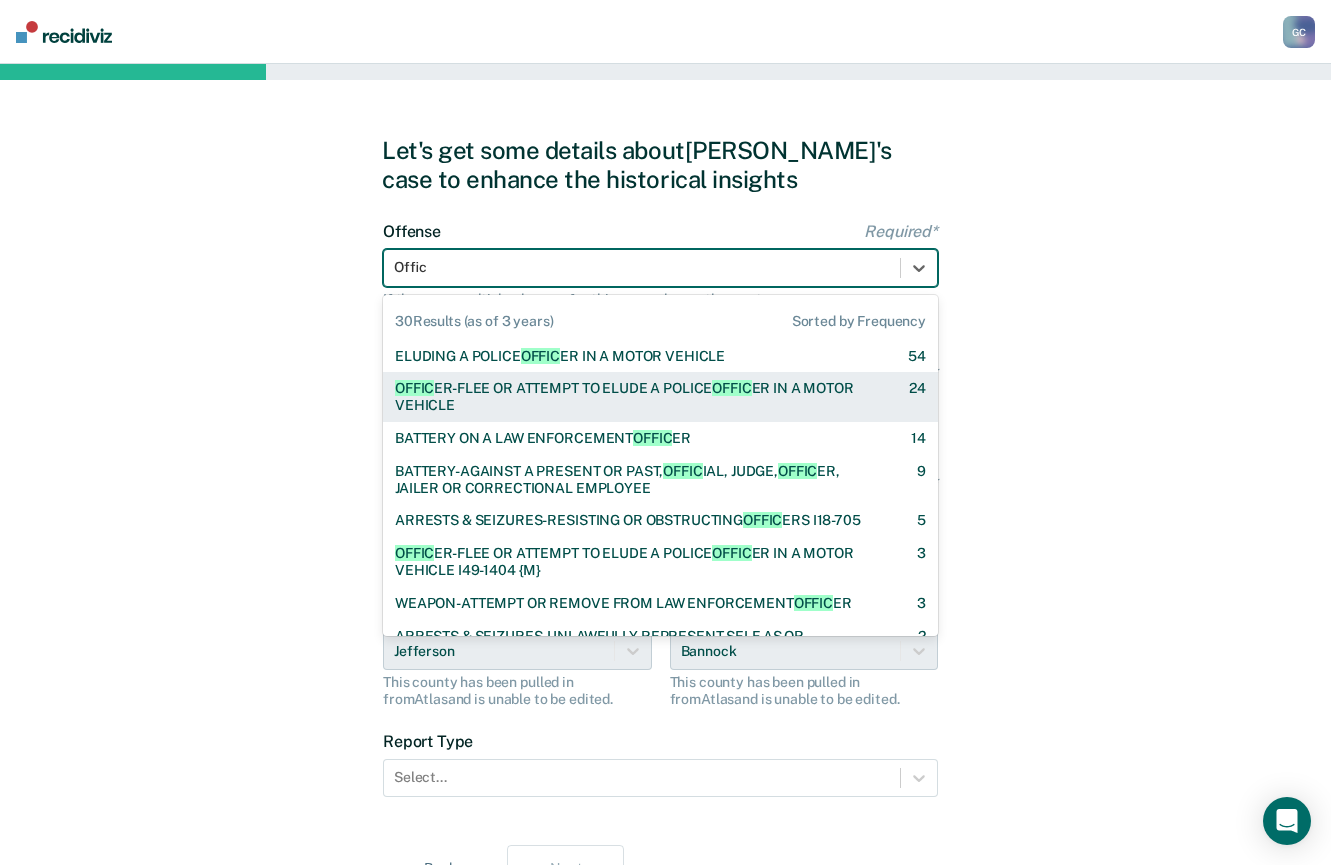 click on "OFFIC ER-FLEE OR ATTEMPT TO ELUDE A POLICE  OFFIC ER IN A MOTOR VEHICLE" at bounding box center (634, 397) 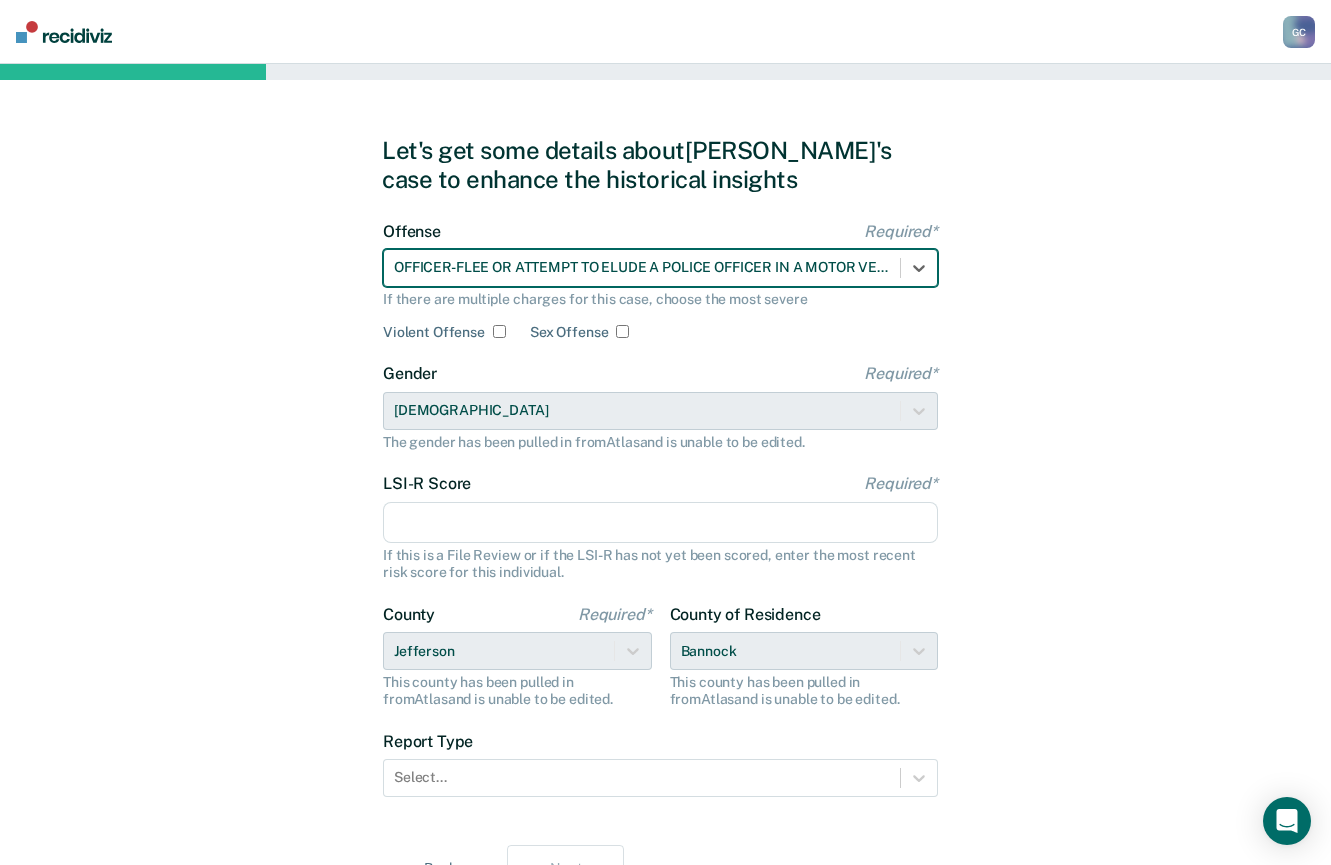 type 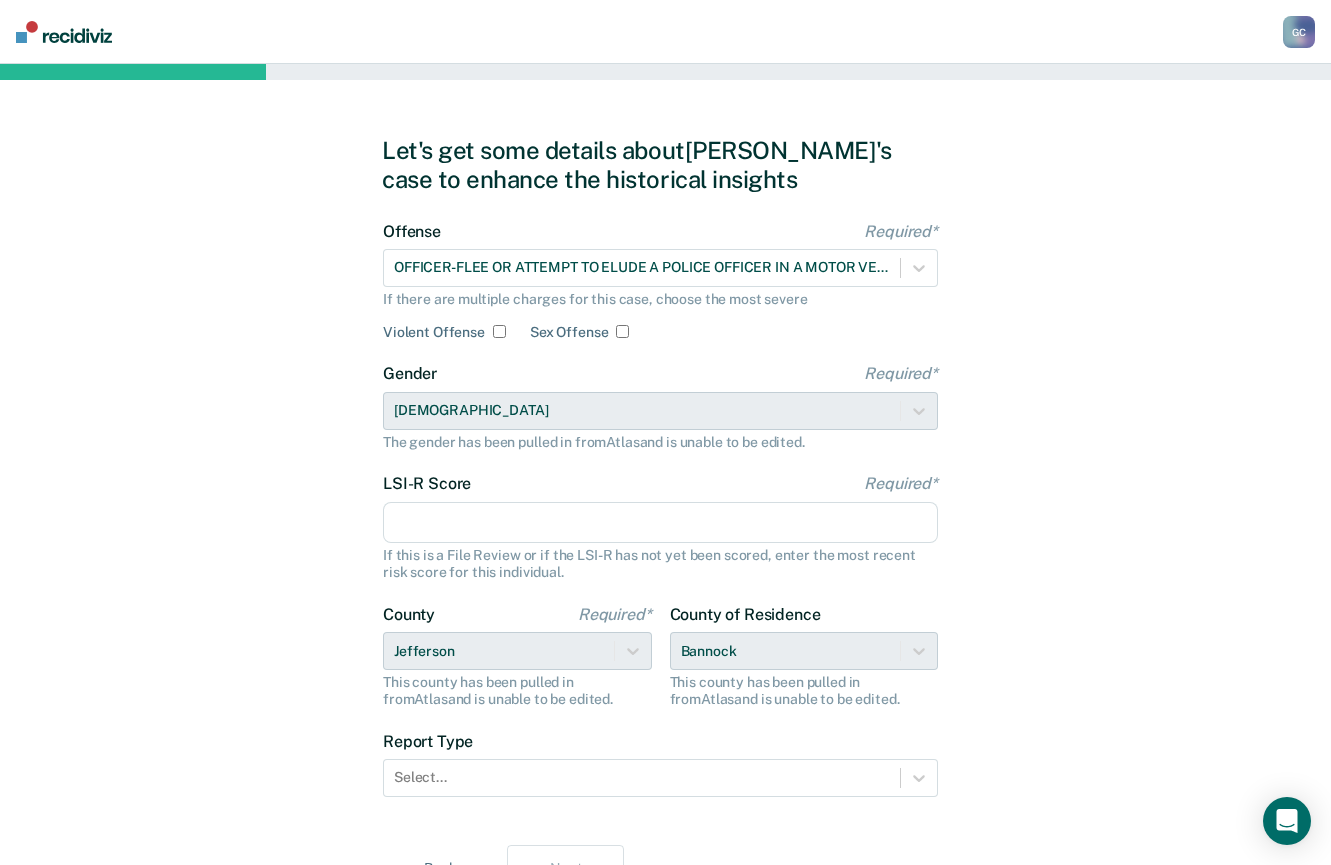 click on "LSI-R Score  Required*" at bounding box center [660, 523] 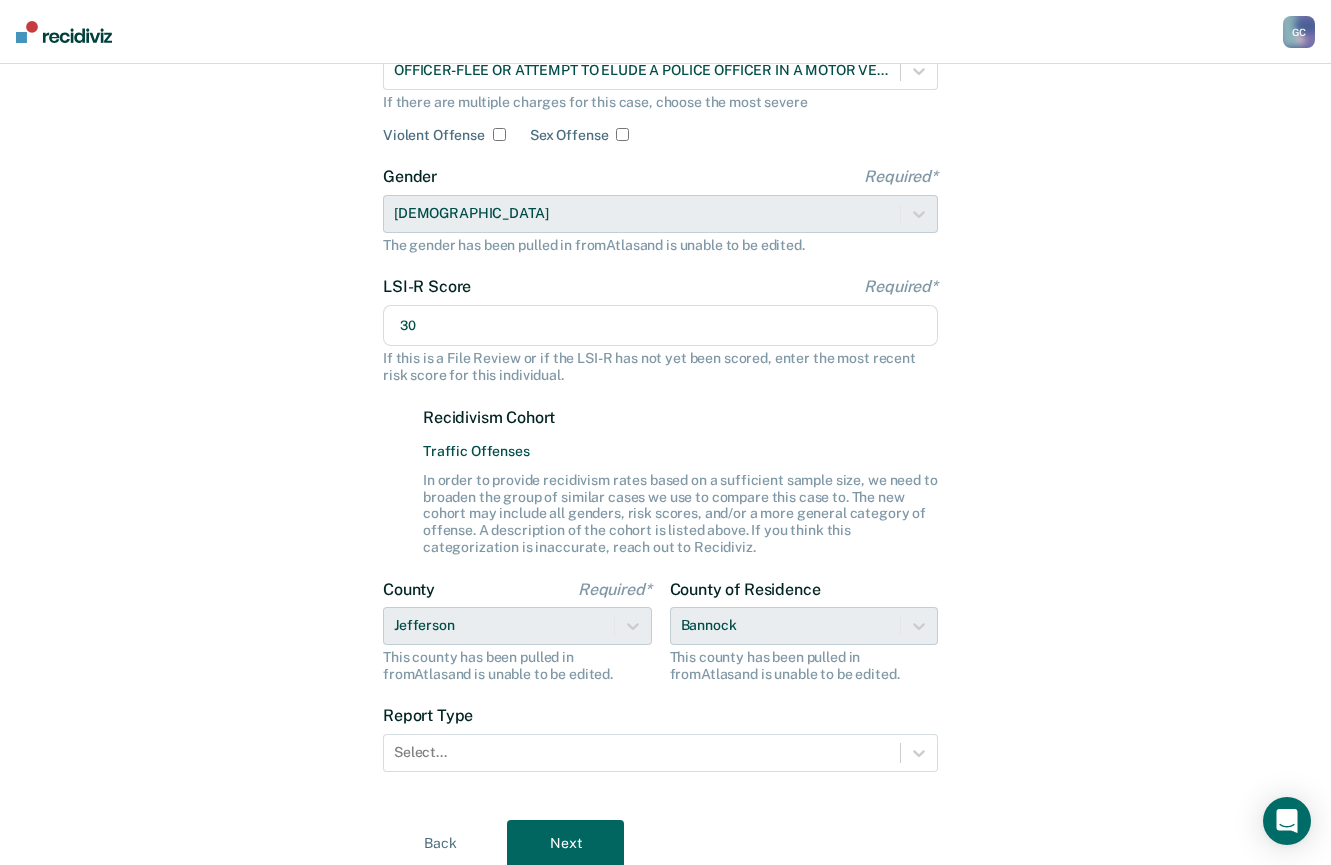 scroll, scrollTop: 272, scrollLeft: 0, axis: vertical 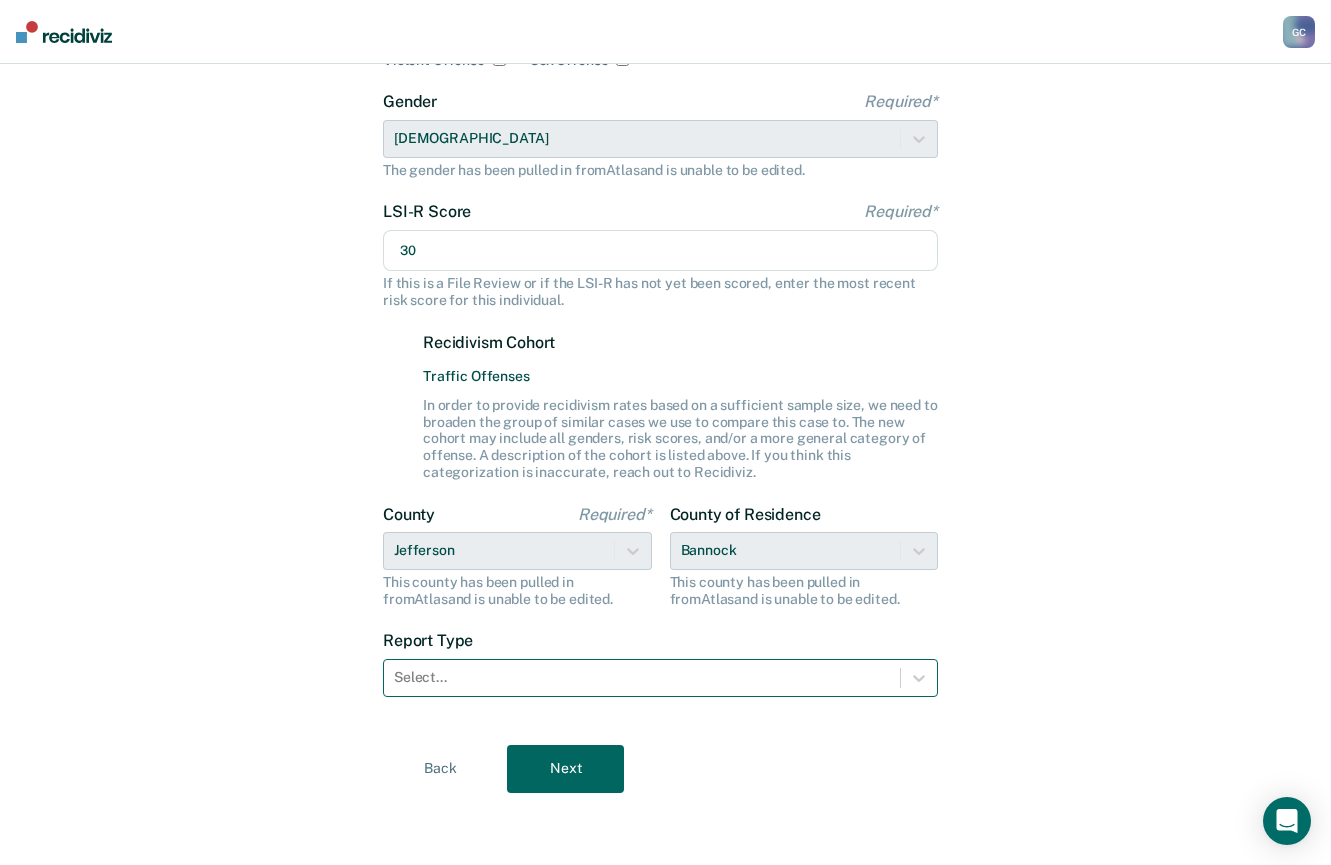 click at bounding box center [642, 677] 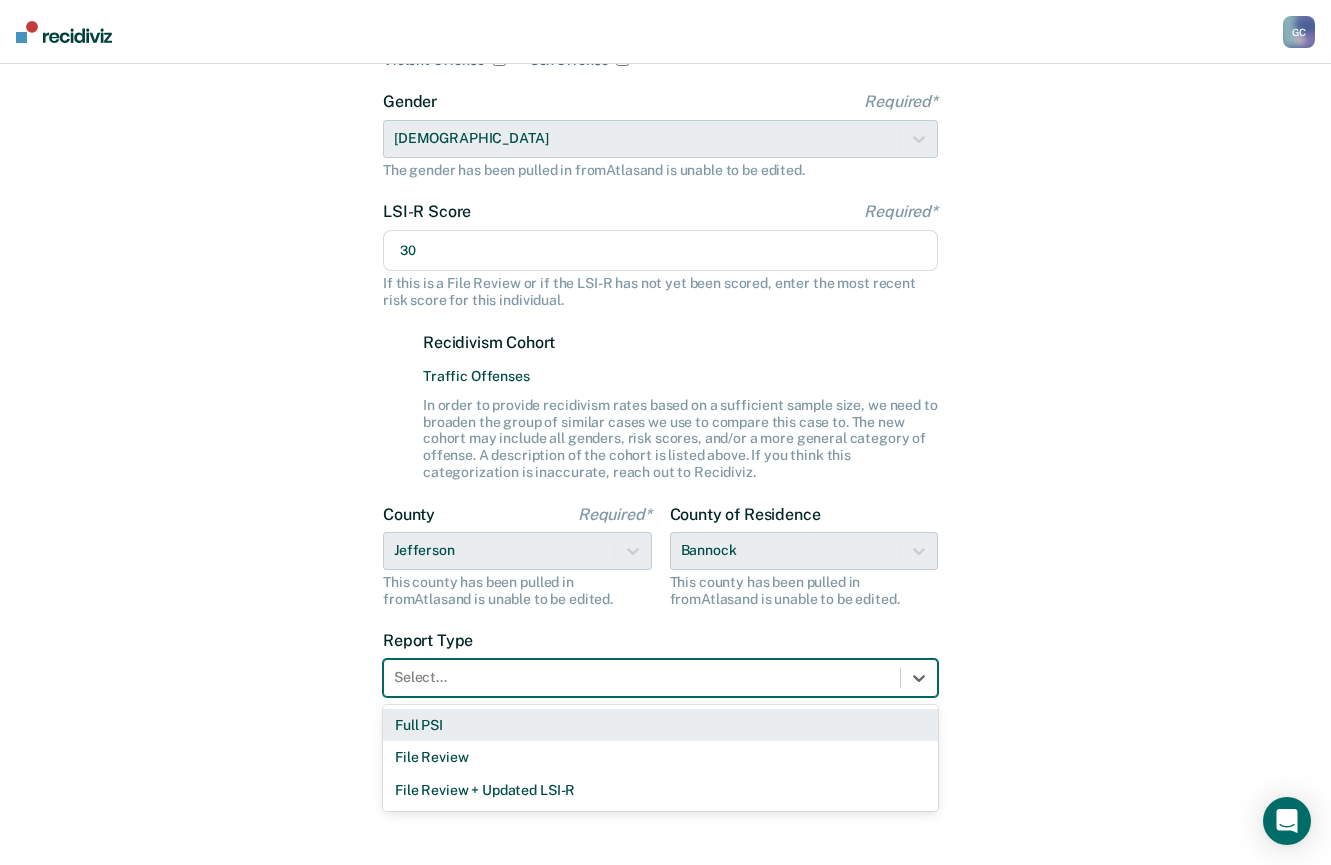 click on "Full PSI" at bounding box center [660, 725] 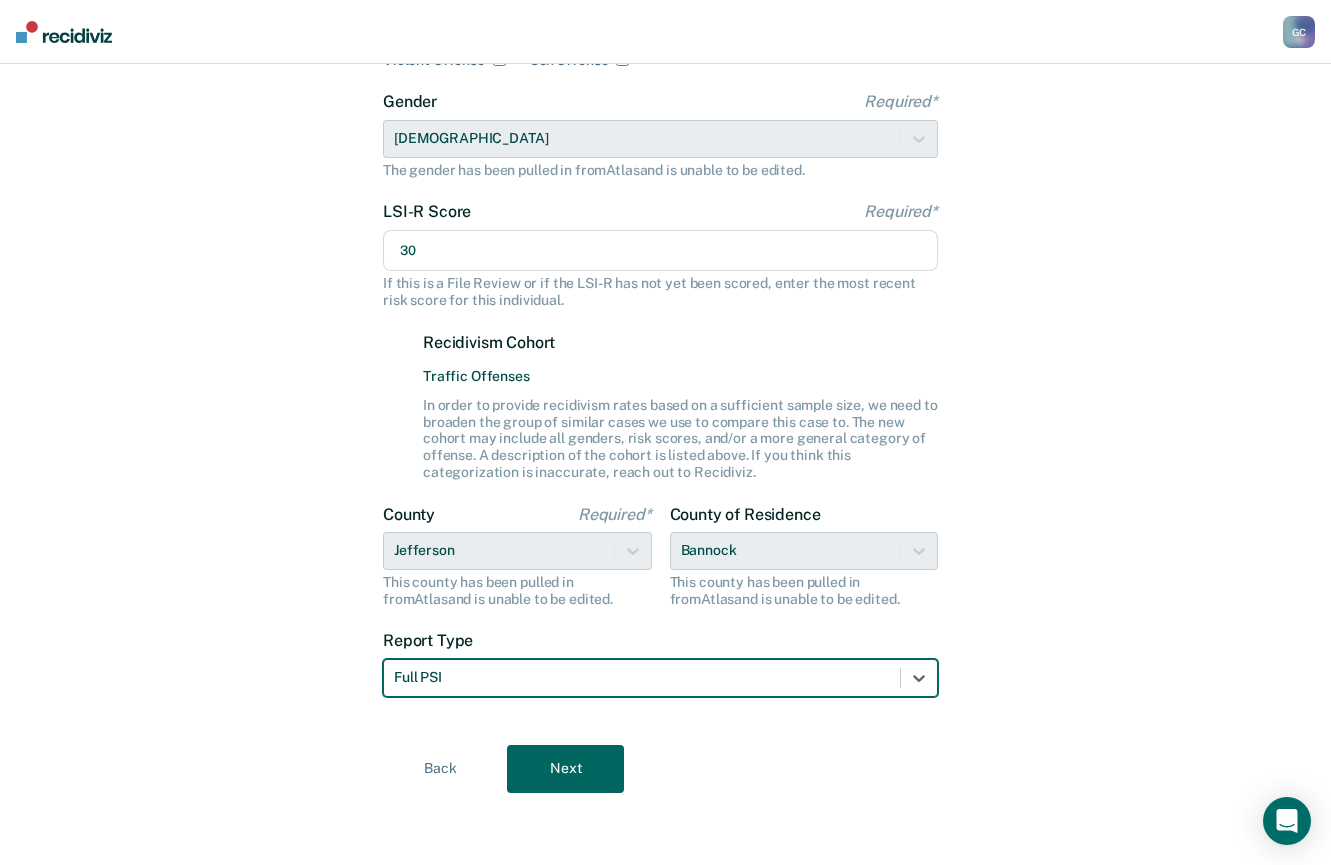 drag, startPoint x: 559, startPoint y: 769, endPoint x: 541, endPoint y: 744, distance: 30.805843 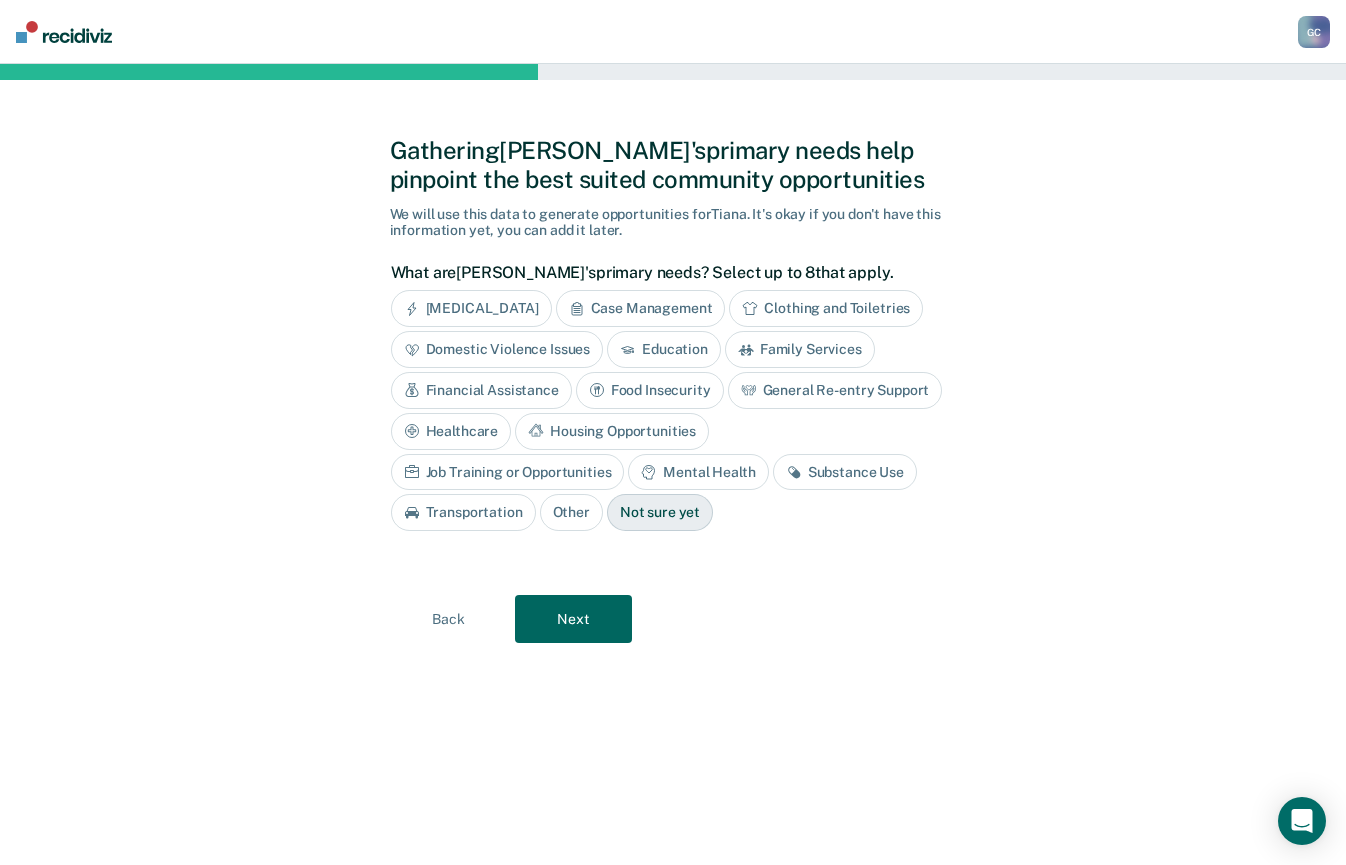 click on "Housing Opportunities" at bounding box center [612, 431] 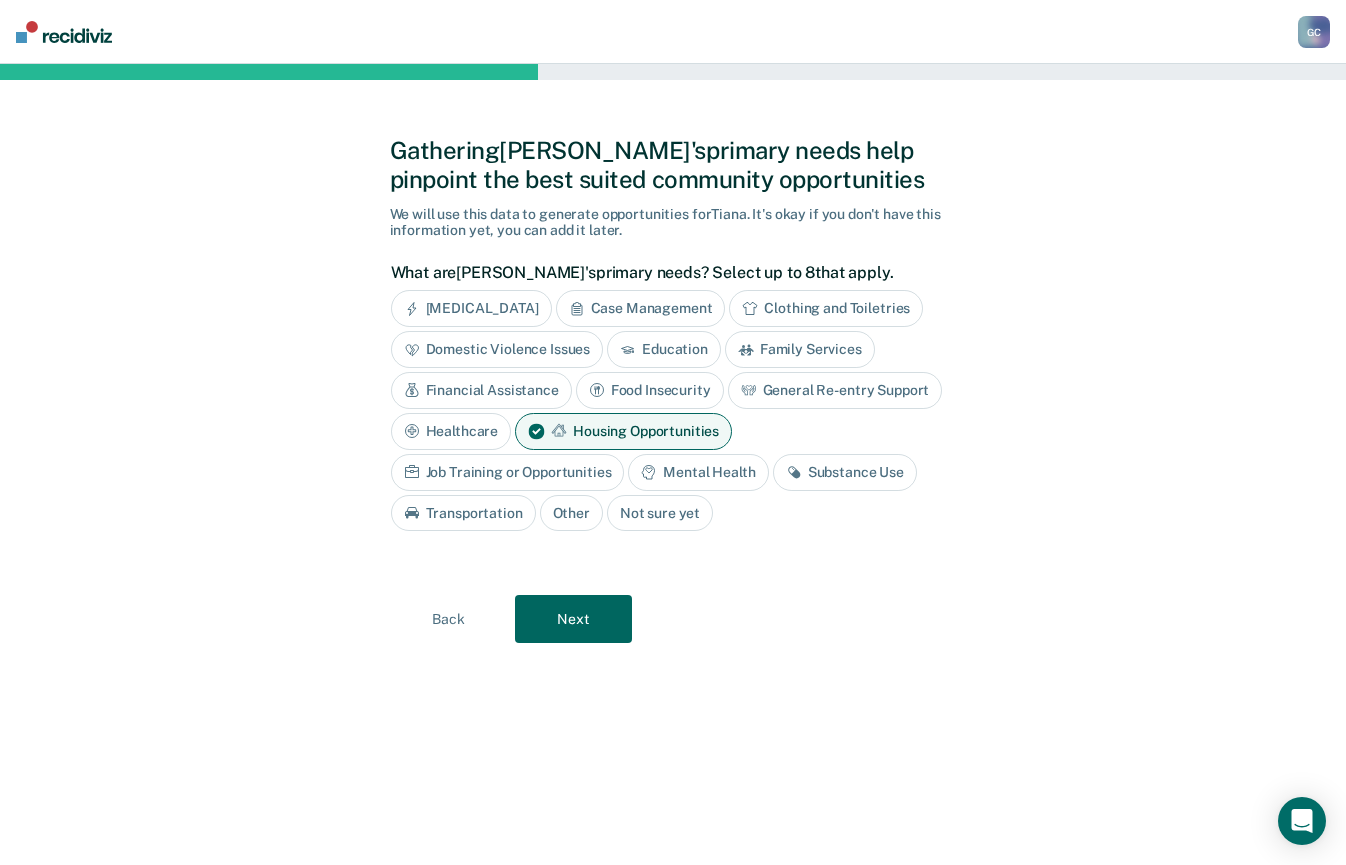 click on "Job Training or Opportunities" at bounding box center [508, 472] 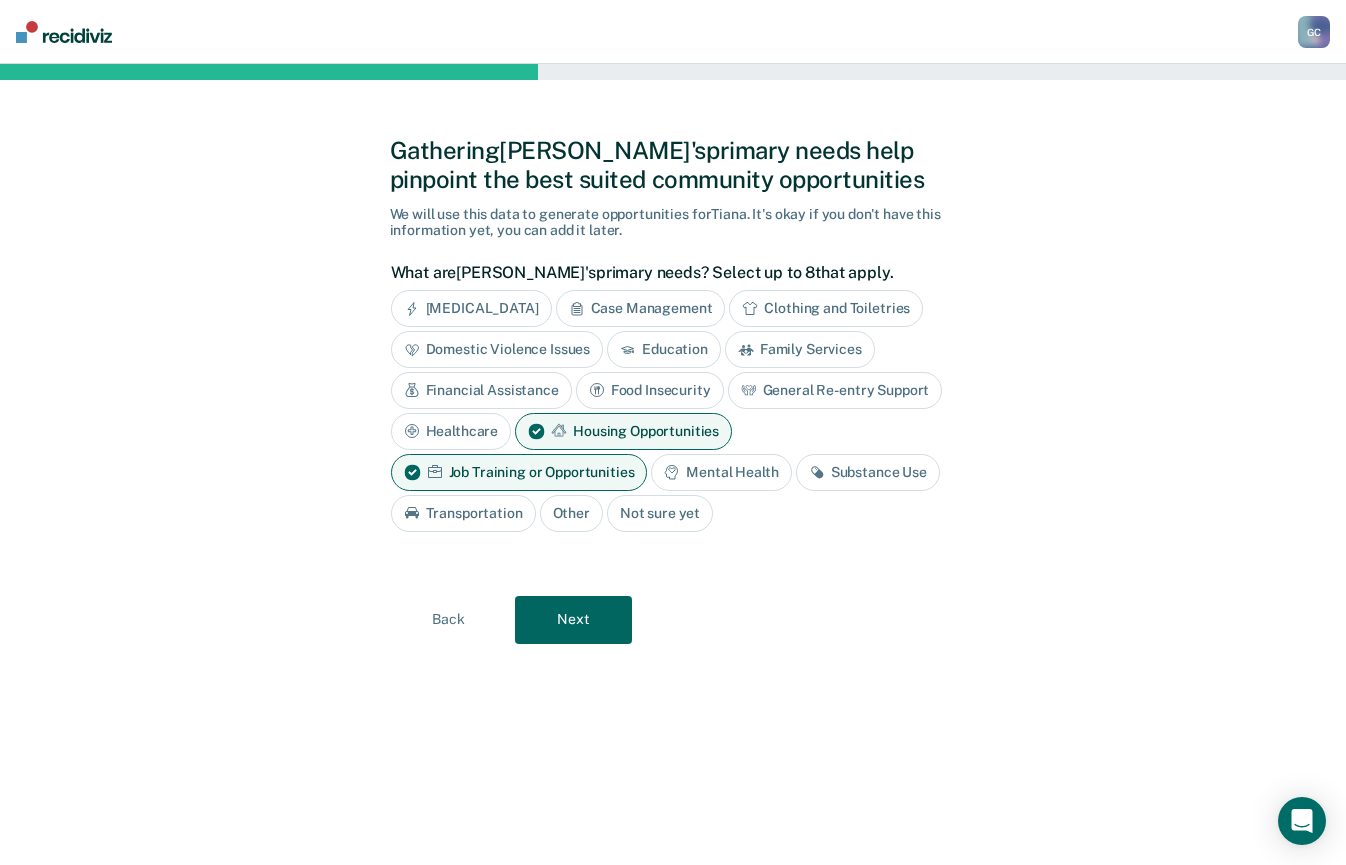 click on "Mental Health" at bounding box center [721, 472] 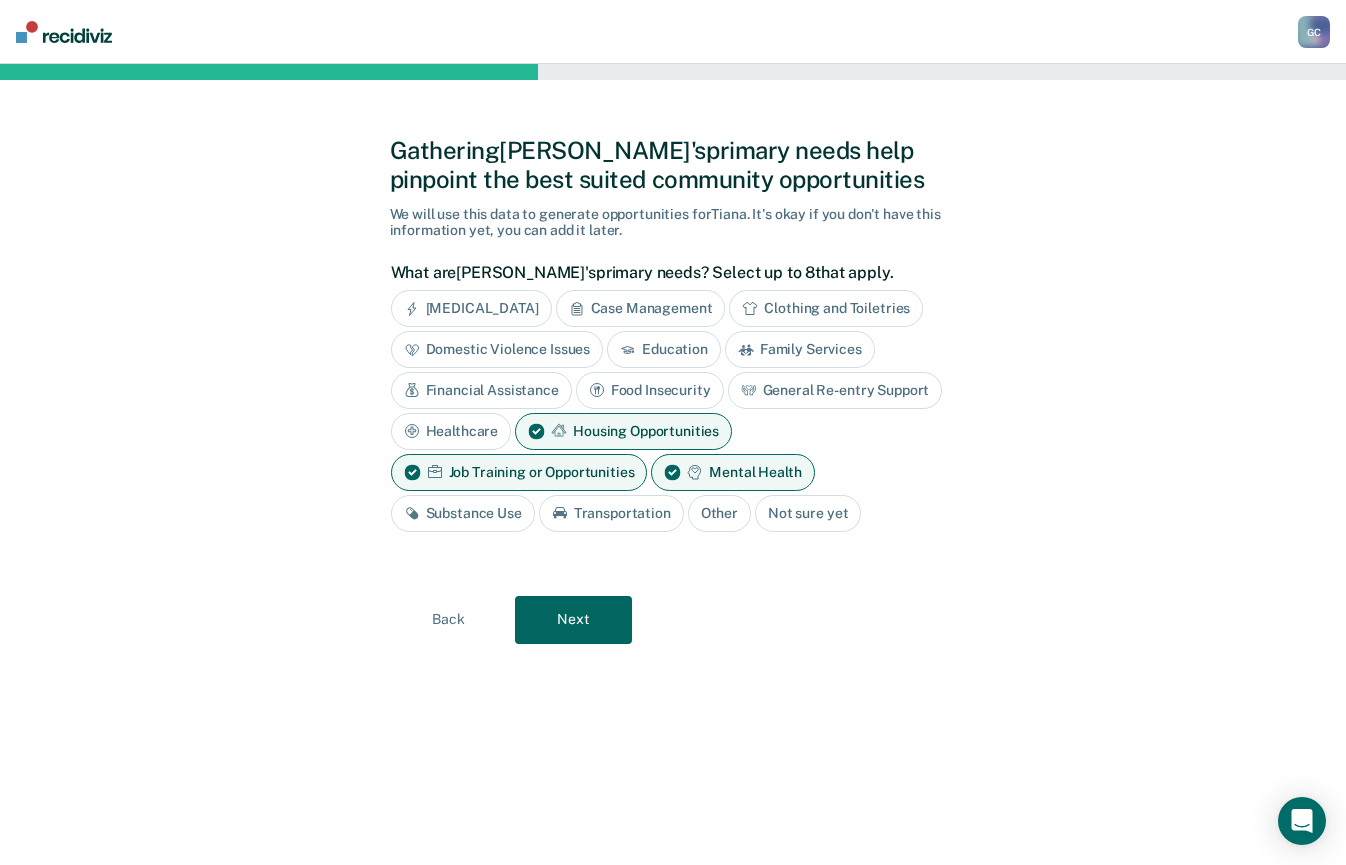 click on "Substance Use" at bounding box center (463, 513) 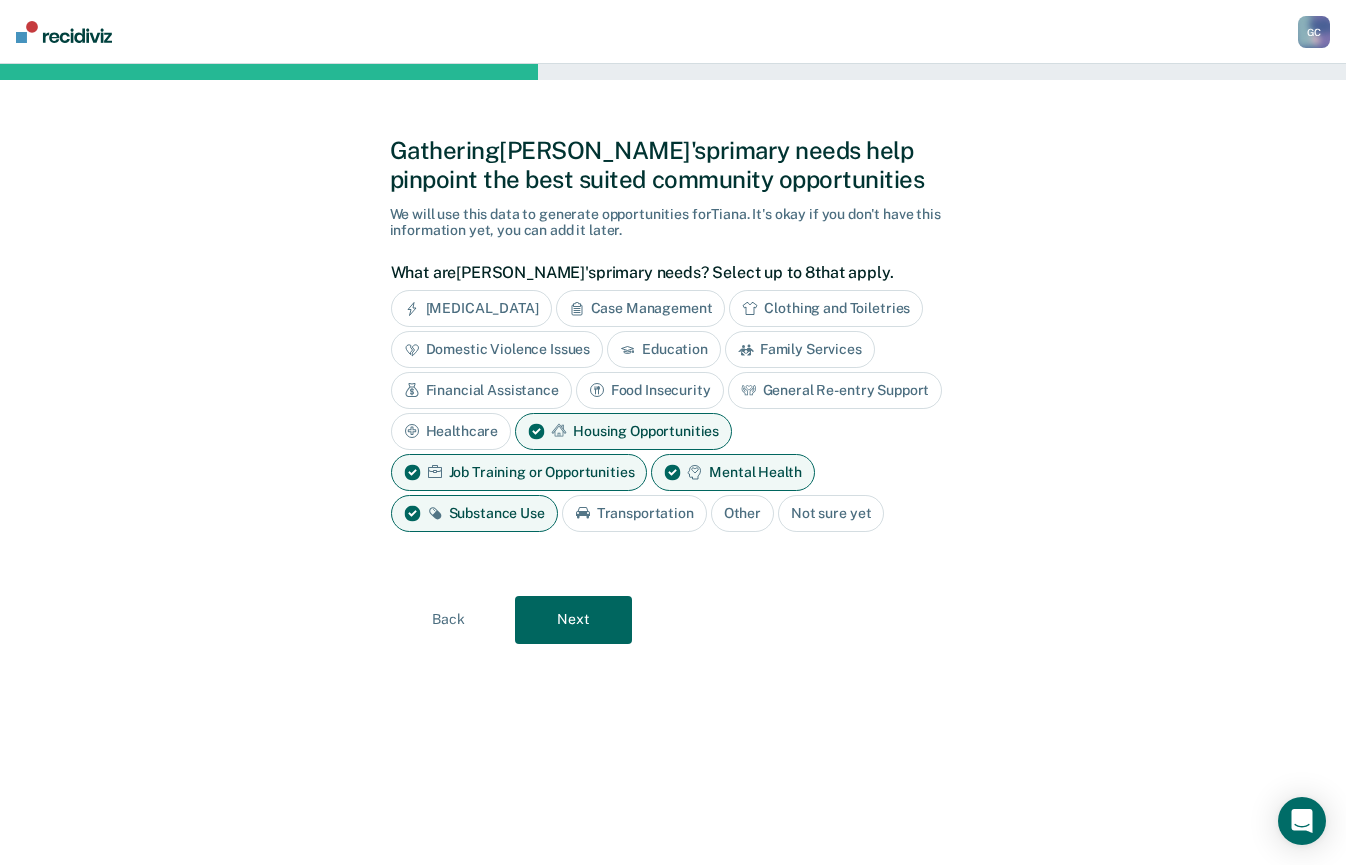 click on "General Re-entry Support" at bounding box center (835, 390) 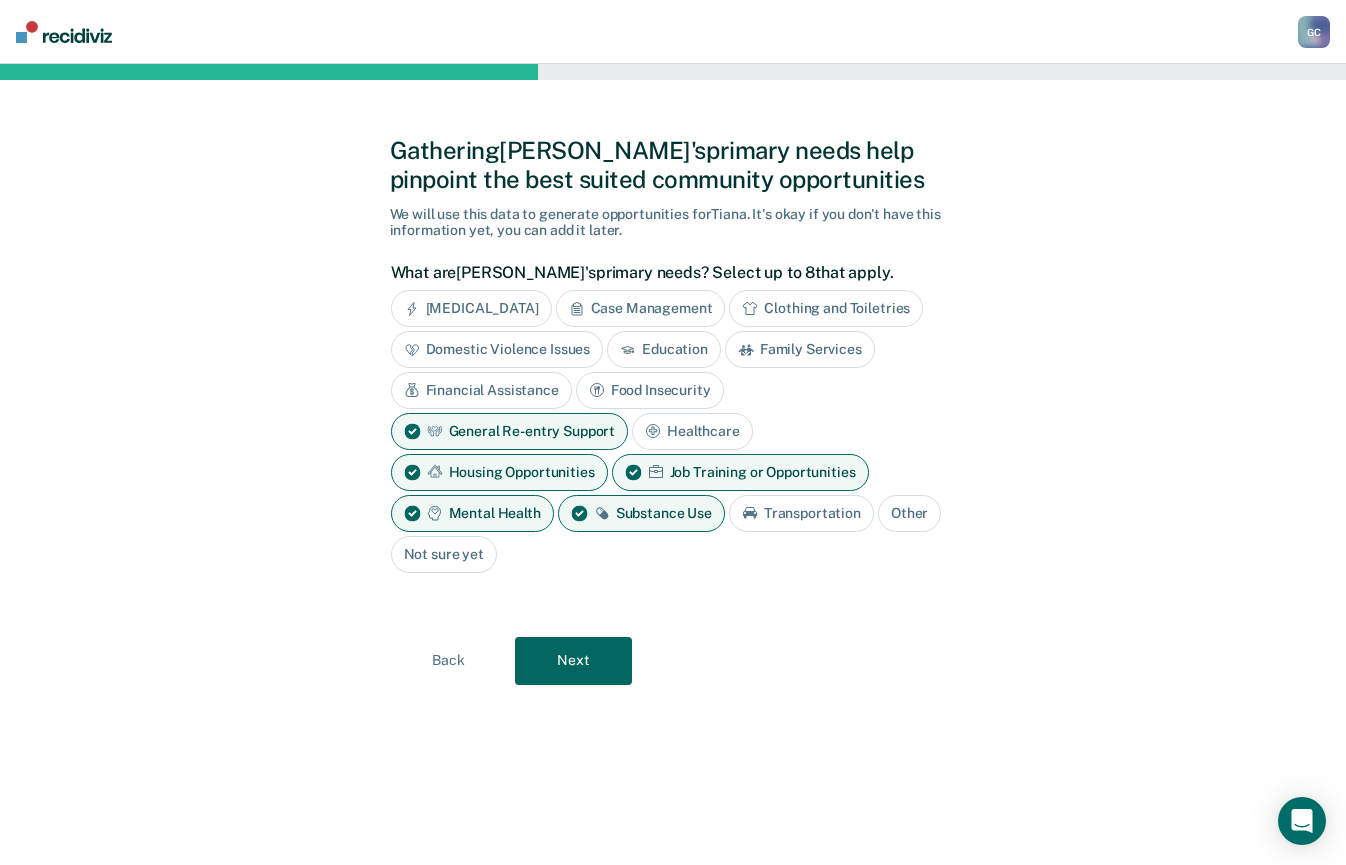 click on "Financial Assistance" at bounding box center [481, 390] 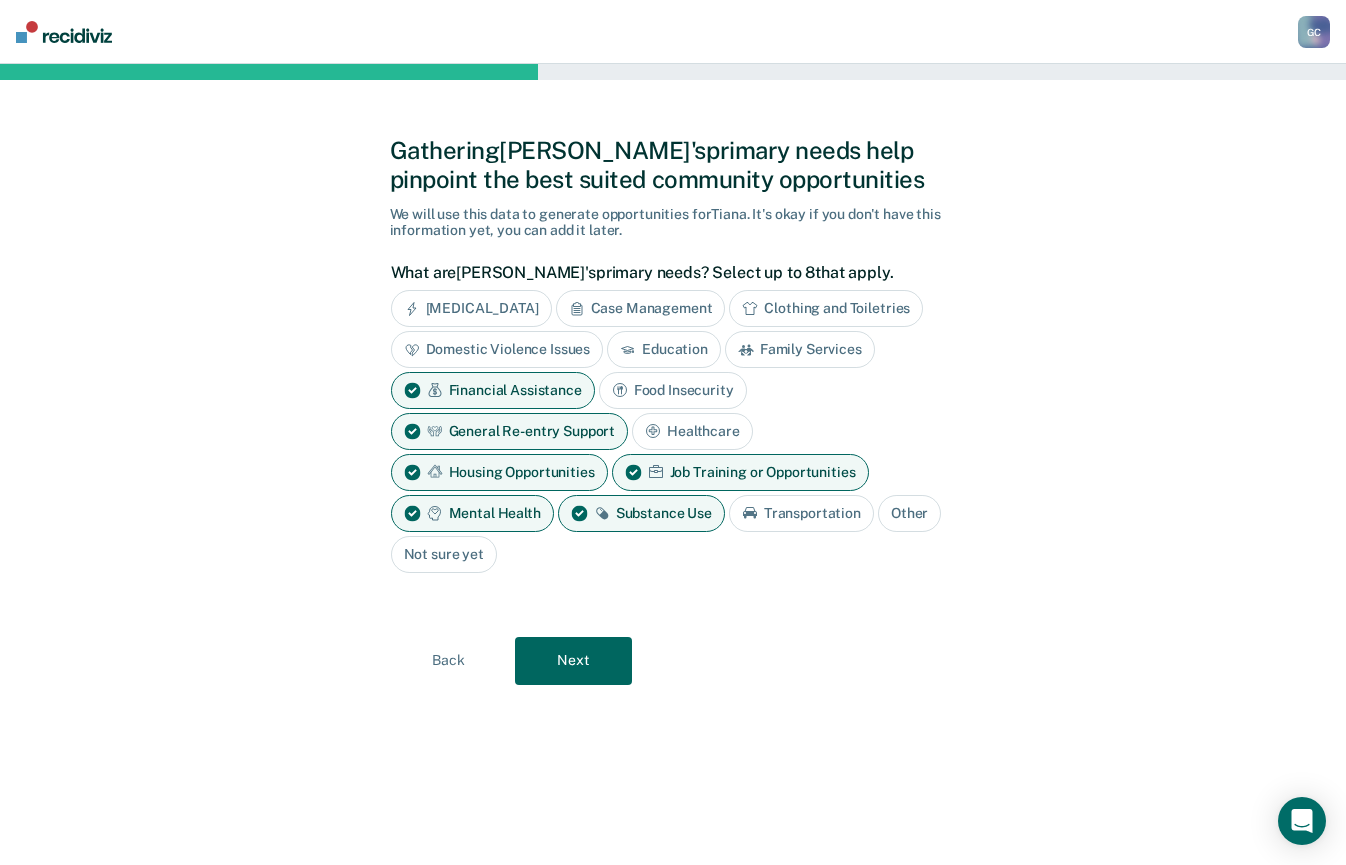 click on "Next" at bounding box center (573, 661) 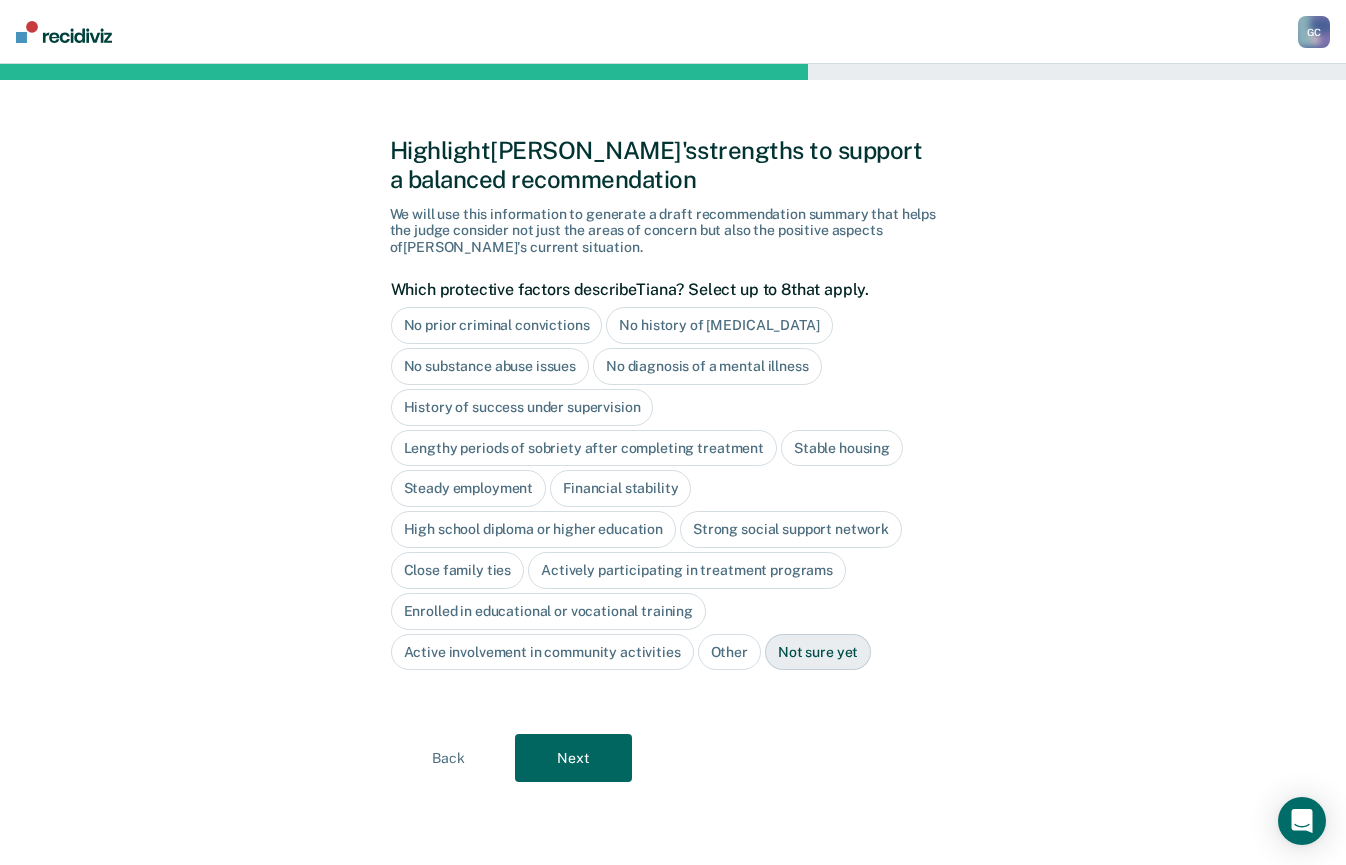 click on "Next" at bounding box center (573, 758) 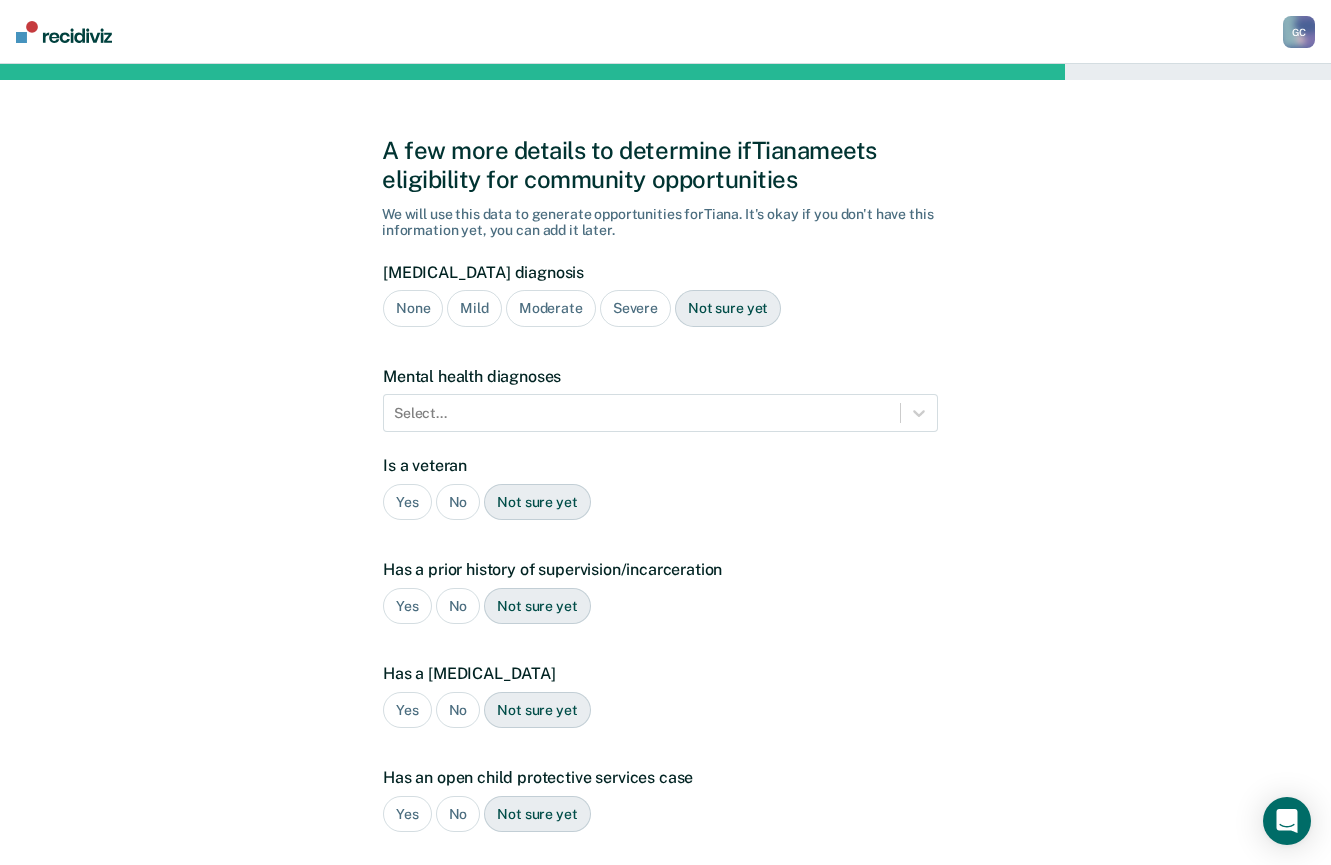 click on "Not sure yet" at bounding box center [728, 308] 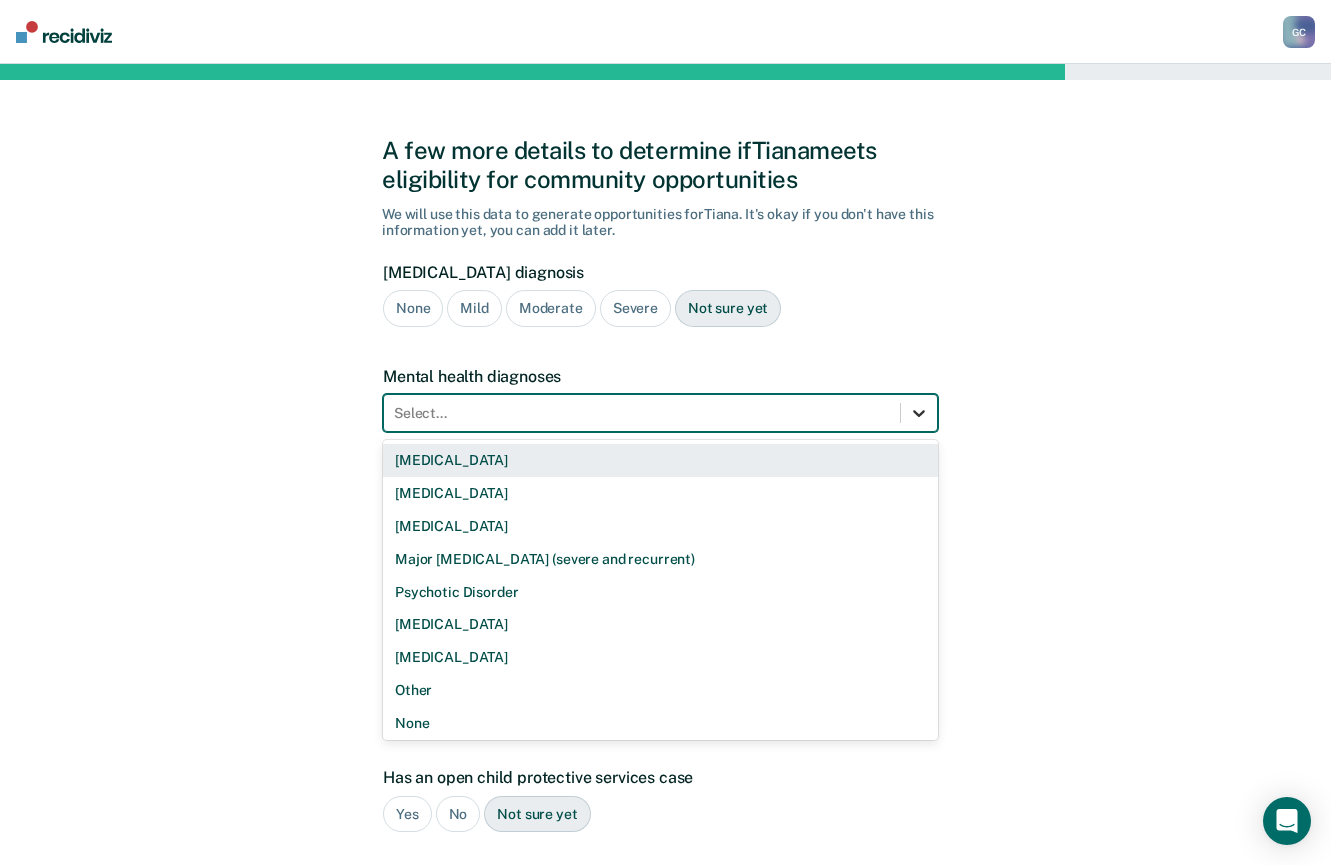 click 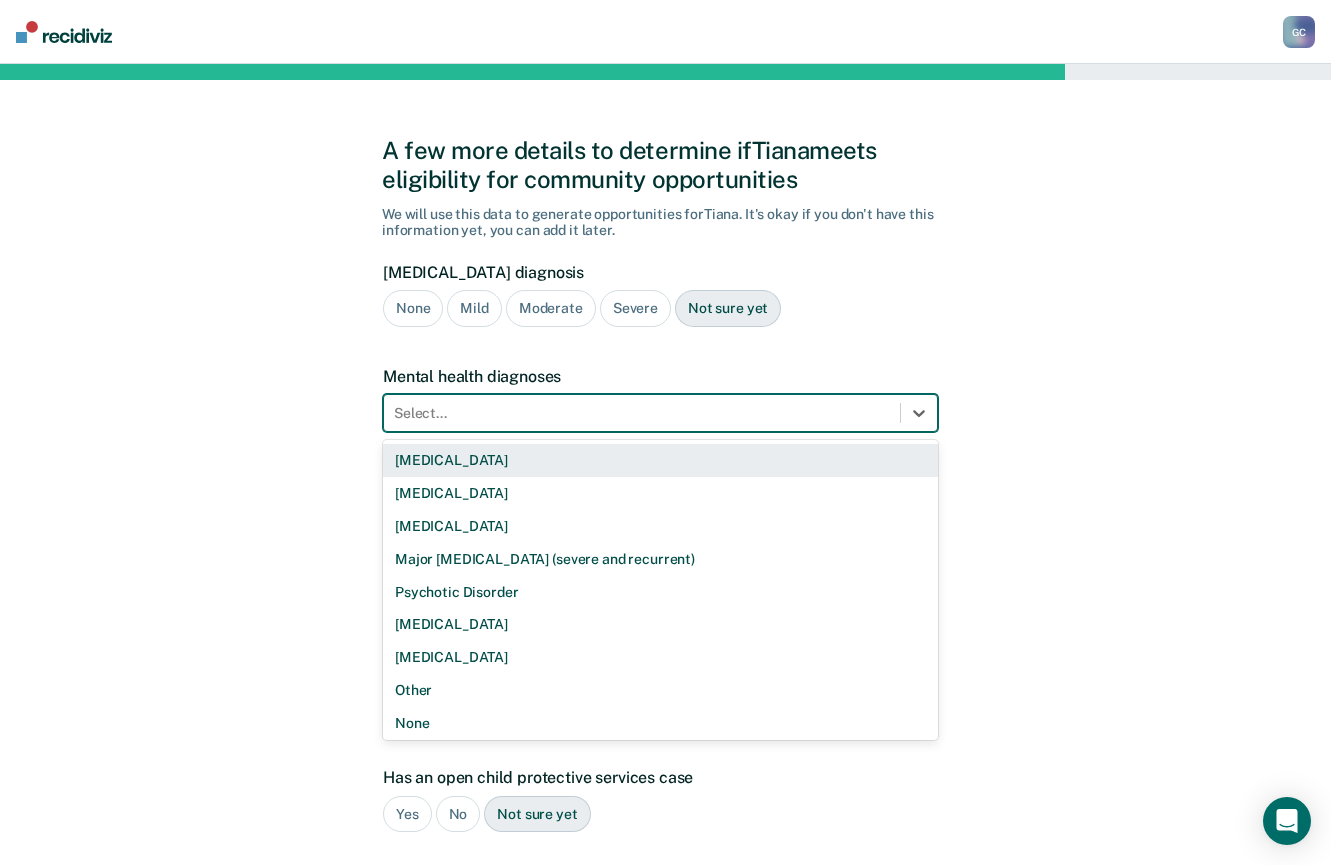 click on "A few more details to determine if  [PERSON_NAME]  meets eligibility for community opportunities We will use this data to generate opportunities for  Tiana . It's okay if you don't have this information yet, you can add it later.   [MEDICAL_DATA] diagnosis  None Mild Moderate Severe Not sure yet Mental health diagnoses  9 results available. Use Up and Down to choose options, press Enter to select the currently focused option, press Escape to exit the menu, press Tab to select the option and exit the menu. Select... [MEDICAL_DATA] [MEDICAL_DATA] [MEDICAL_DATA] Major [MEDICAL_DATA] (severe and recurrent) Psychotic Disorder [MEDICAL_DATA] [MEDICAL_DATA] Other None Is a veteran  Yes No Not sure yet Has a prior history of supervision/incarceration   Yes No Not sure yet Has a [MEDICAL_DATA]  Yes No Not sure yet Has an open child protective services case   Yes No Not sure yet Plea  Guilty Not Guilty [PERSON_NAME] Plea Not sure yet Back Next" at bounding box center (665, 592) 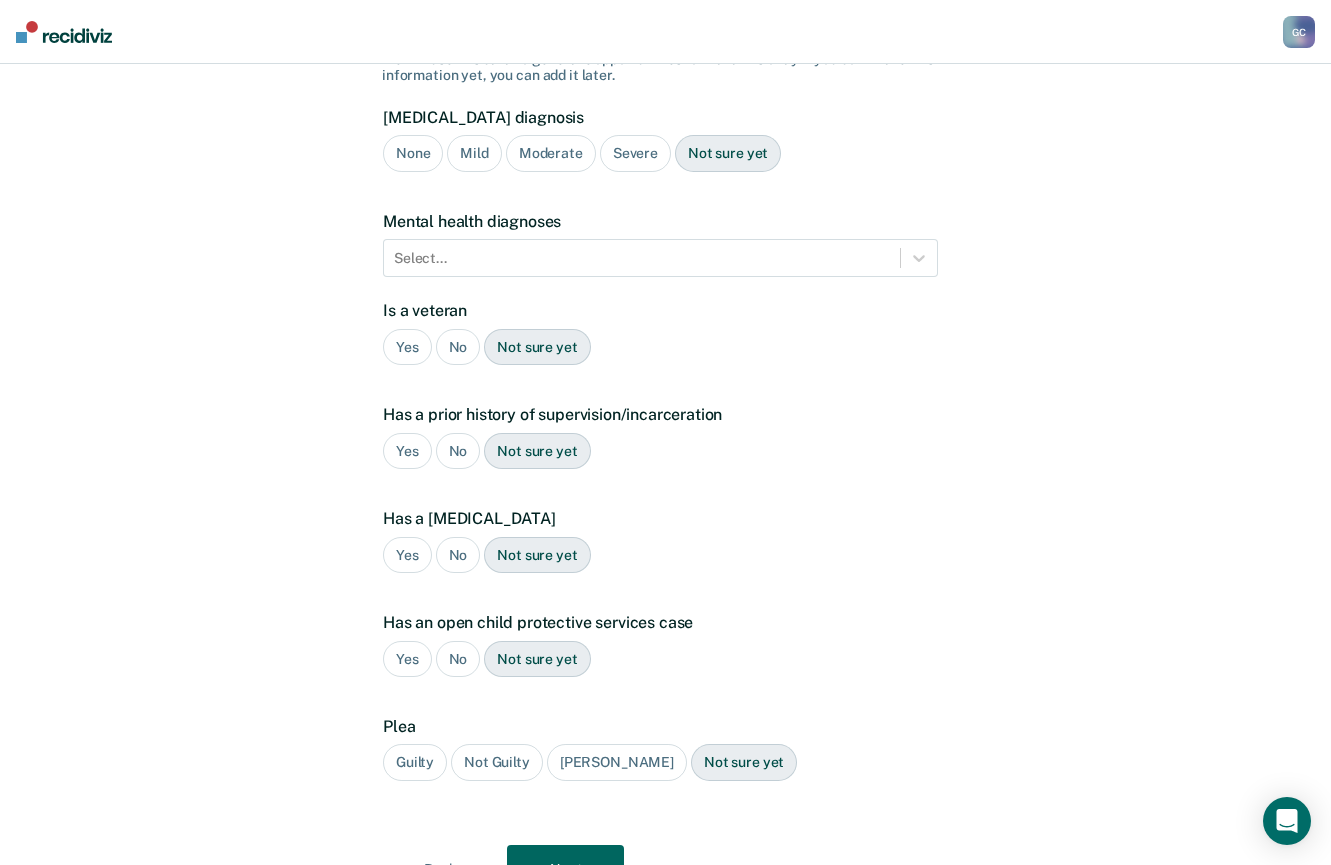 scroll, scrollTop: 200, scrollLeft: 0, axis: vertical 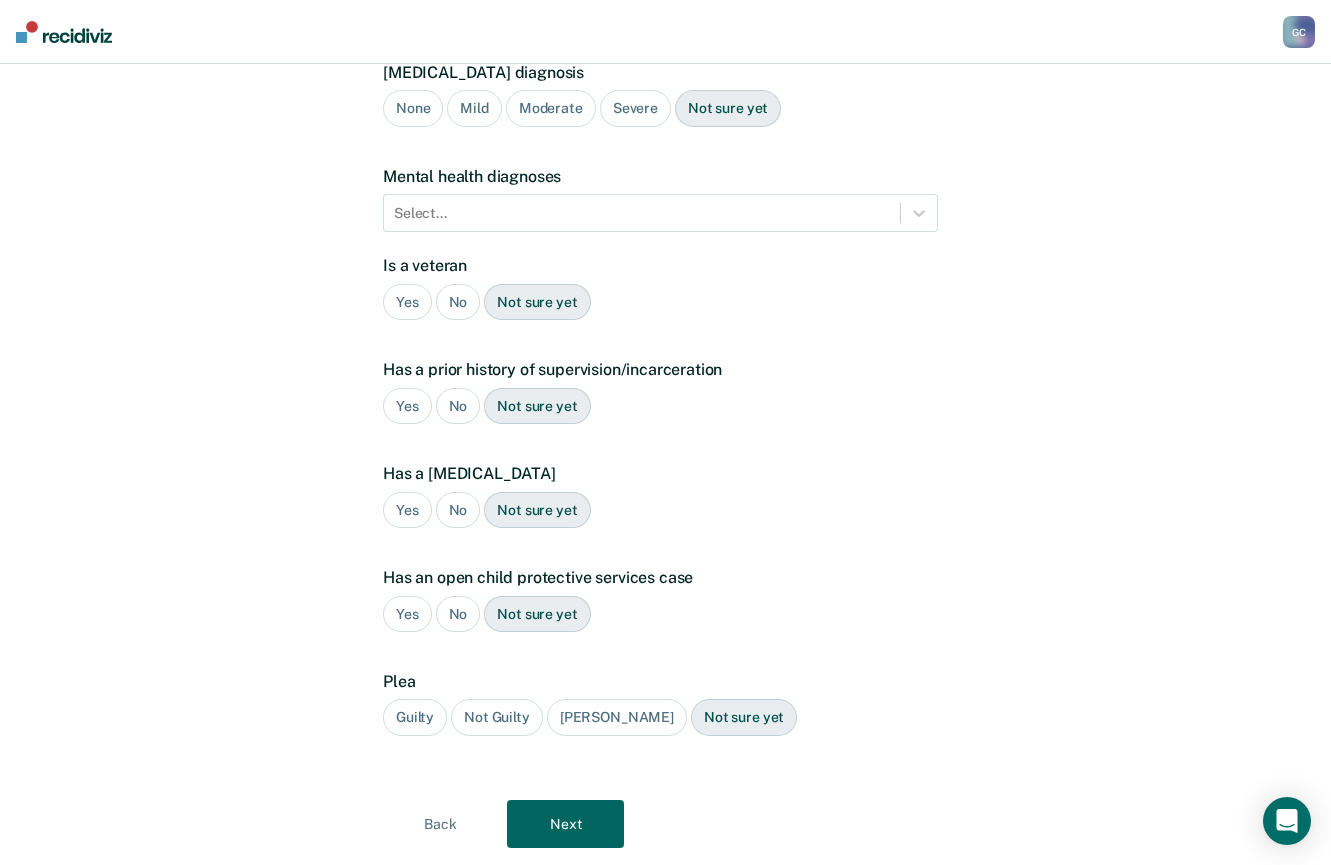 click on "No" at bounding box center (458, 302) 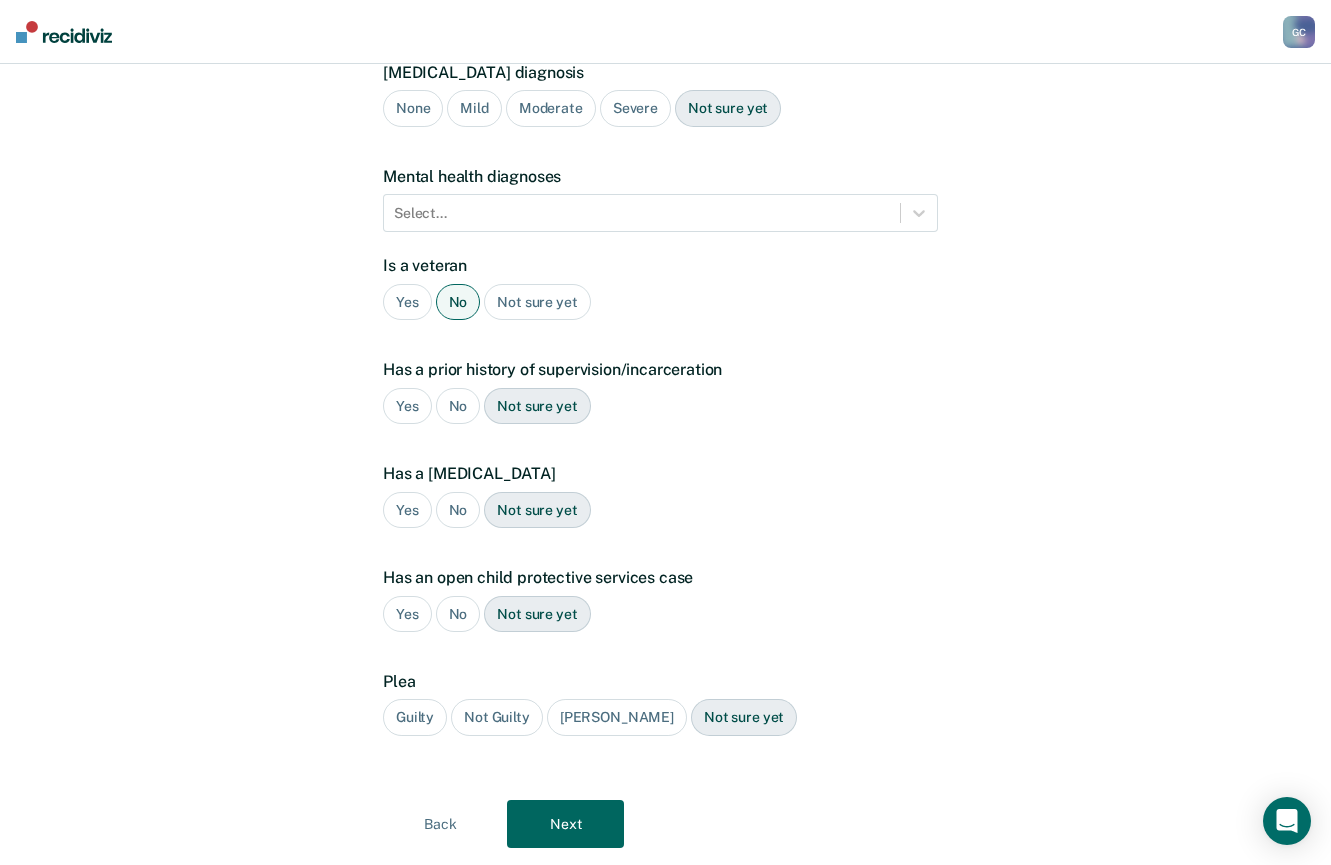 click on "Yes" at bounding box center [407, 406] 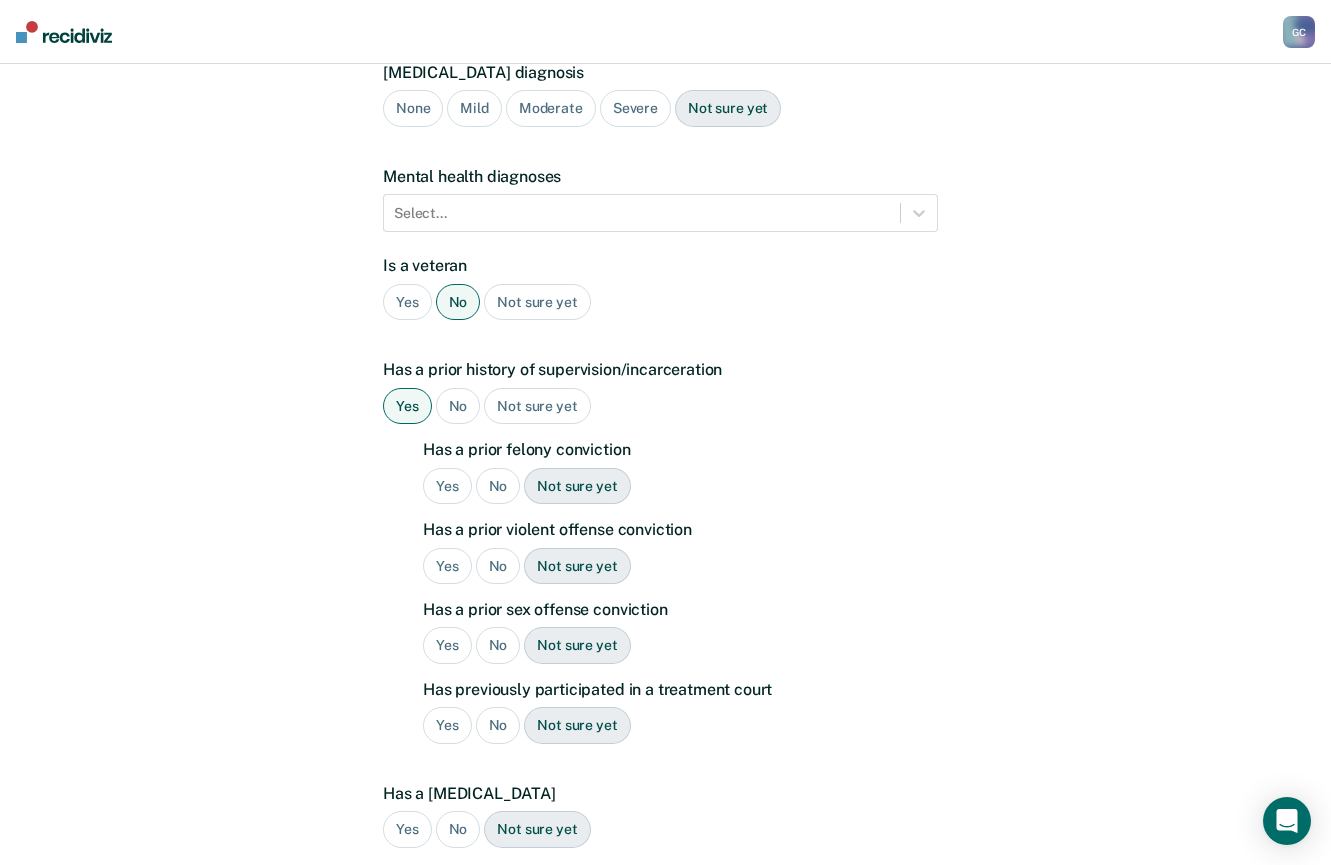 click on "Yes" at bounding box center (447, 486) 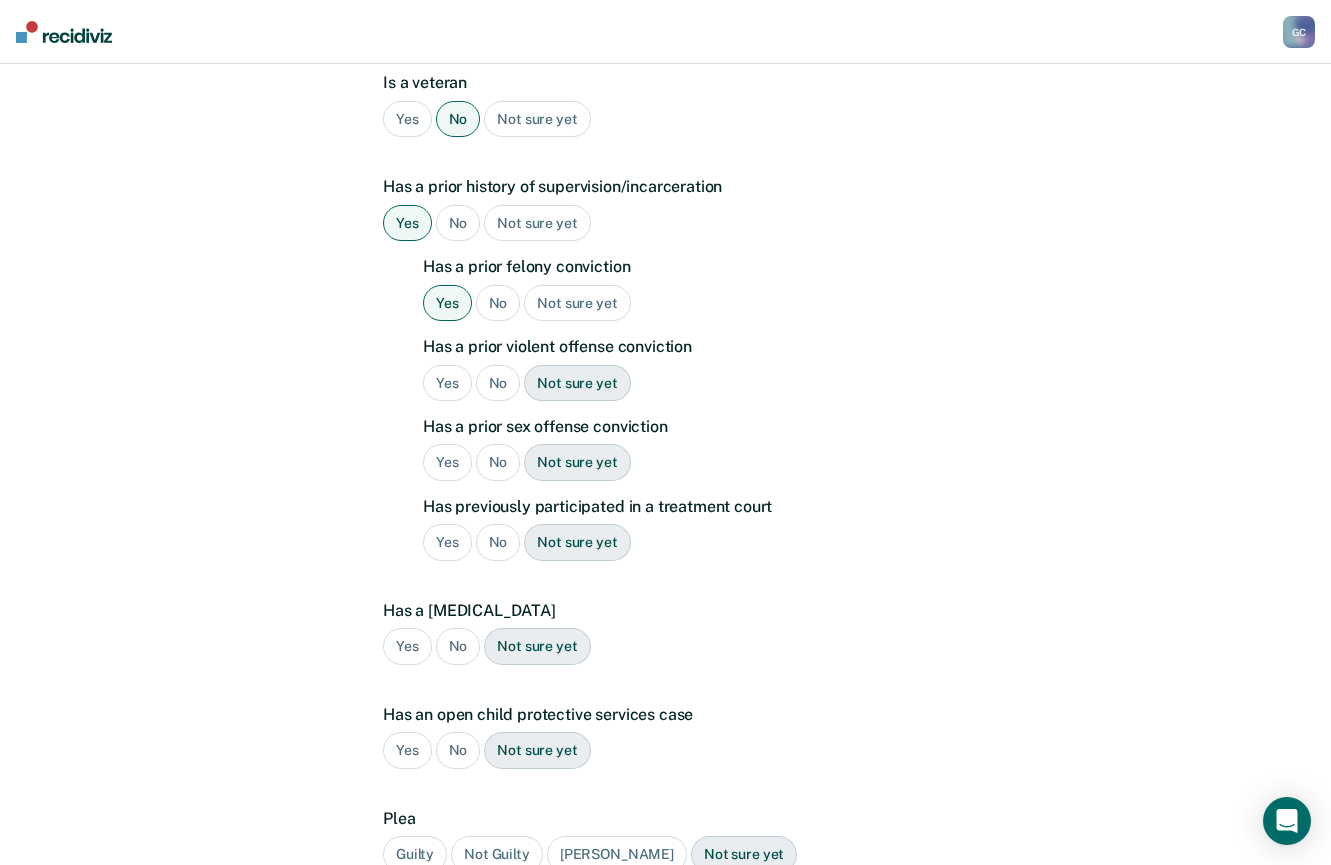 scroll, scrollTop: 400, scrollLeft: 0, axis: vertical 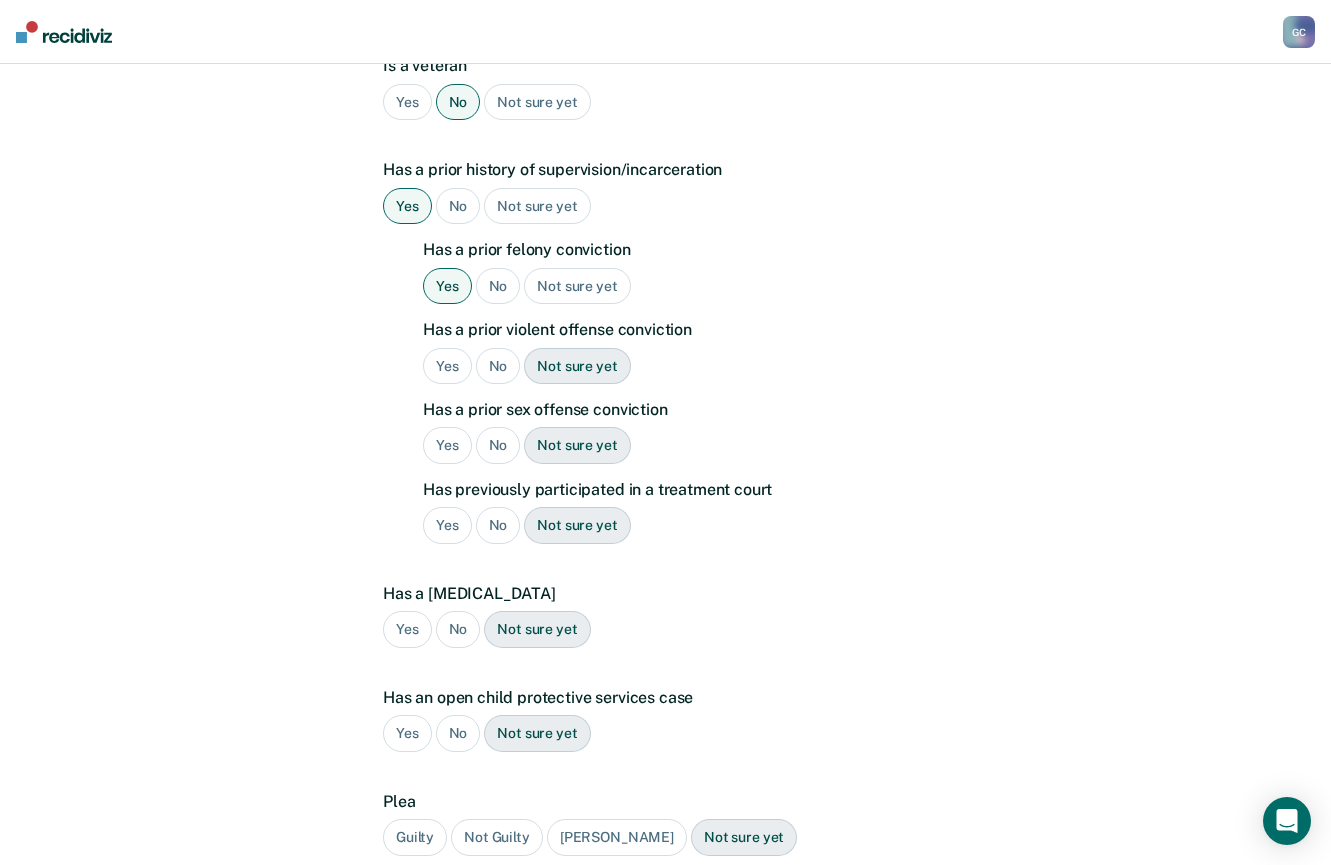 click on "No" at bounding box center [498, 366] 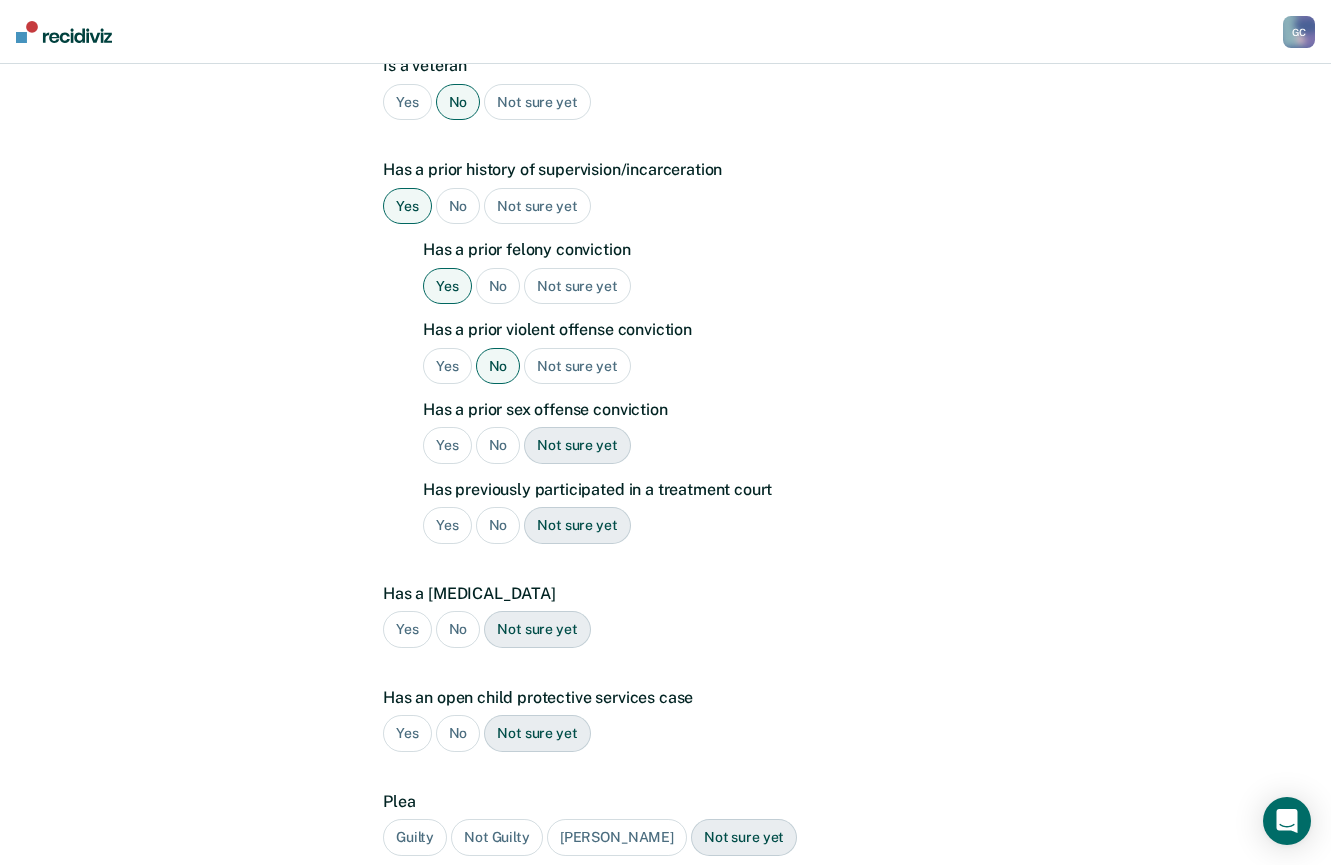 click on "No" at bounding box center (498, 445) 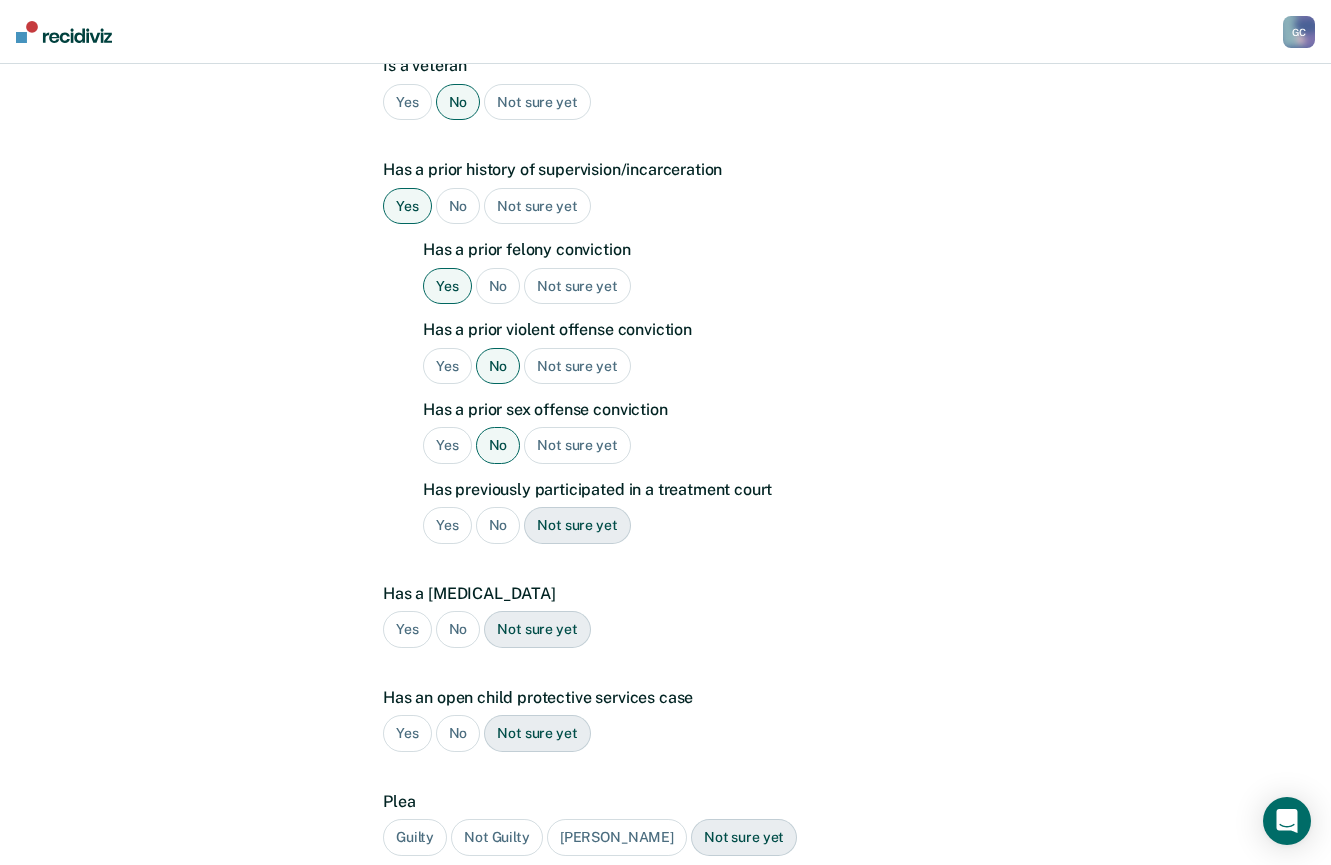 click on "No" at bounding box center [498, 525] 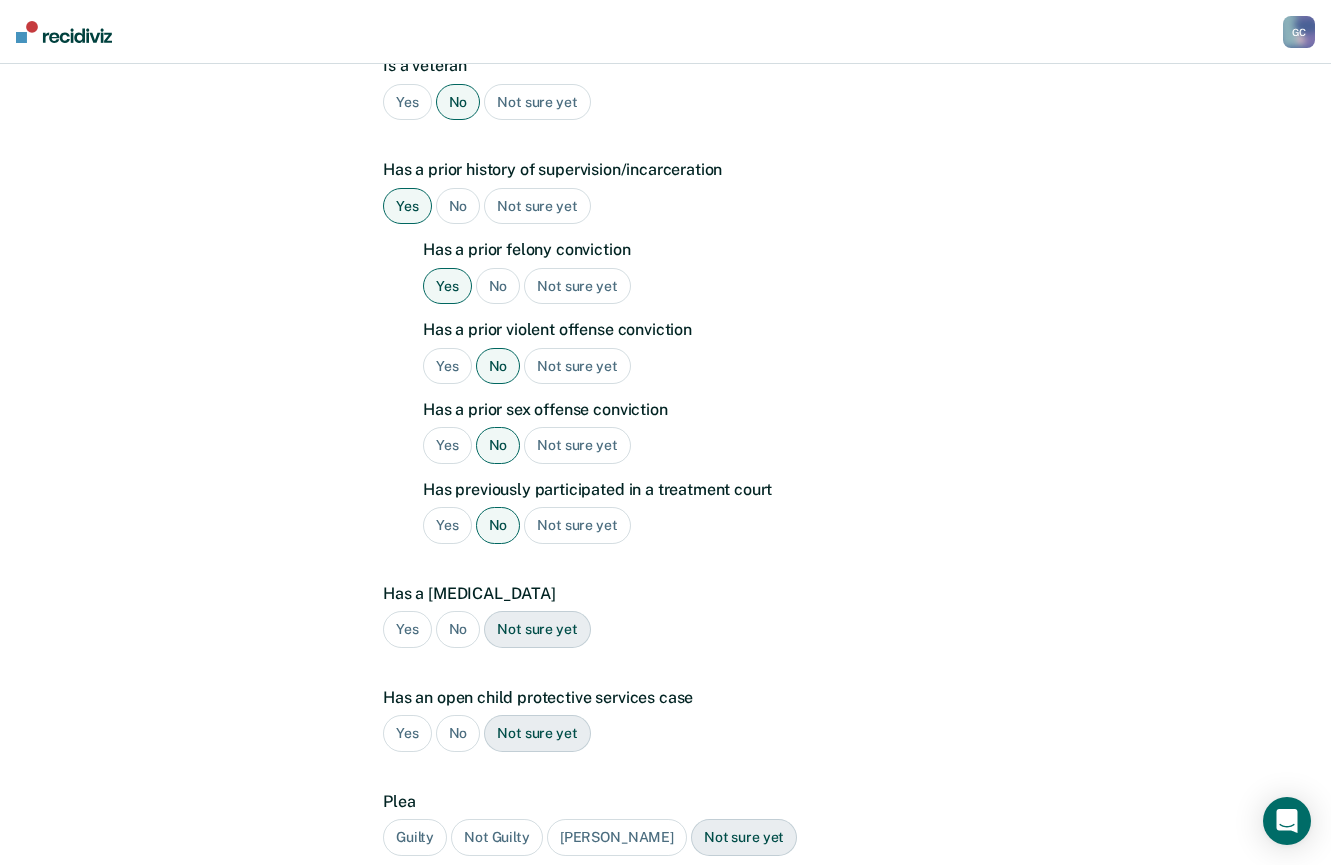 click on "No" at bounding box center [458, 629] 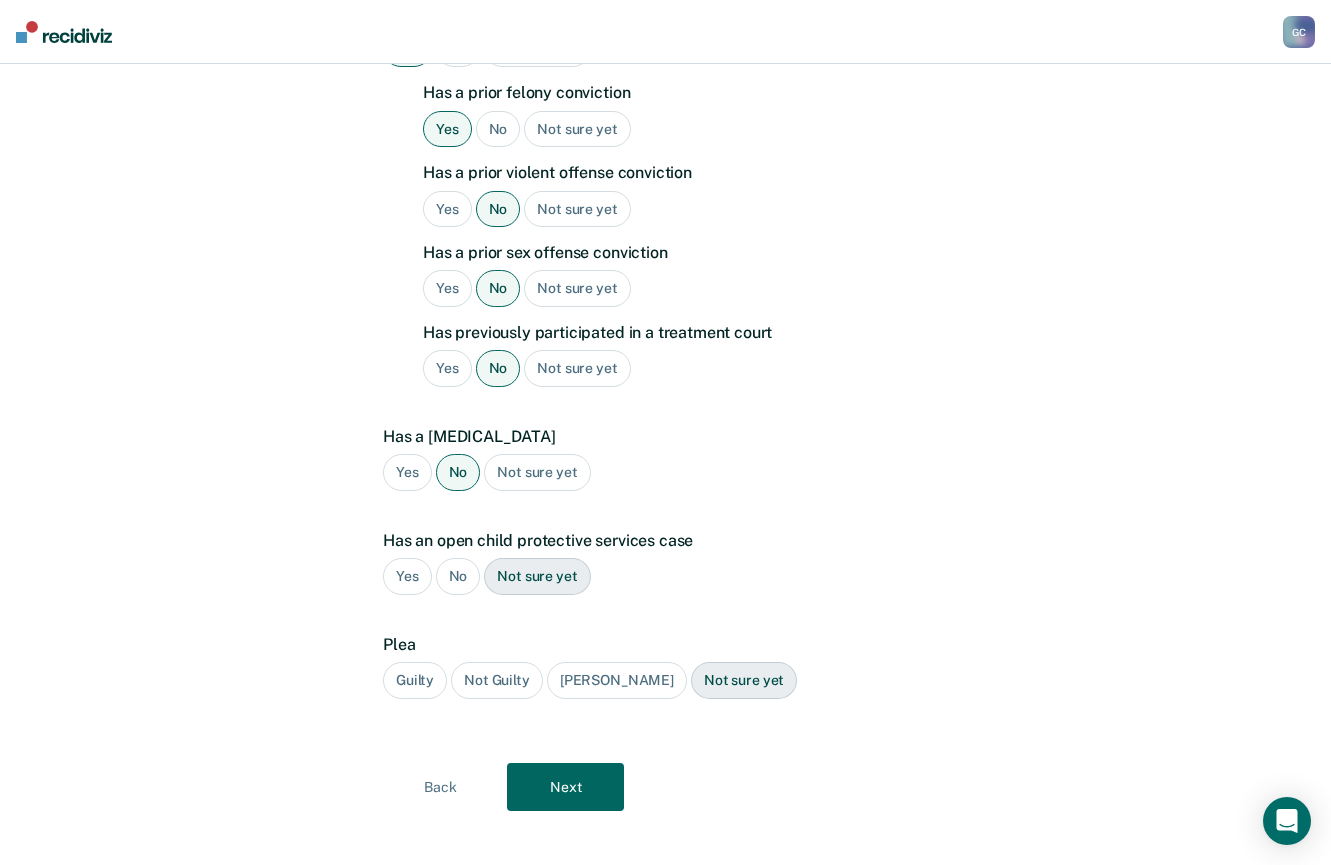 scroll, scrollTop: 575, scrollLeft: 0, axis: vertical 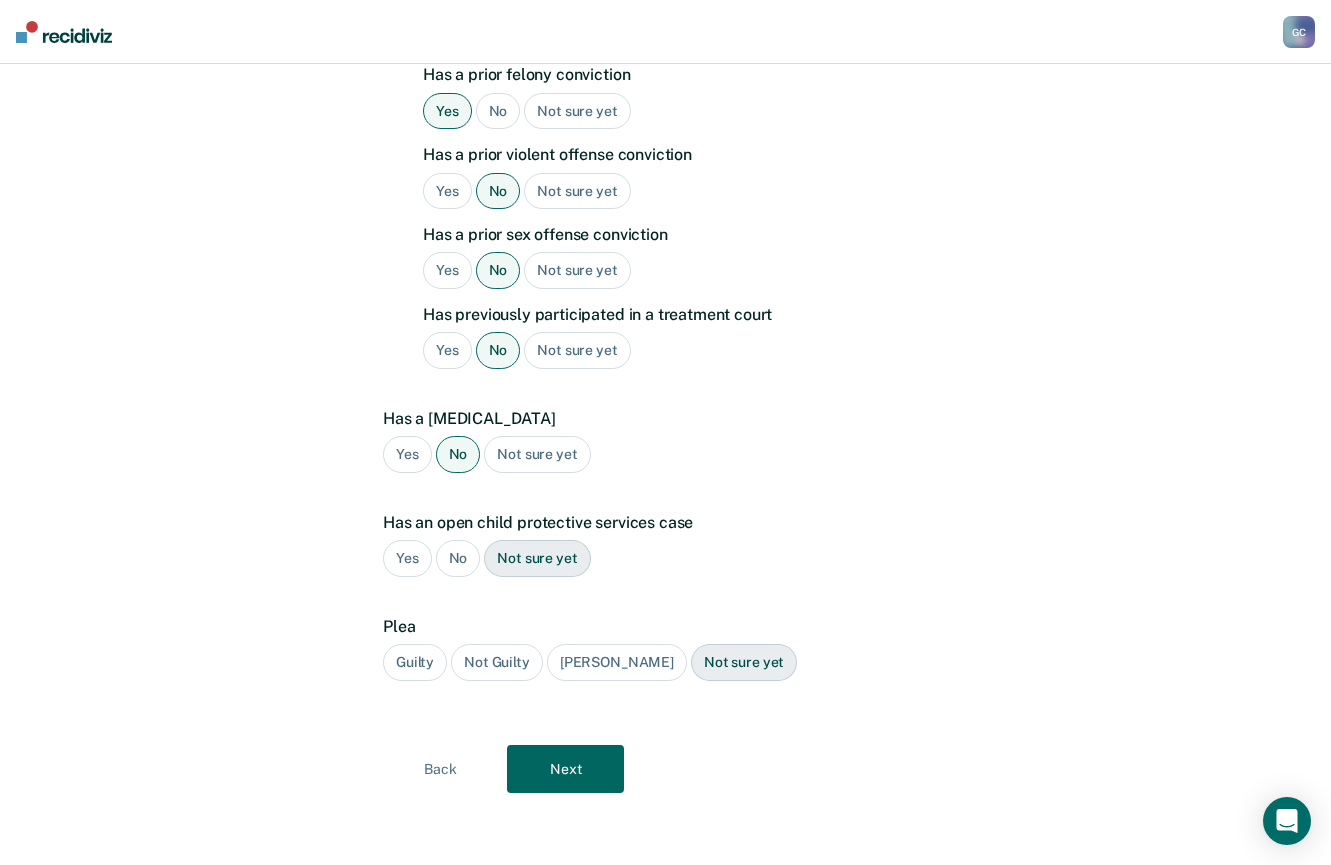 click on "No" at bounding box center [458, 558] 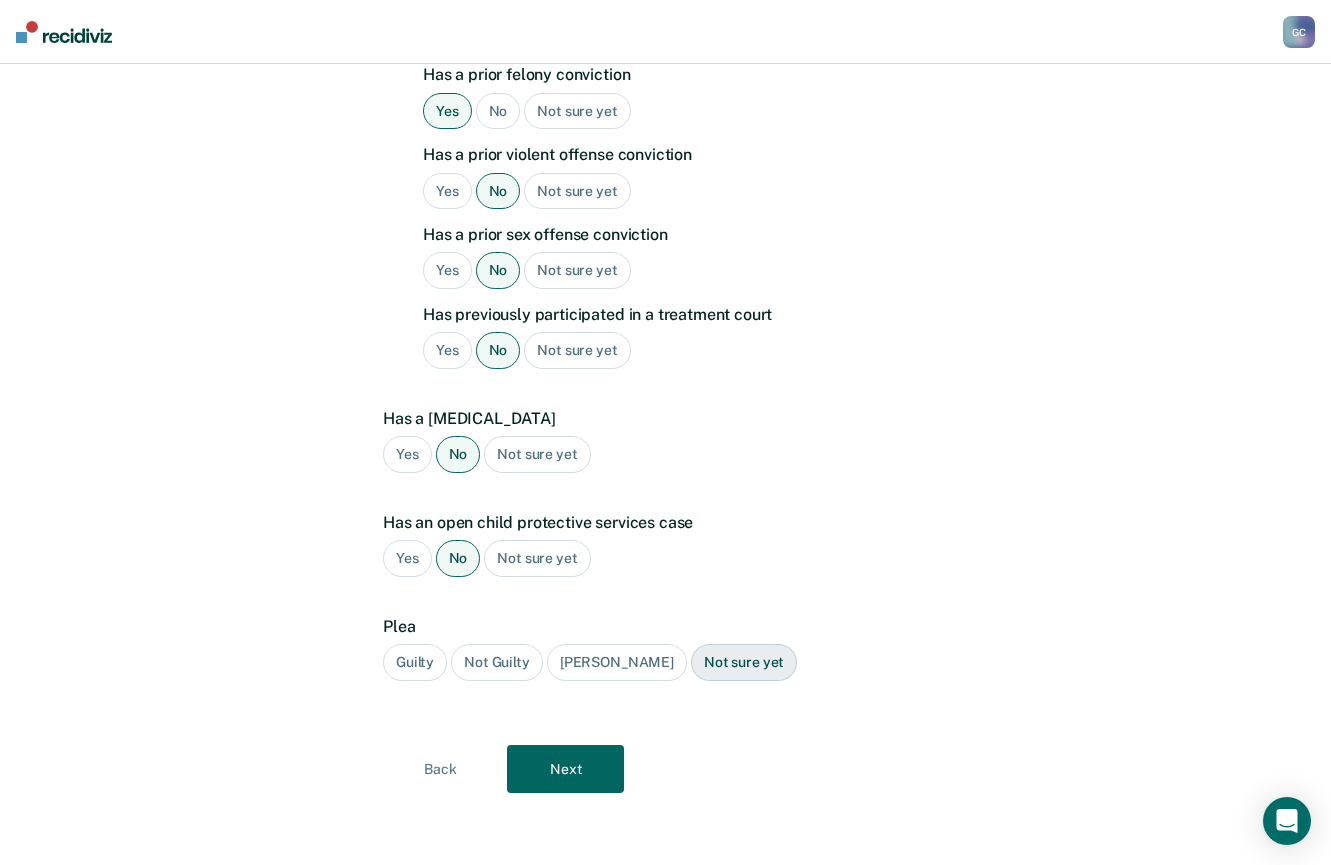 drag, startPoint x: 397, startPoint y: 660, endPoint x: 425, endPoint y: 700, distance: 48.82622 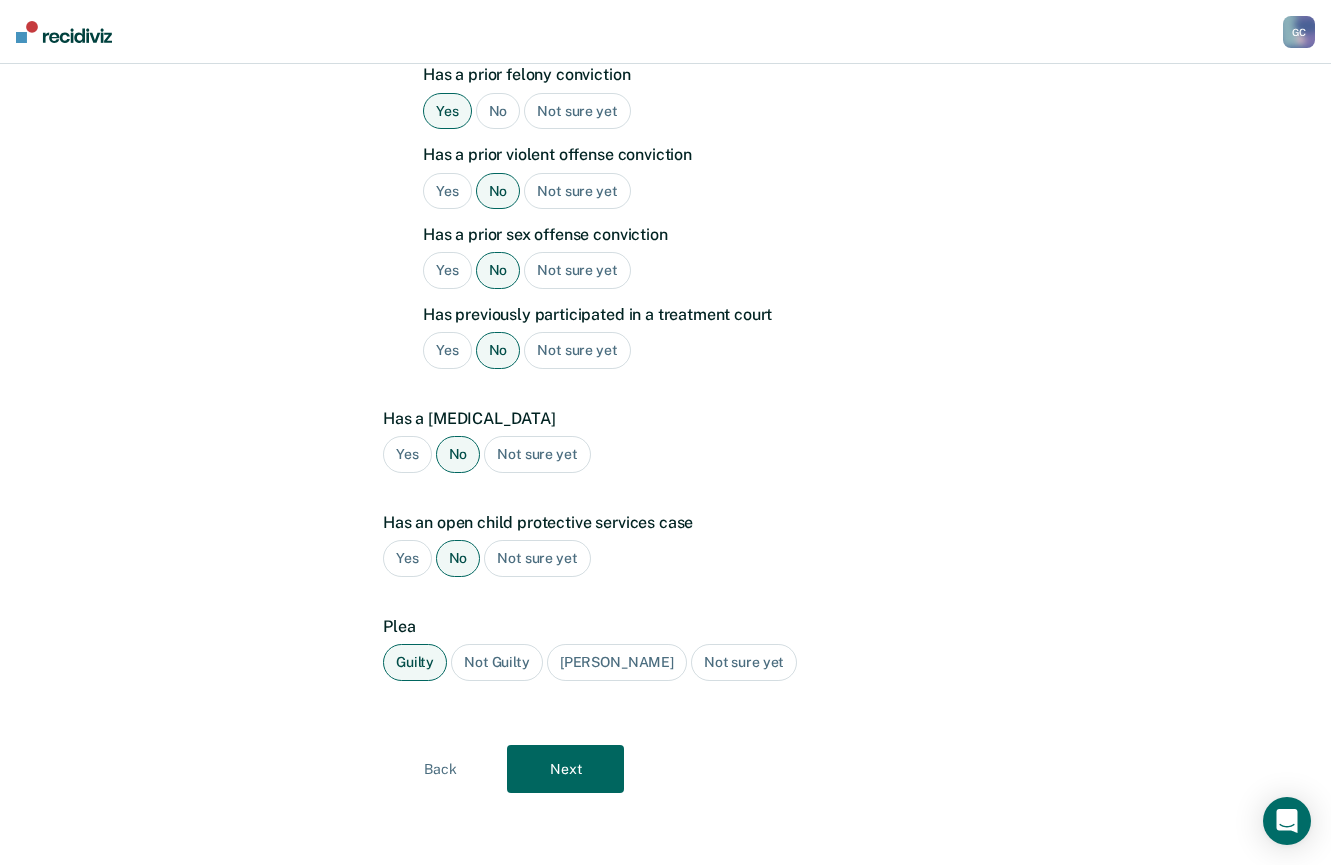 click on "Next" at bounding box center (565, 769) 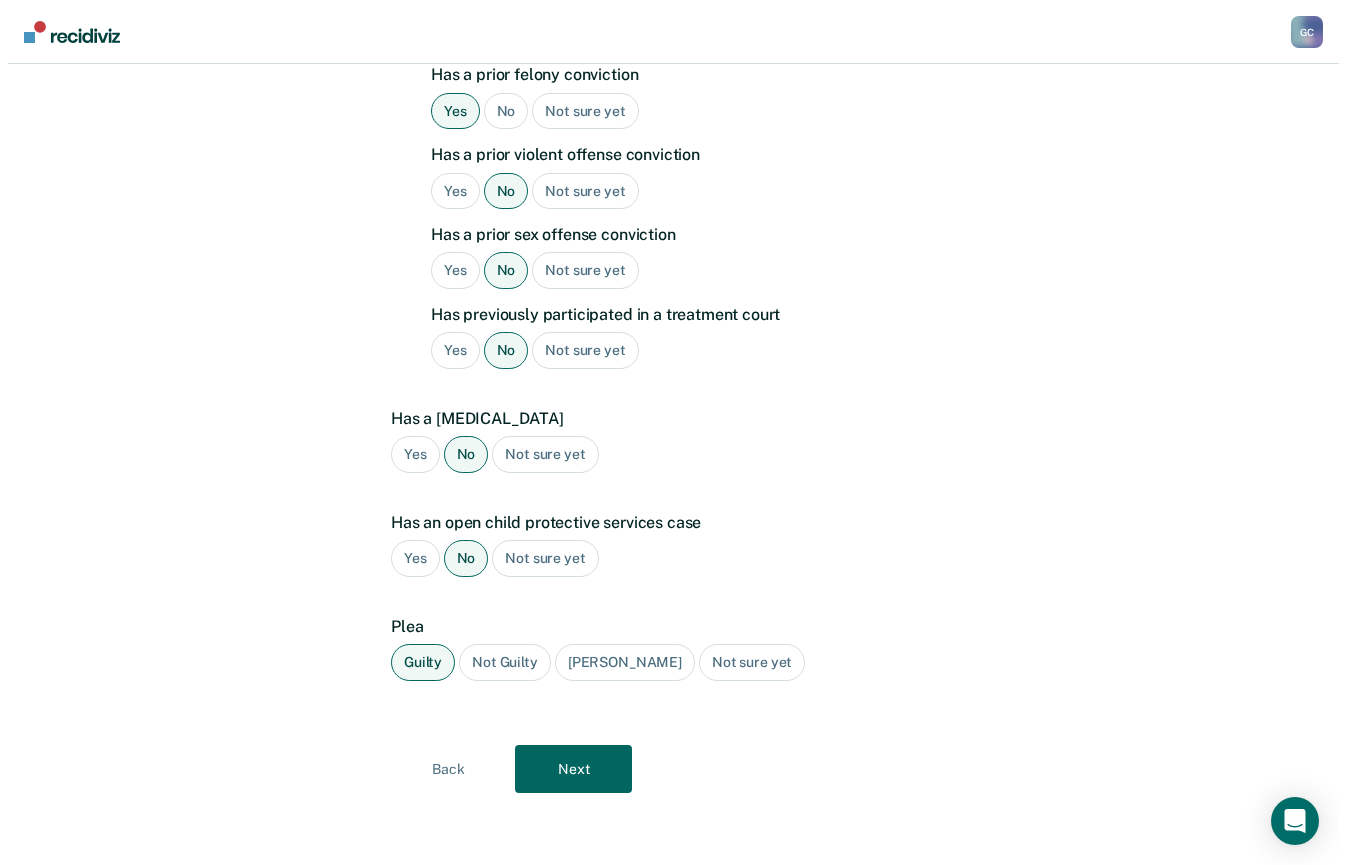scroll, scrollTop: 0, scrollLeft: 0, axis: both 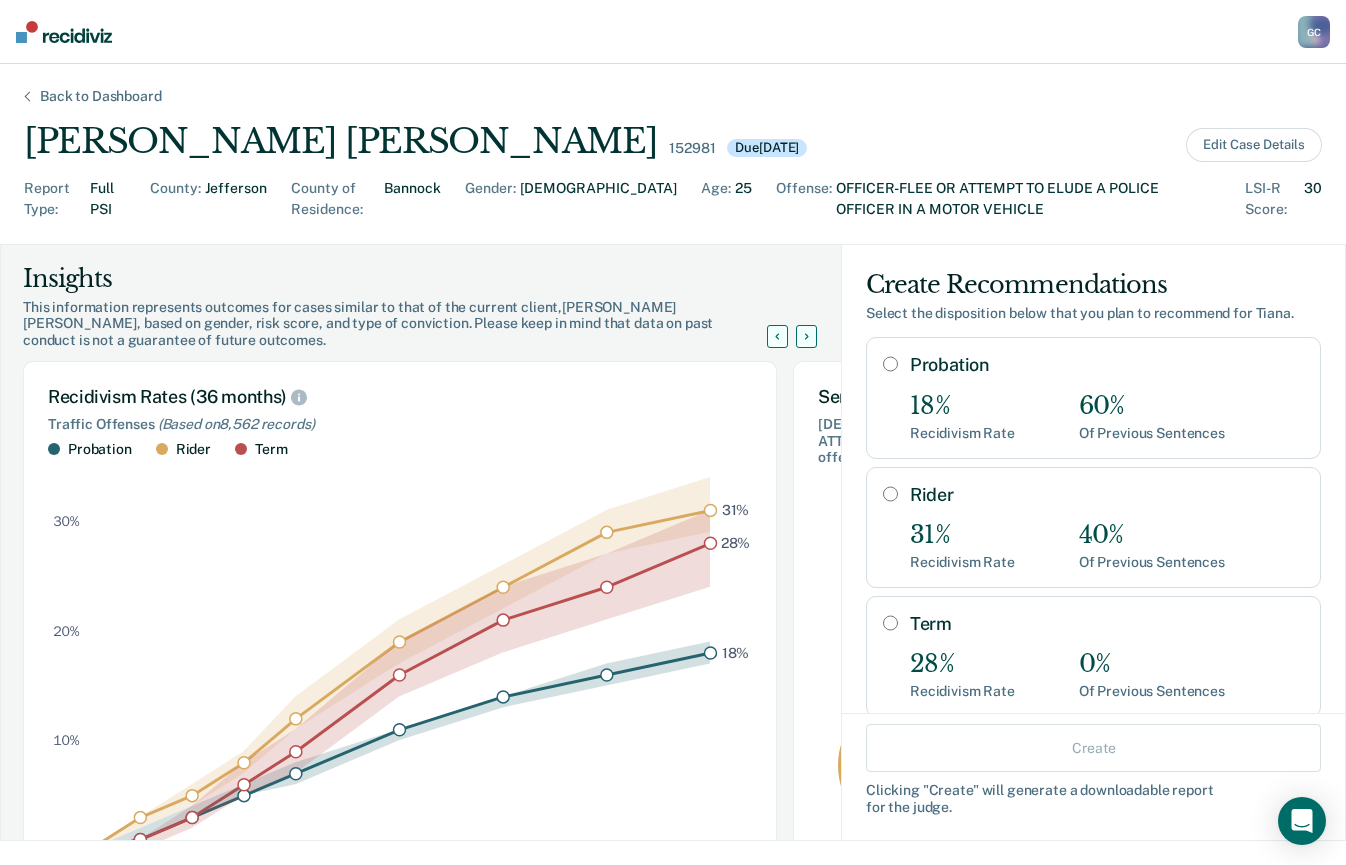 click on "Probation" at bounding box center (890, 364) 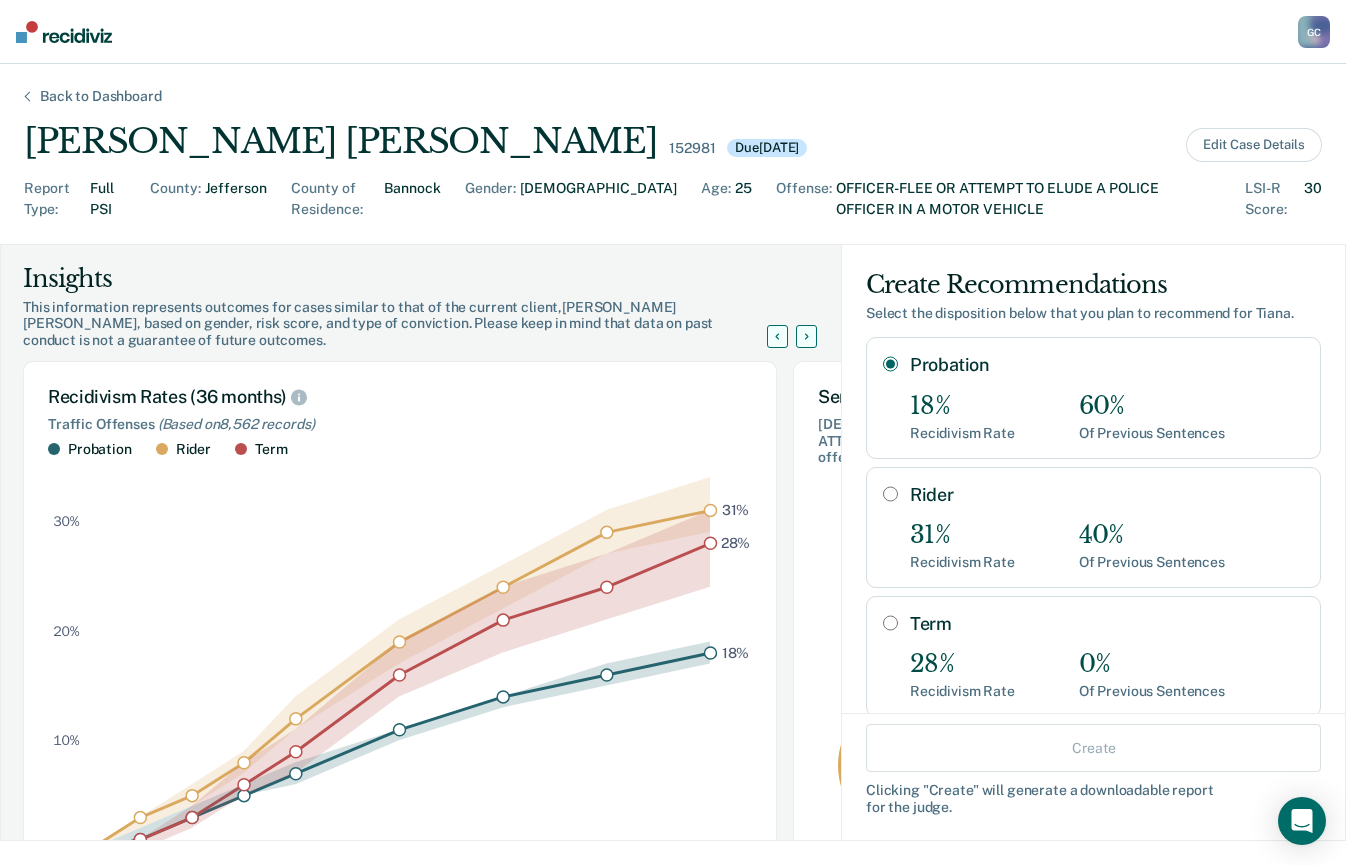 radio on "true" 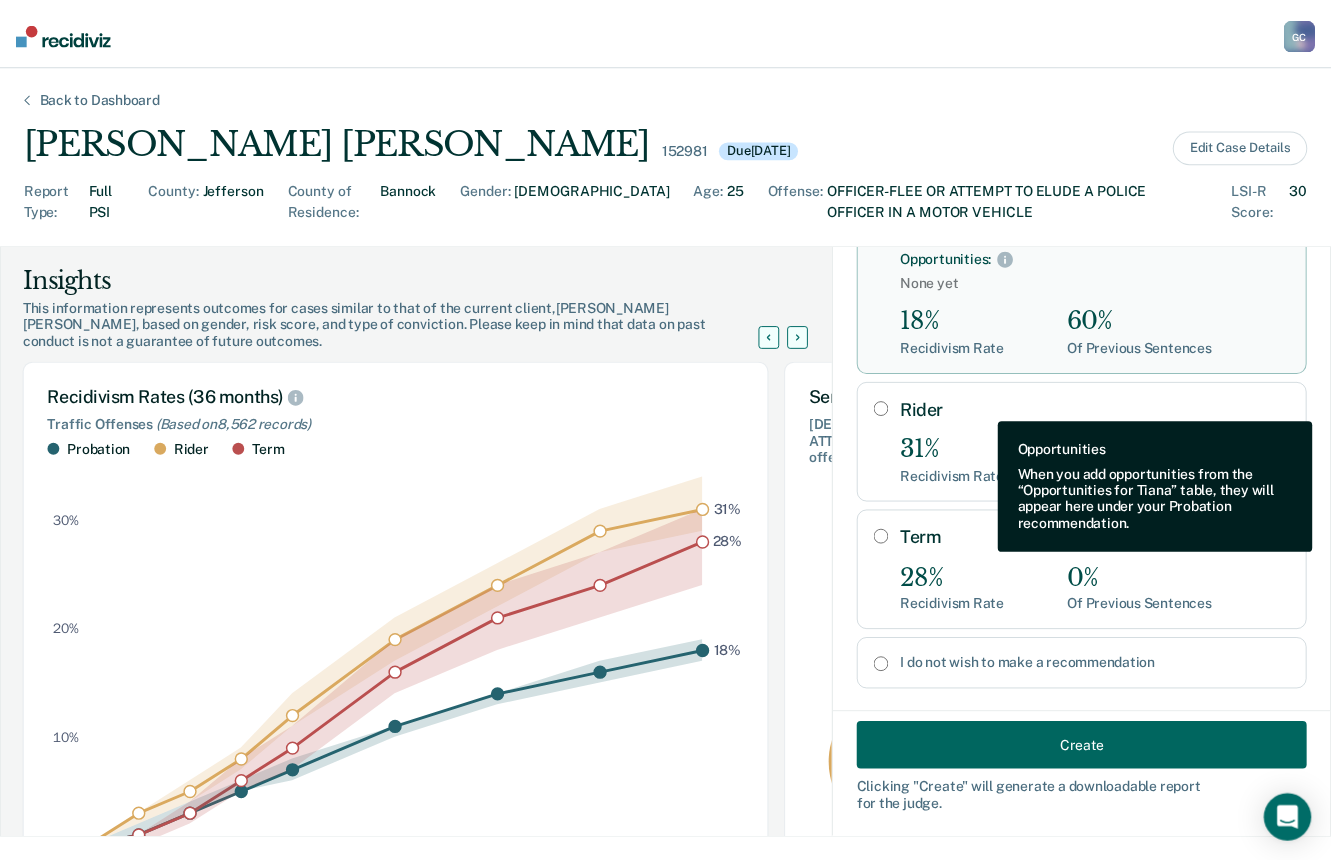scroll, scrollTop: 171, scrollLeft: 0, axis: vertical 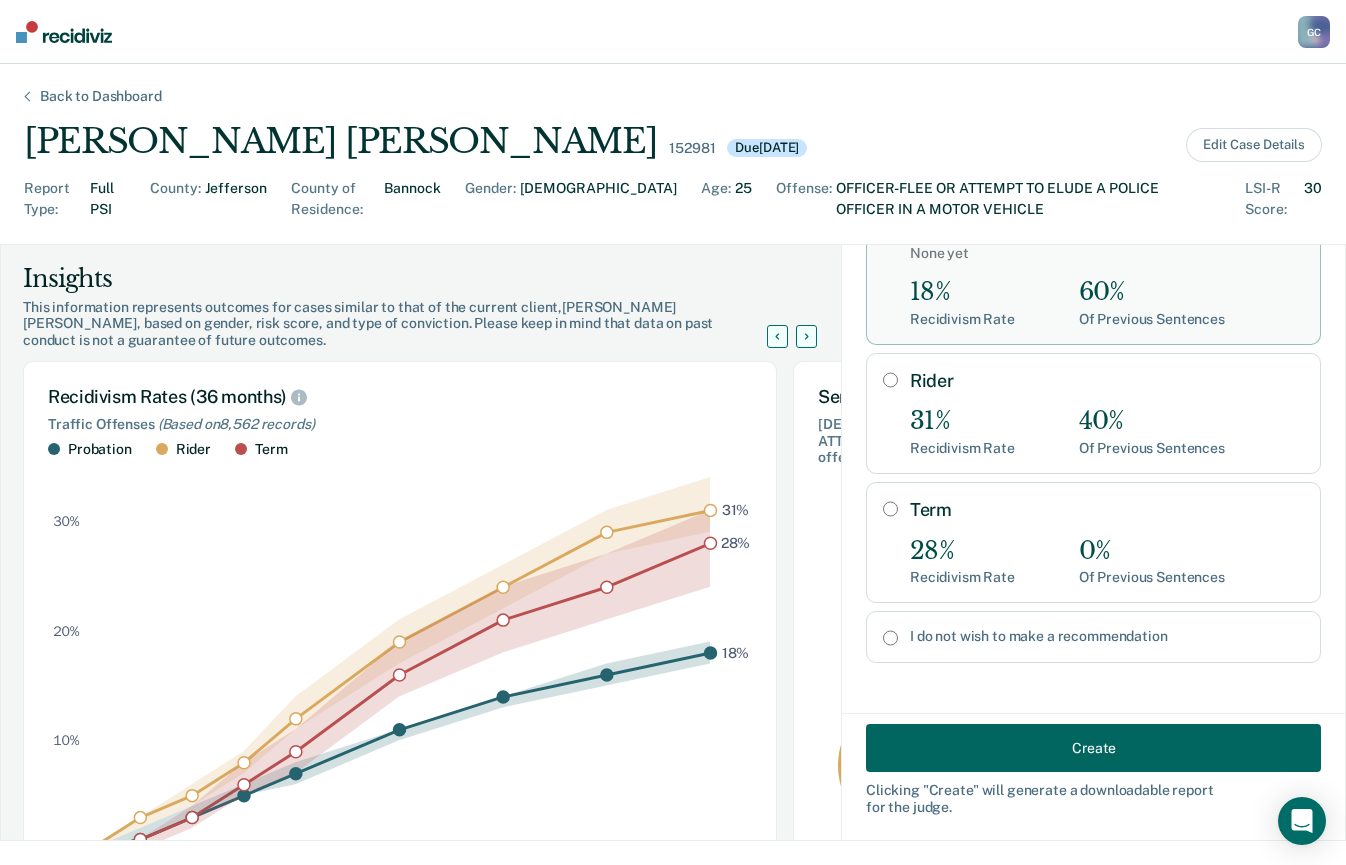 click on "Create" at bounding box center [1093, 748] 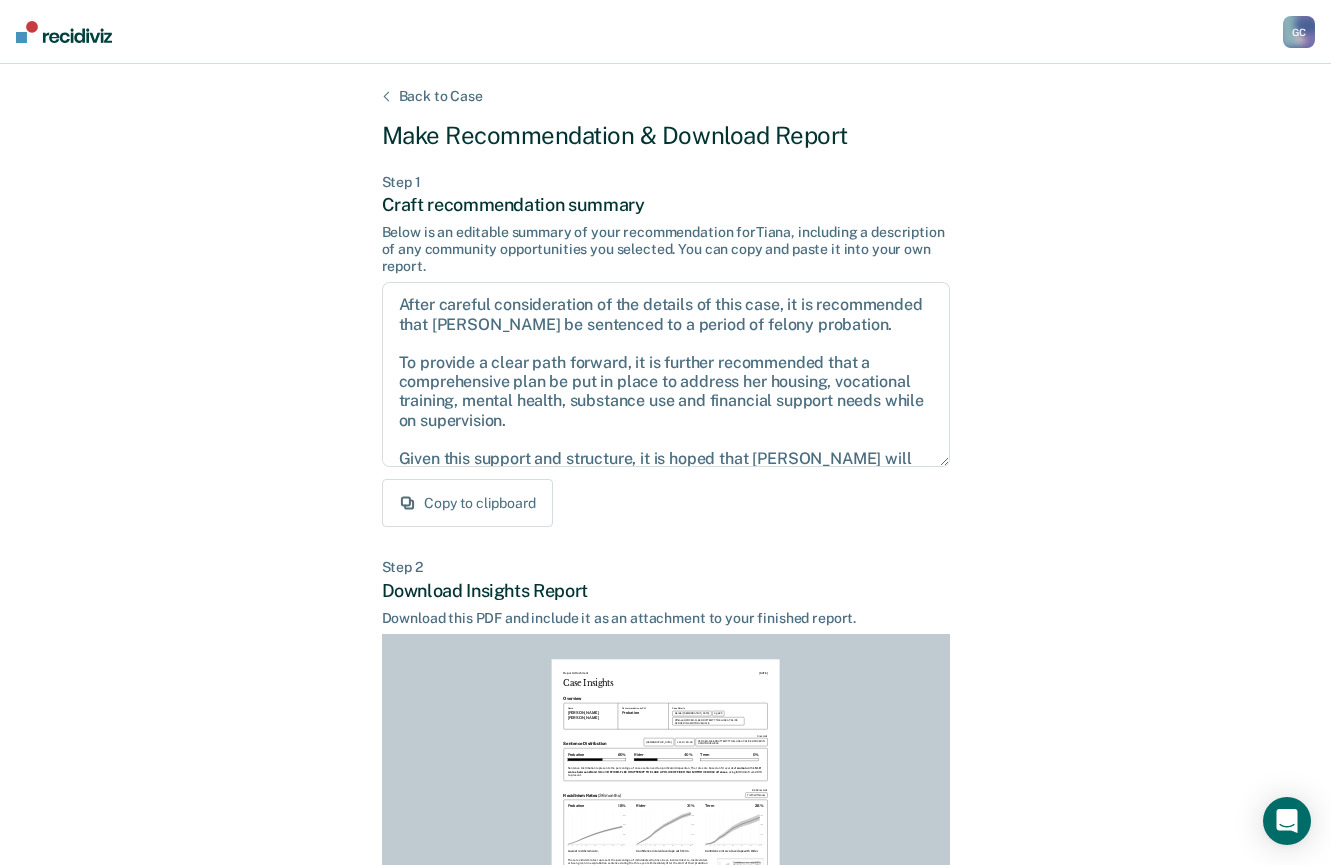 scroll, scrollTop: 172, scrollLeft: 0, axis: vertical 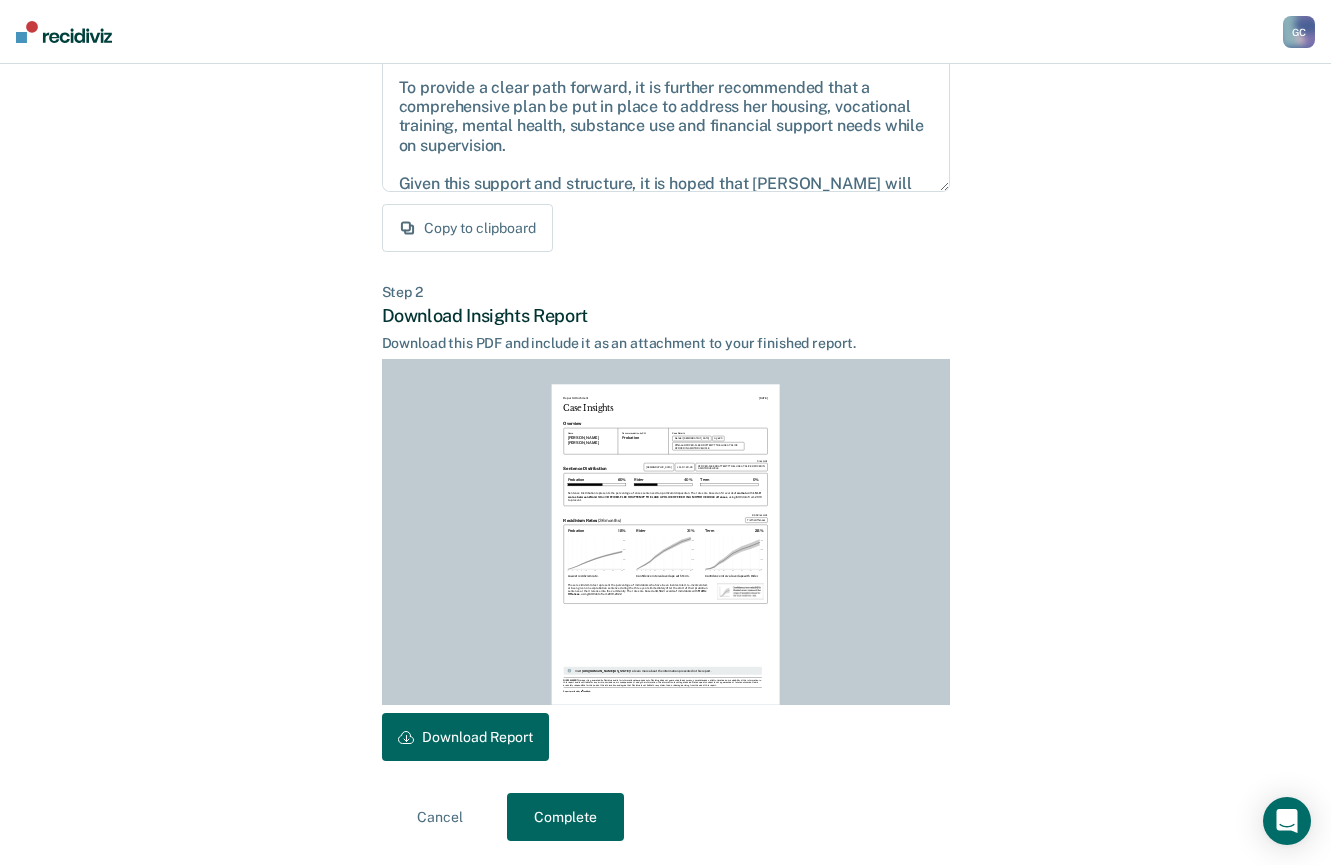 click on "Download Report" at bounding box center [465, 737] 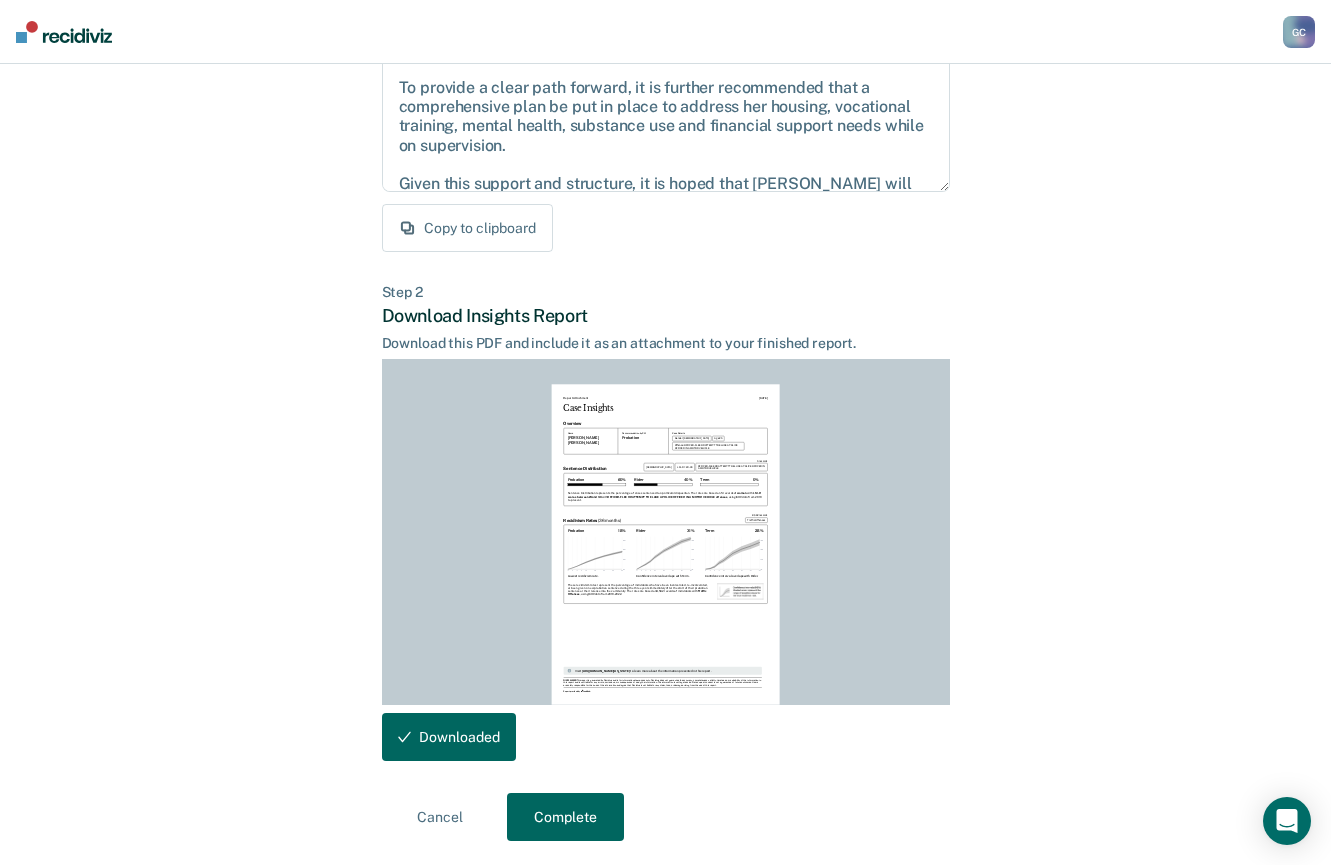 scroll, scrollTop: 0, scrollLeft: 0, axis: both 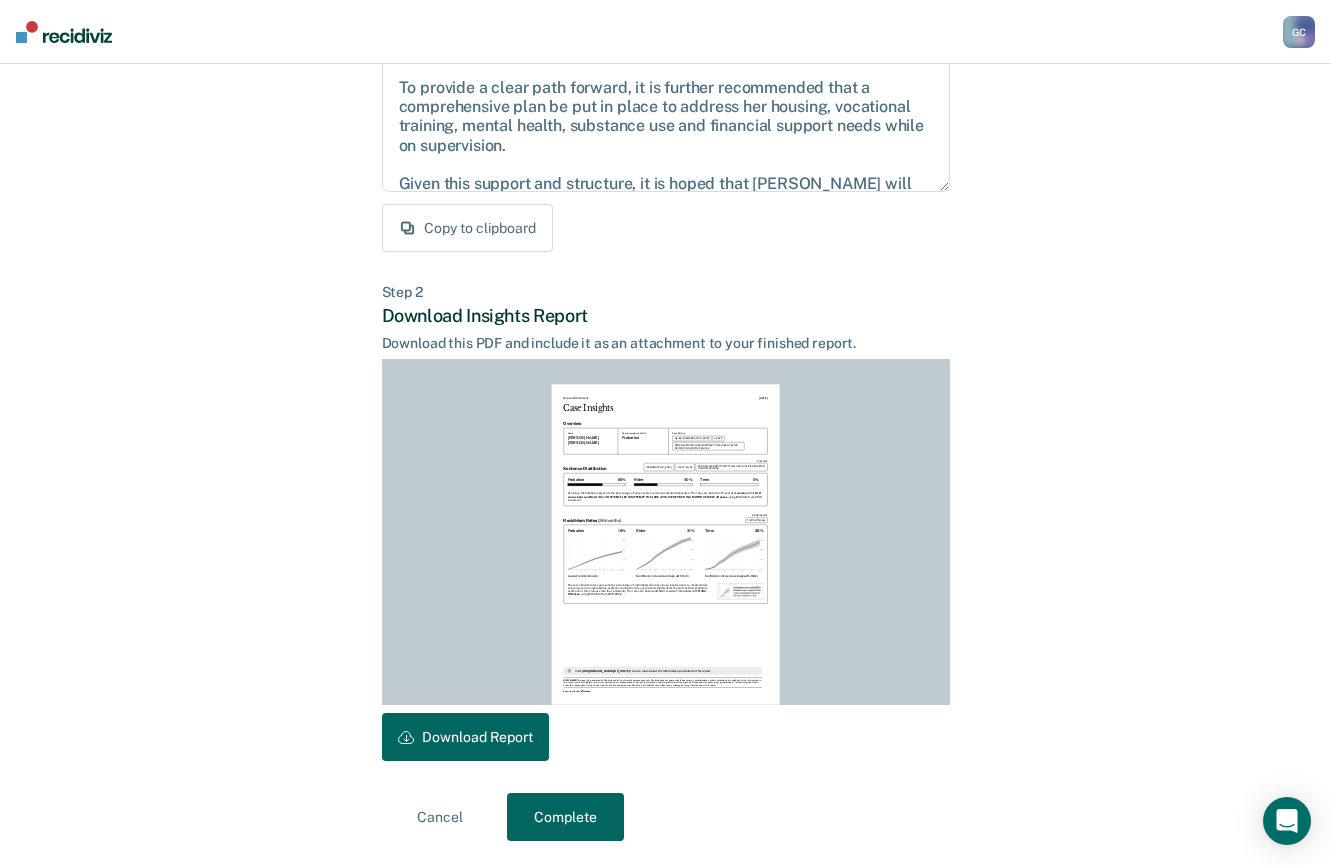 click on "Complete" at bounding box center [565, 817] 